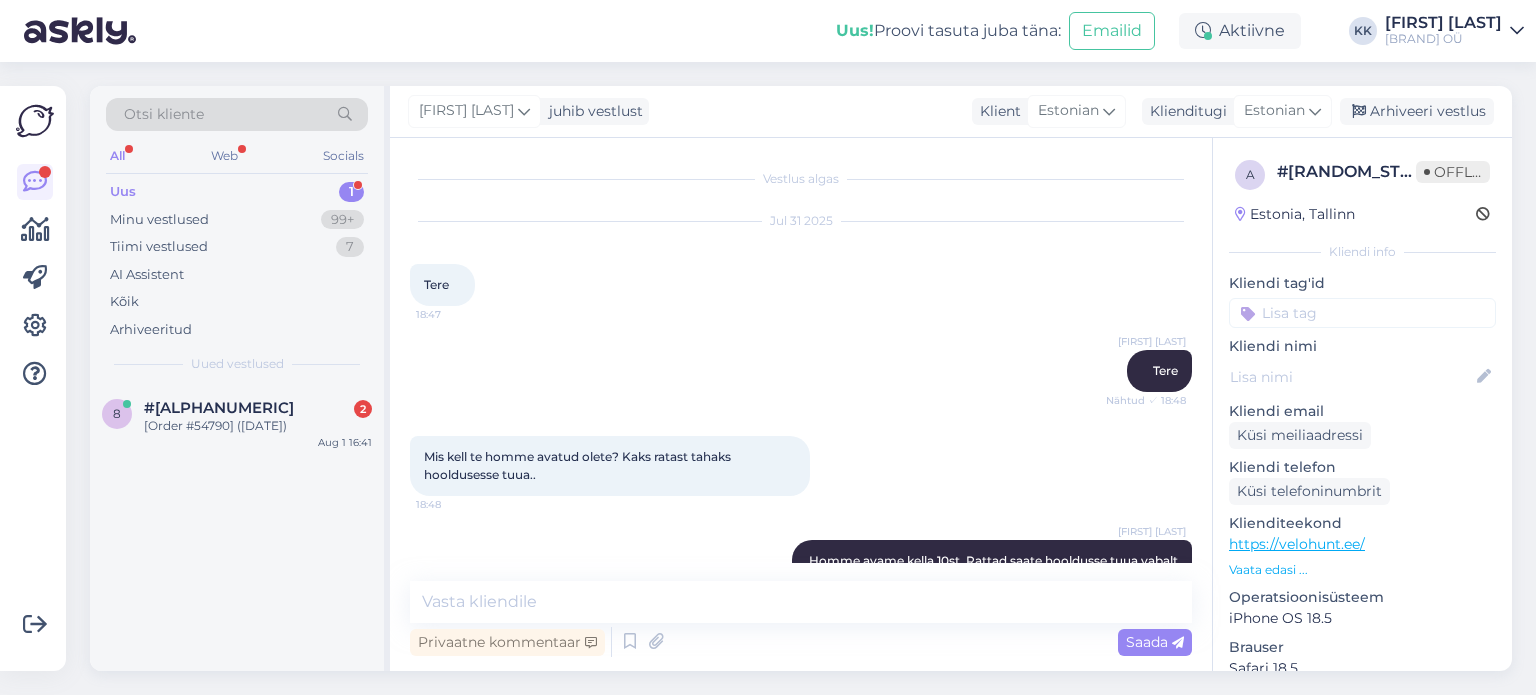 scroll, scrollTop: 0, scrollLeft: 0, axis: both 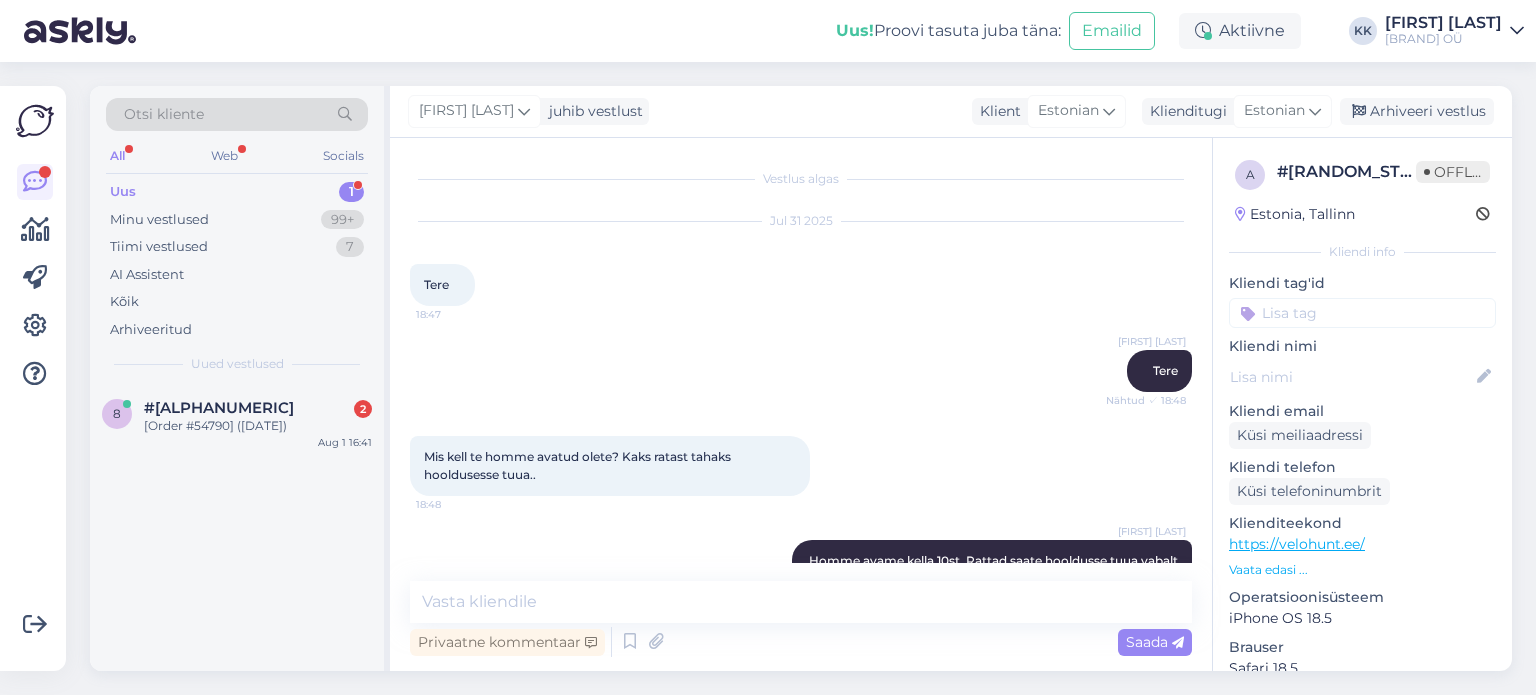 click on "#[ALPHANUMERIC]" at bounding box center [219, 408] 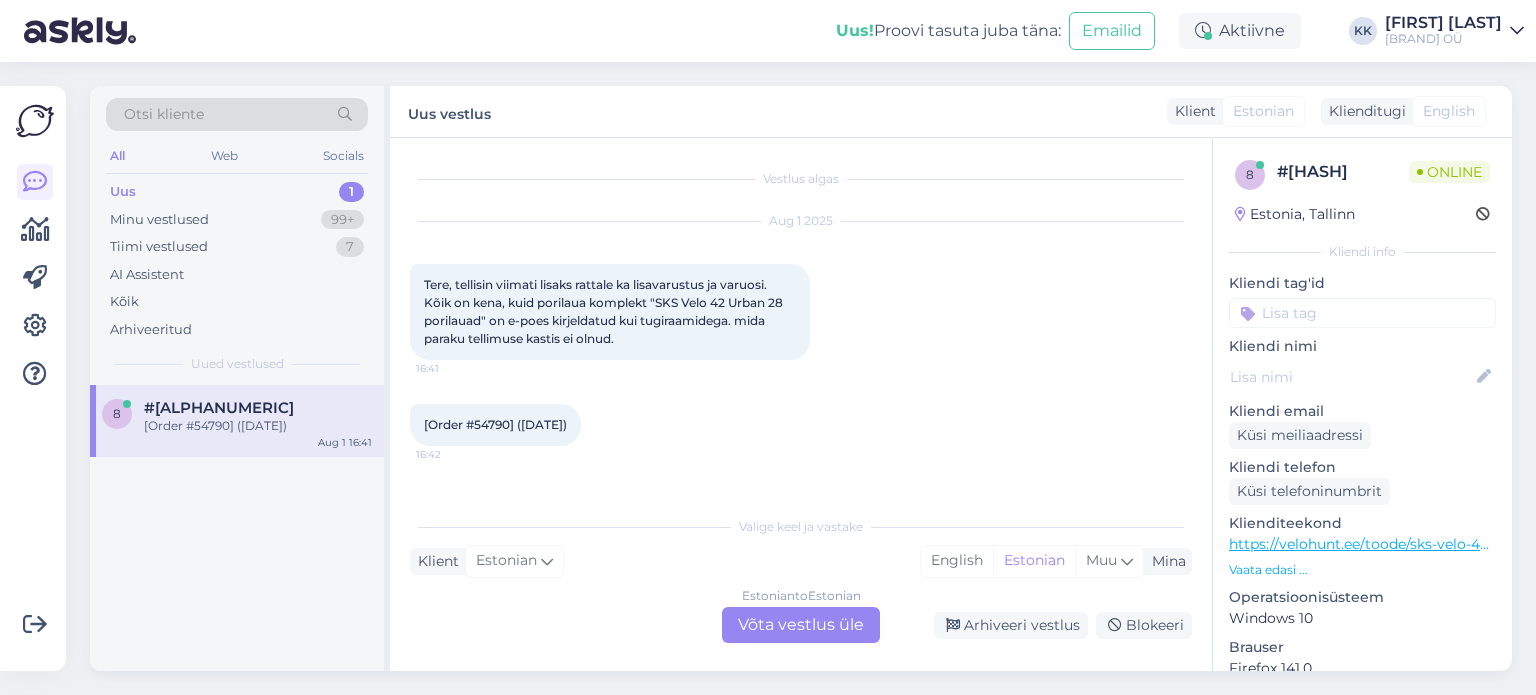 click on "Estonian  to  Estonian Võta vestlus üle" at bounding box center (801, 625) 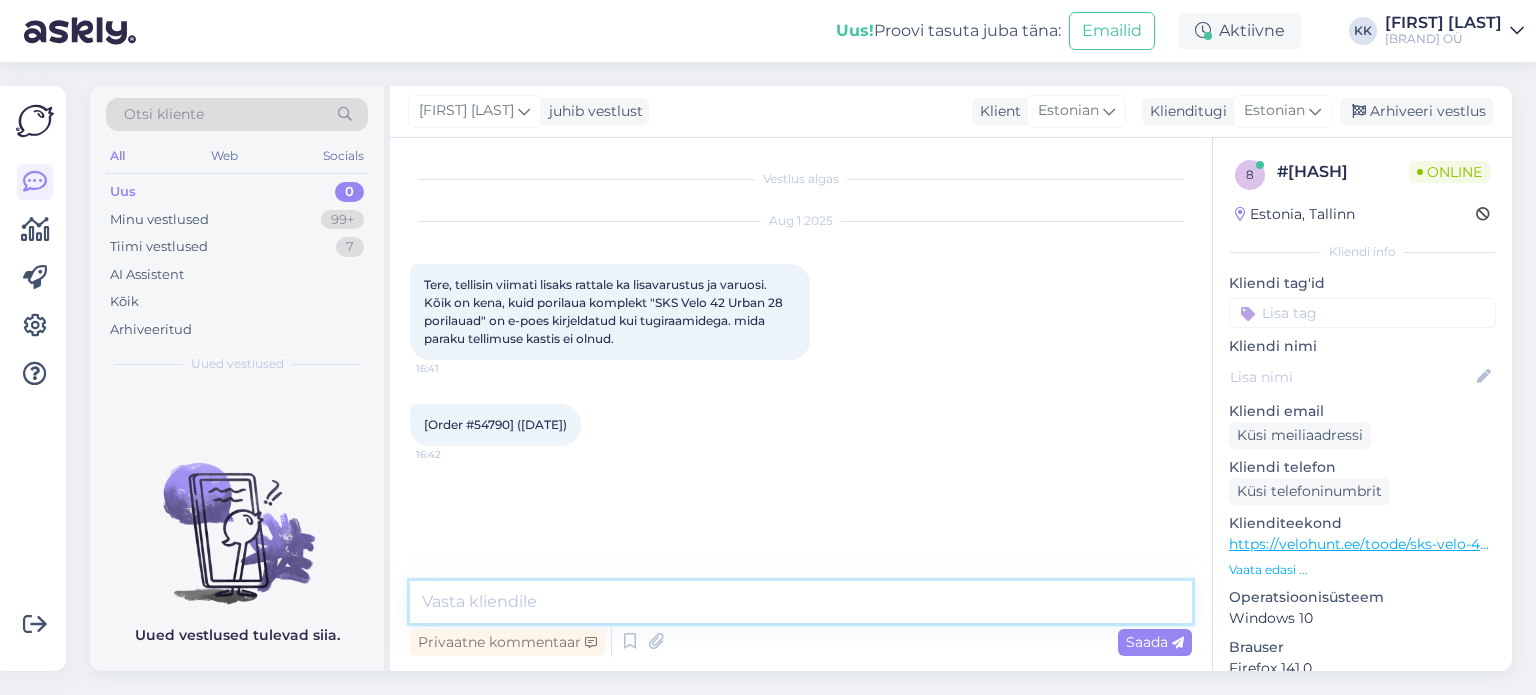 click at bounding box center [801, 602] 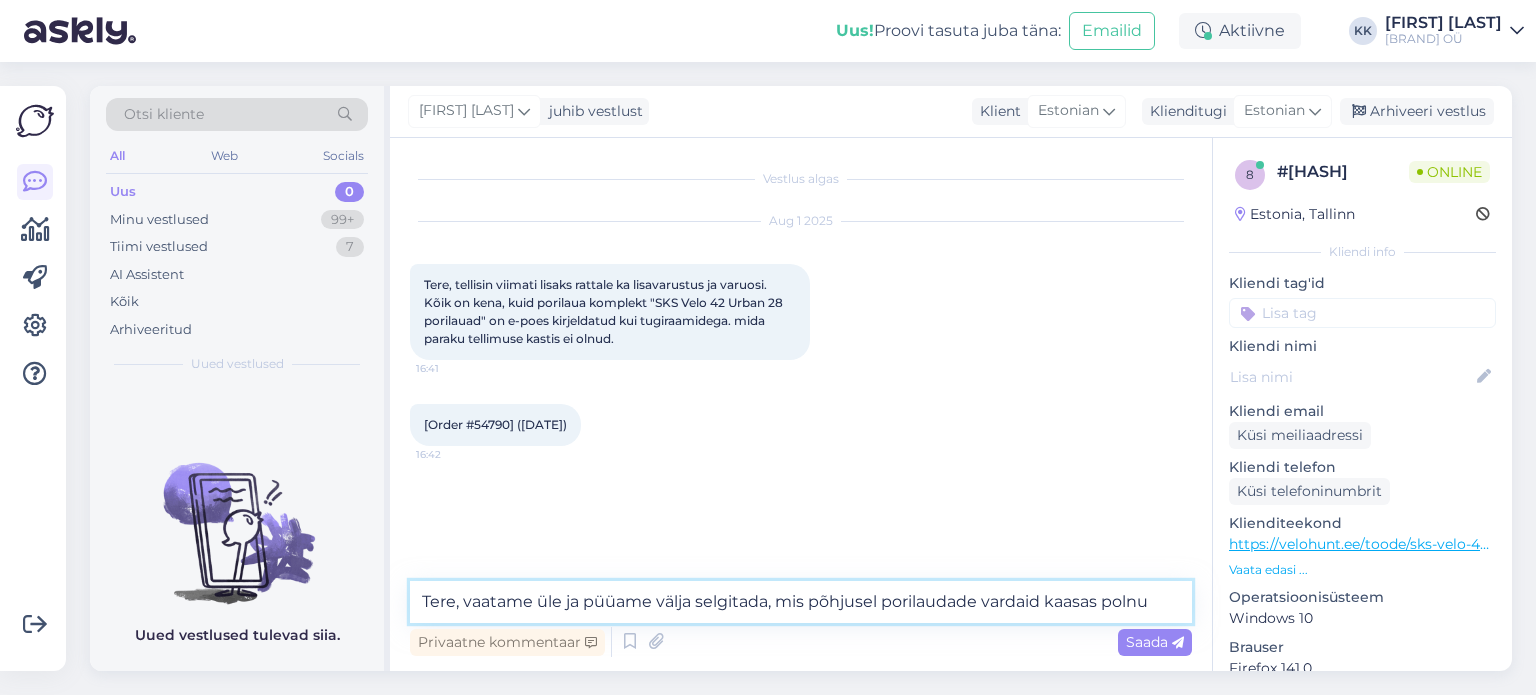 type on "Tere, vaatame üle ja püüame välja selgitada, mis põhjusel porilaudade vardaid kaasas polnud" 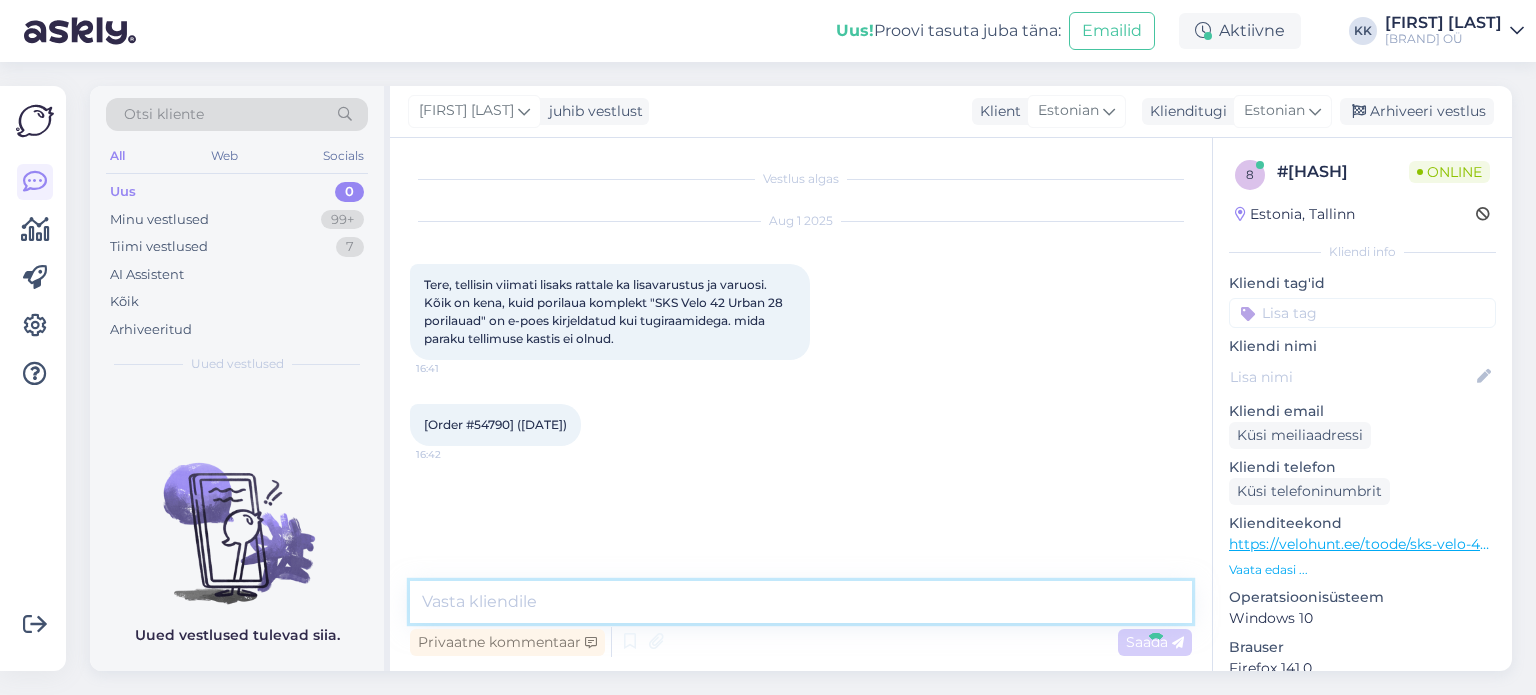 scroll, scrollTop: 8, scrollLeft: 0, axis: vertical 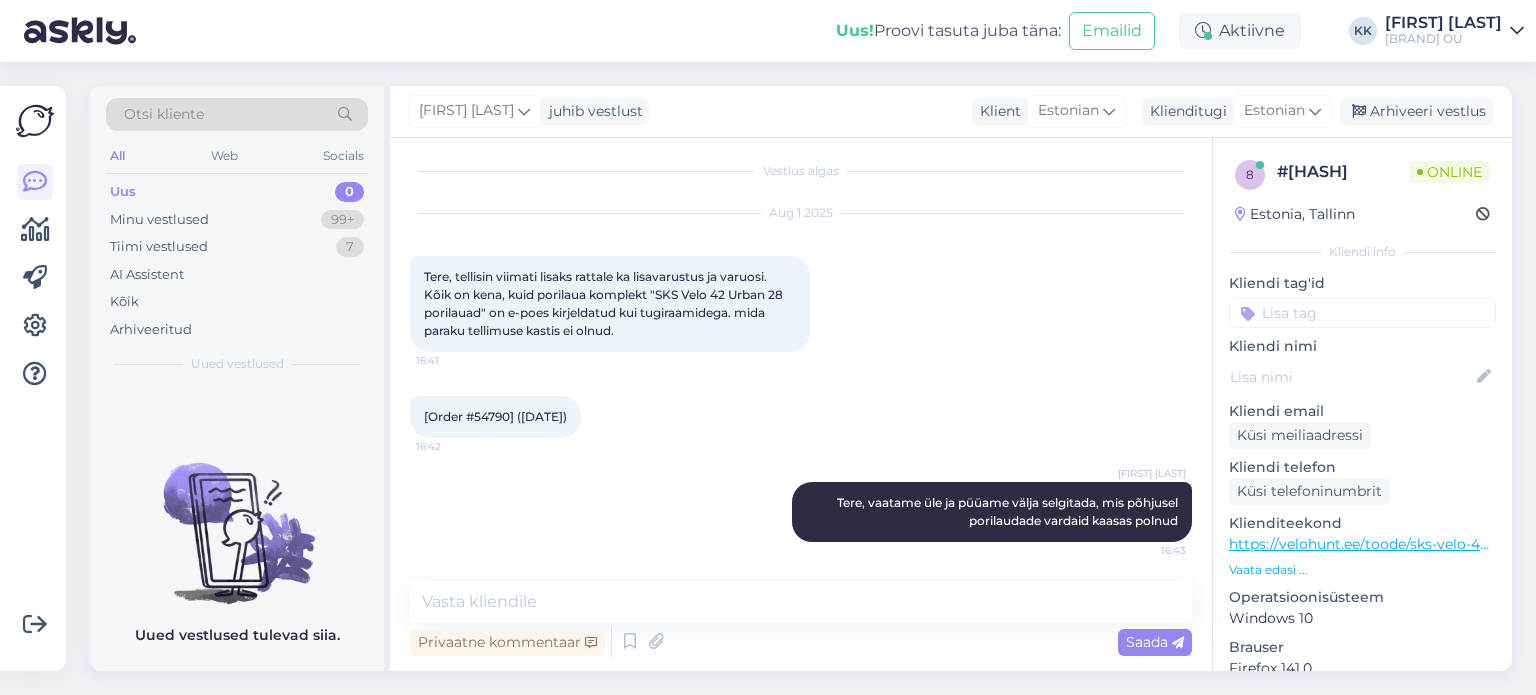 click on "https://velohunt.ee/toode/sks-velo-42-urban-28-porilauad/" at bounding box center [1430, 544] 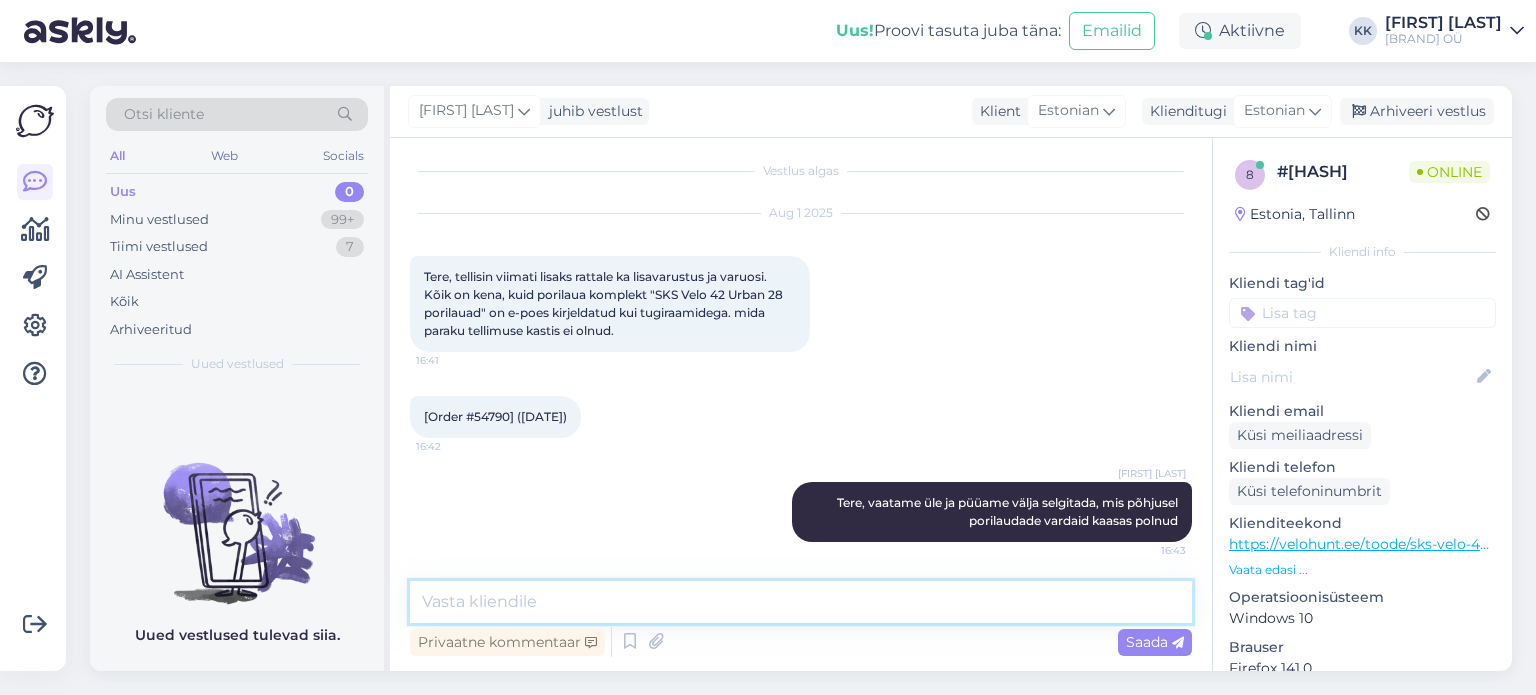 click at bounding box center [801, 602] 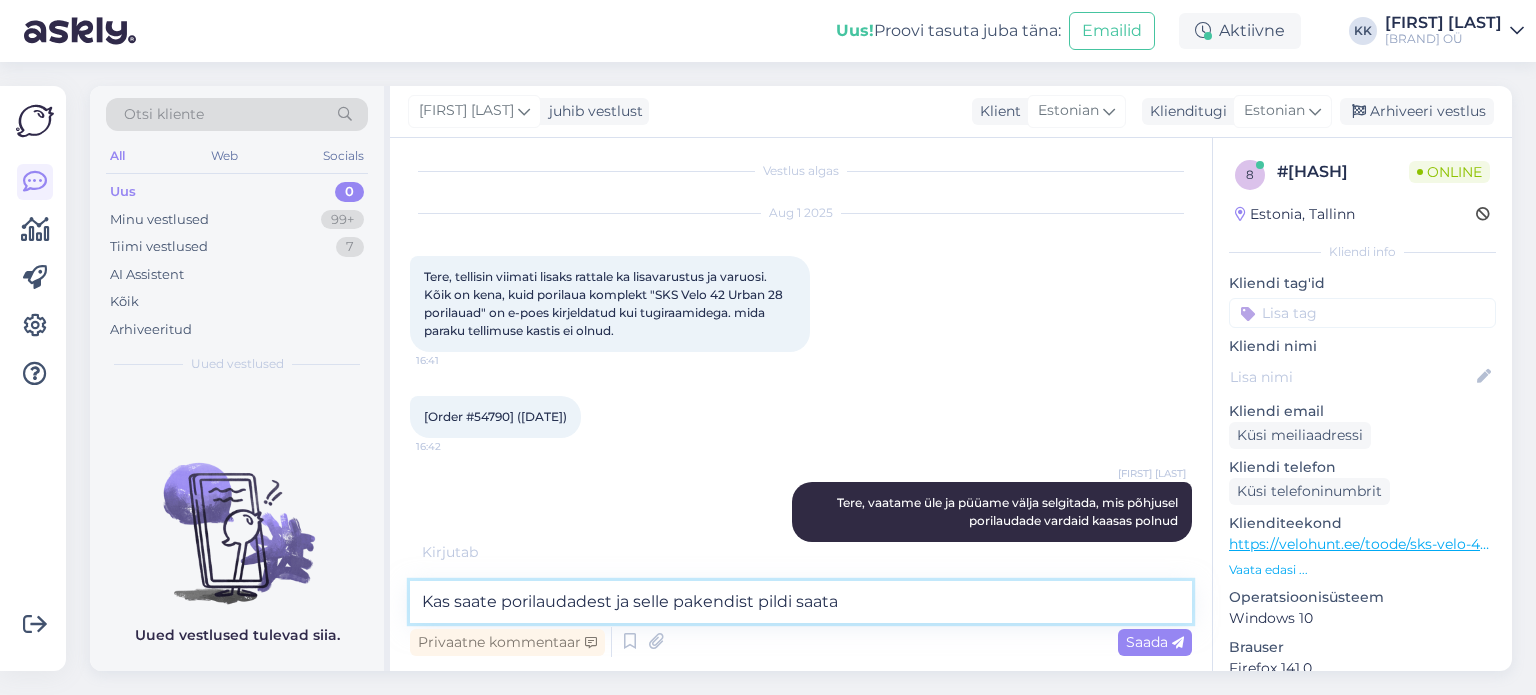 type on "Kas saate porilaudadest ja selle pakendist pildi saata?" 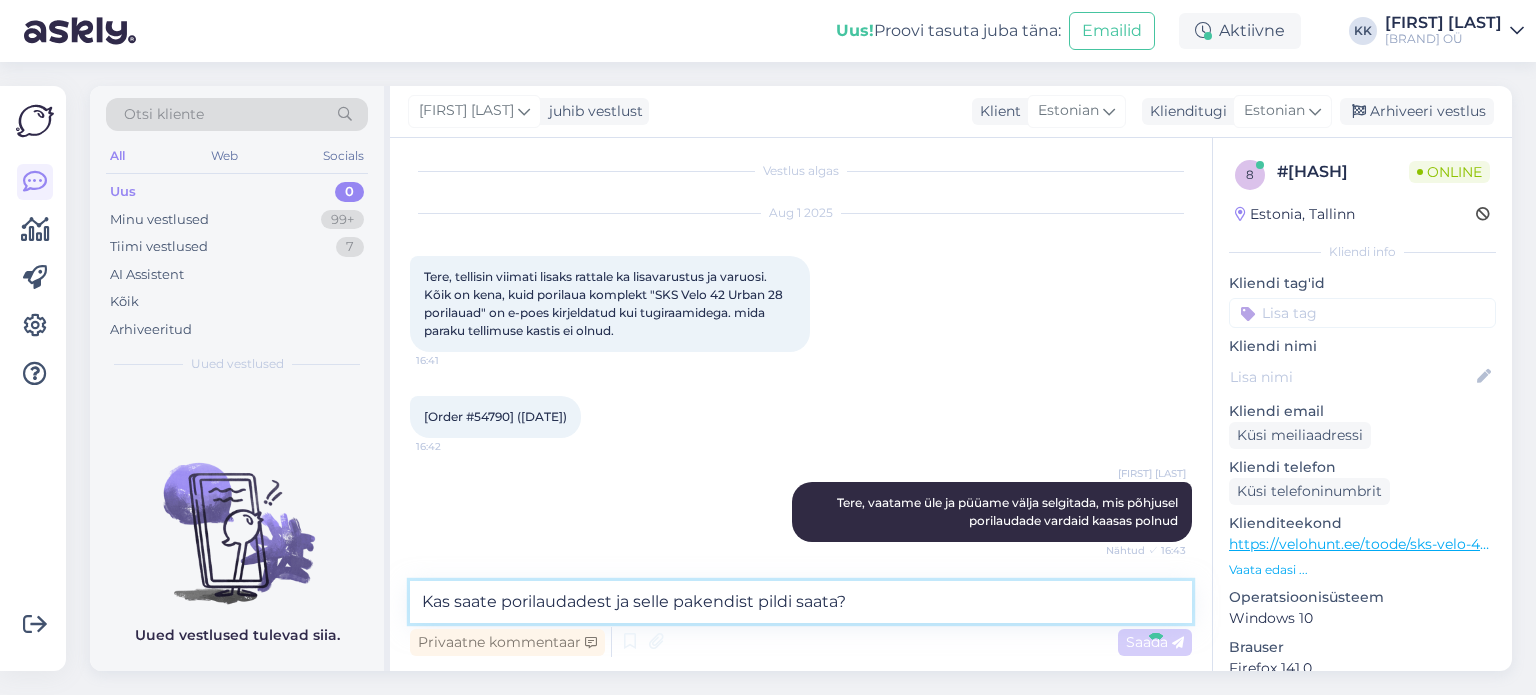 type 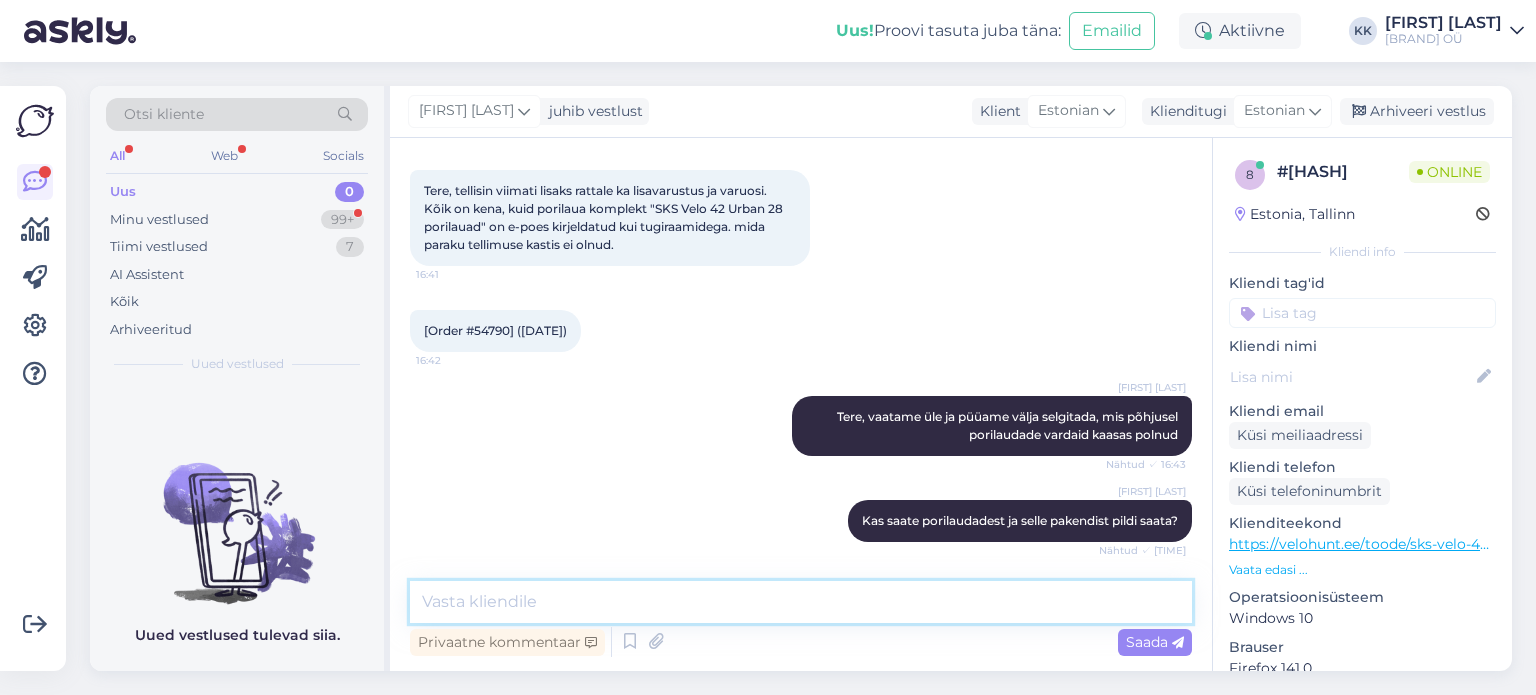 scroll, scrollTop: 180, scrollLeft: 0, axis: vertical 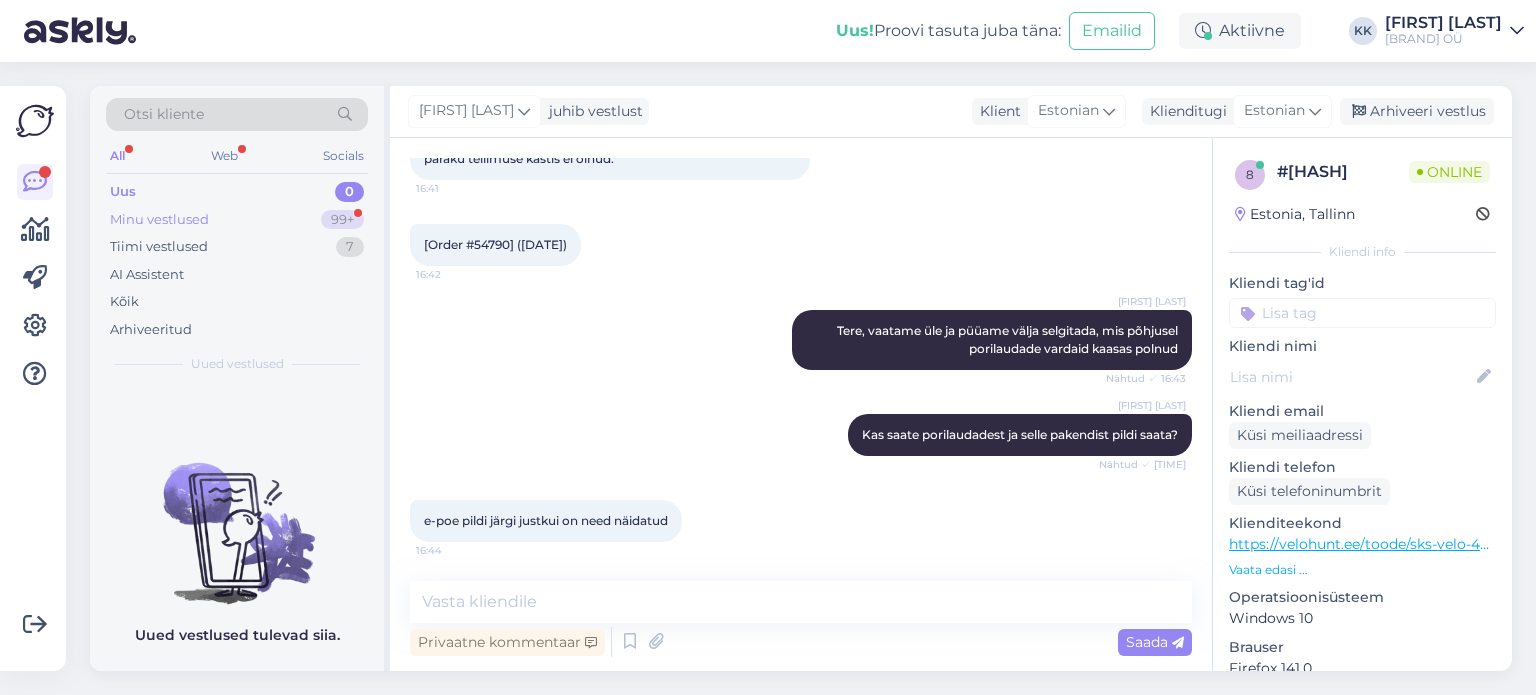click on "Minu vestlused" at bounding box center (159, 220) 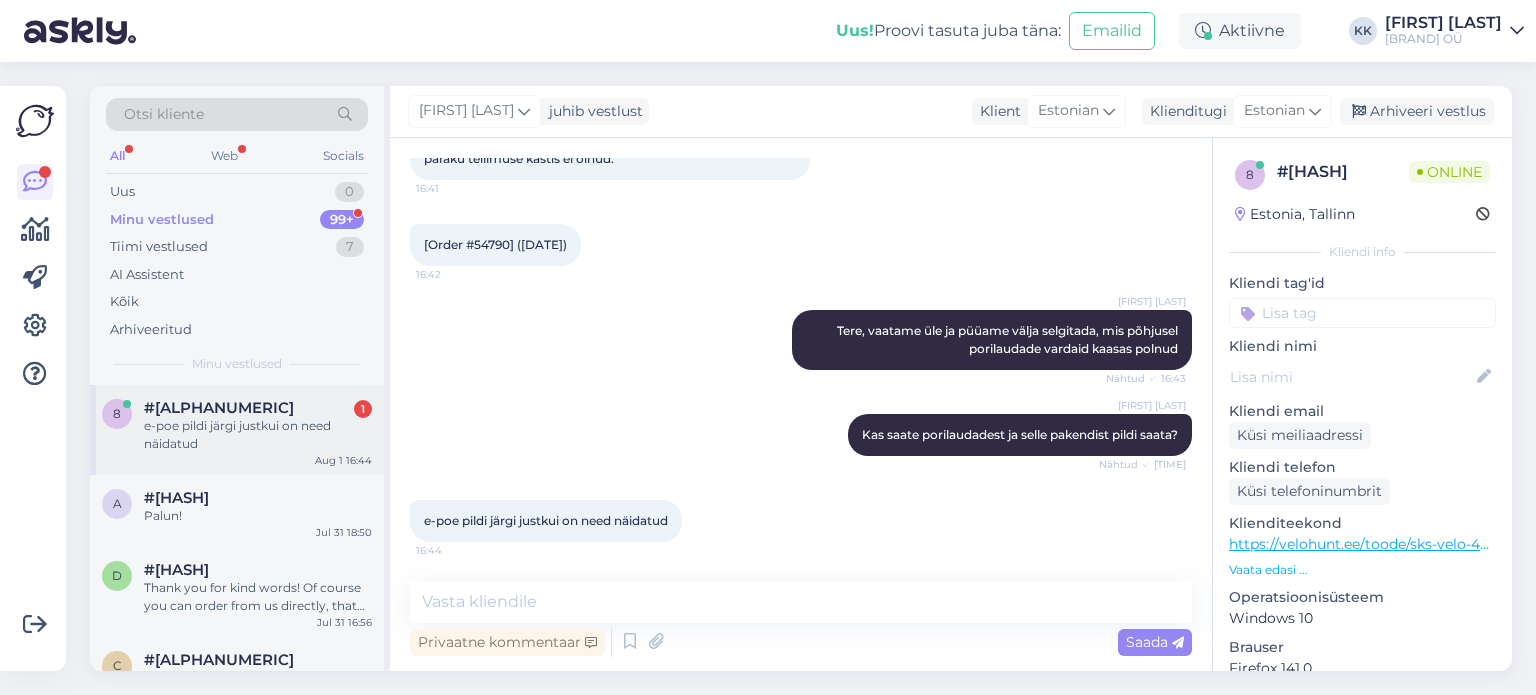 click on "#[ALPHANUMERIC]" at bounding box center [219, 408] 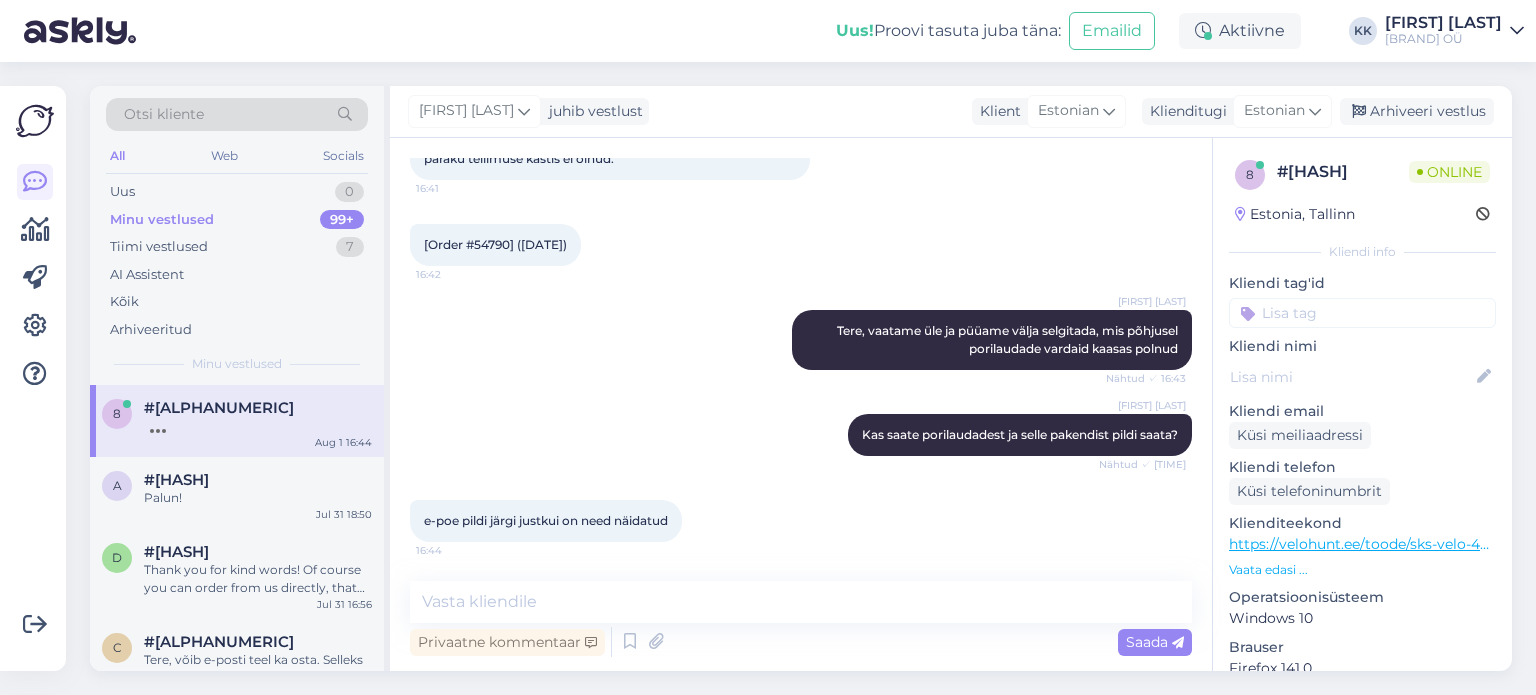 scroll, scrollTop: 302, scrollLeft: 0, axis: vertical 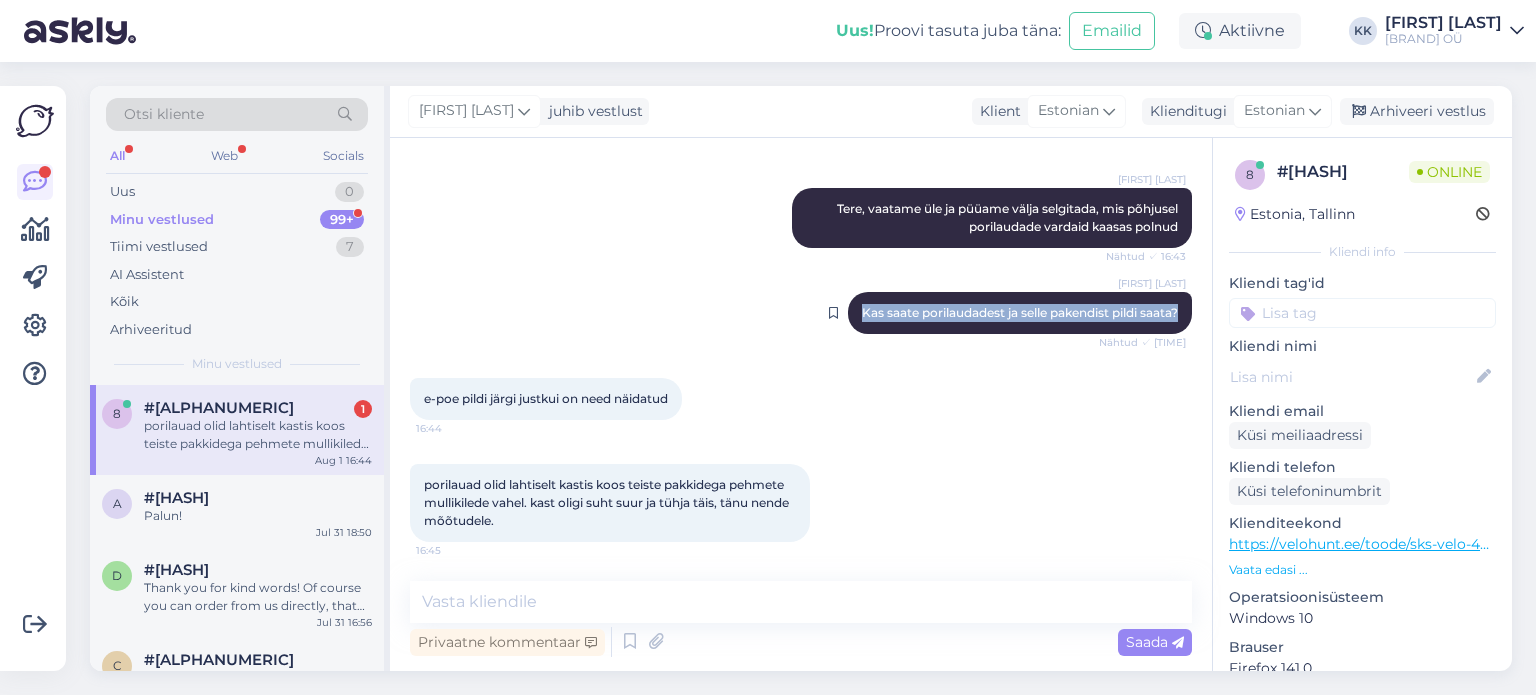 drag, startPoint x: 837, startPoint y: 311, endPoint x: 1176, endPoint y: 317, distance: 339.0531 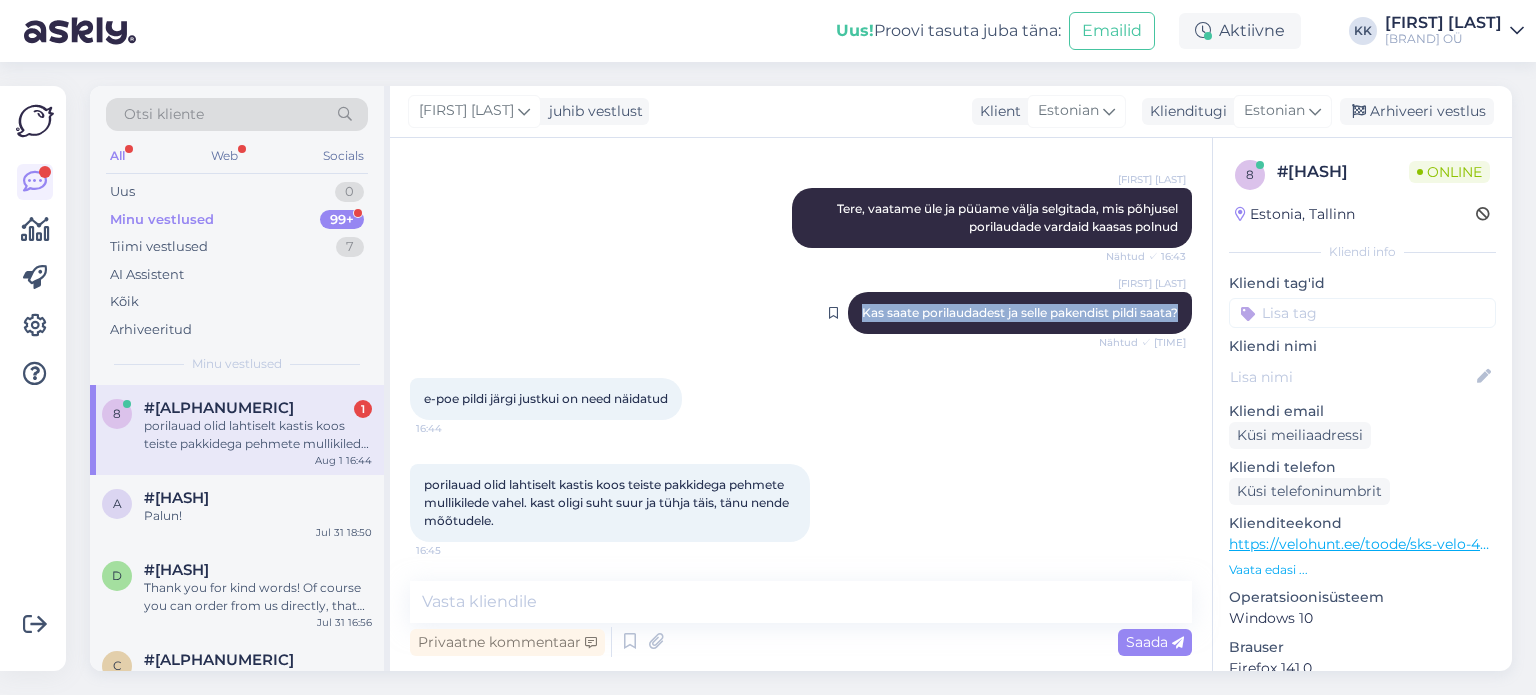 click on "[NAME] Kas saate porilaudadest ja selle pakendi pildi saata? Nähtud ✓ 16:44" at bounding box center [1020, 313] 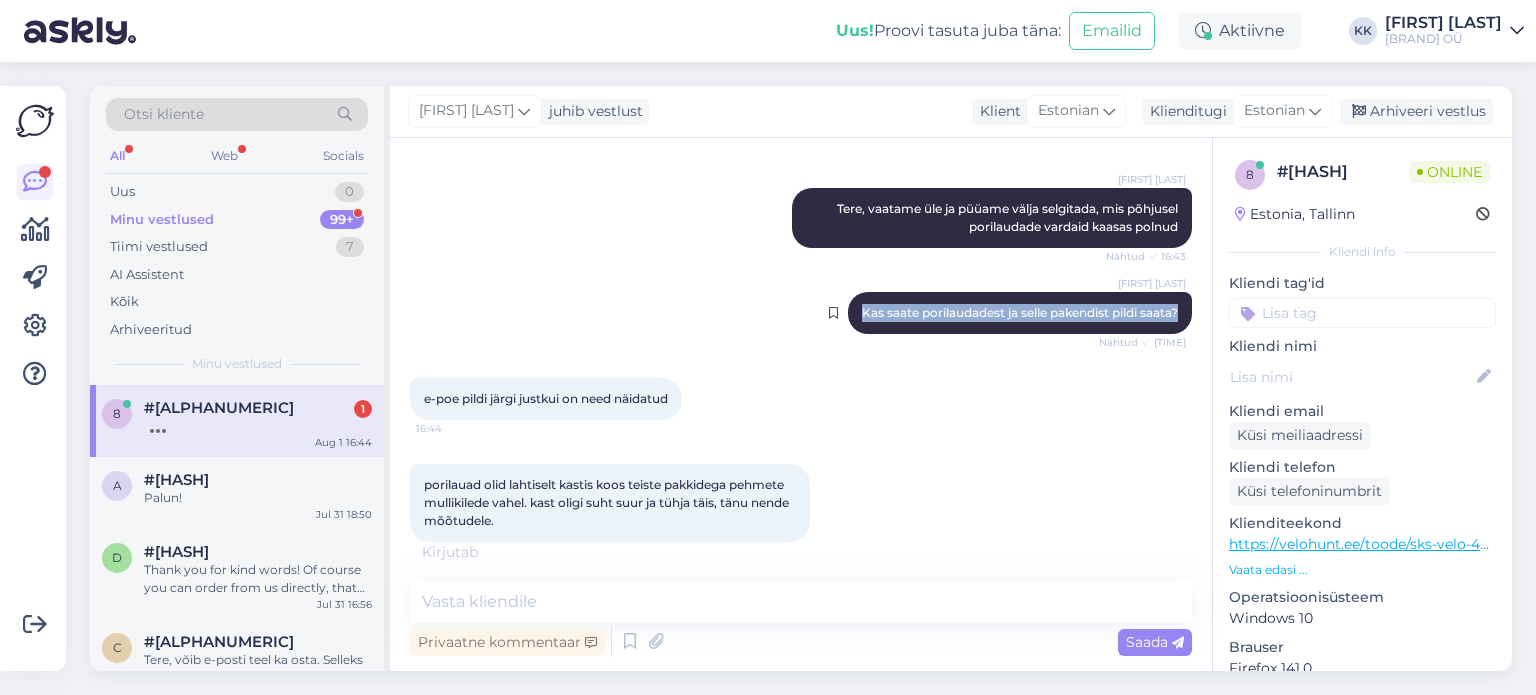 copy on "Kas saate porilaudadest ja selle pakendist pildi saata?" 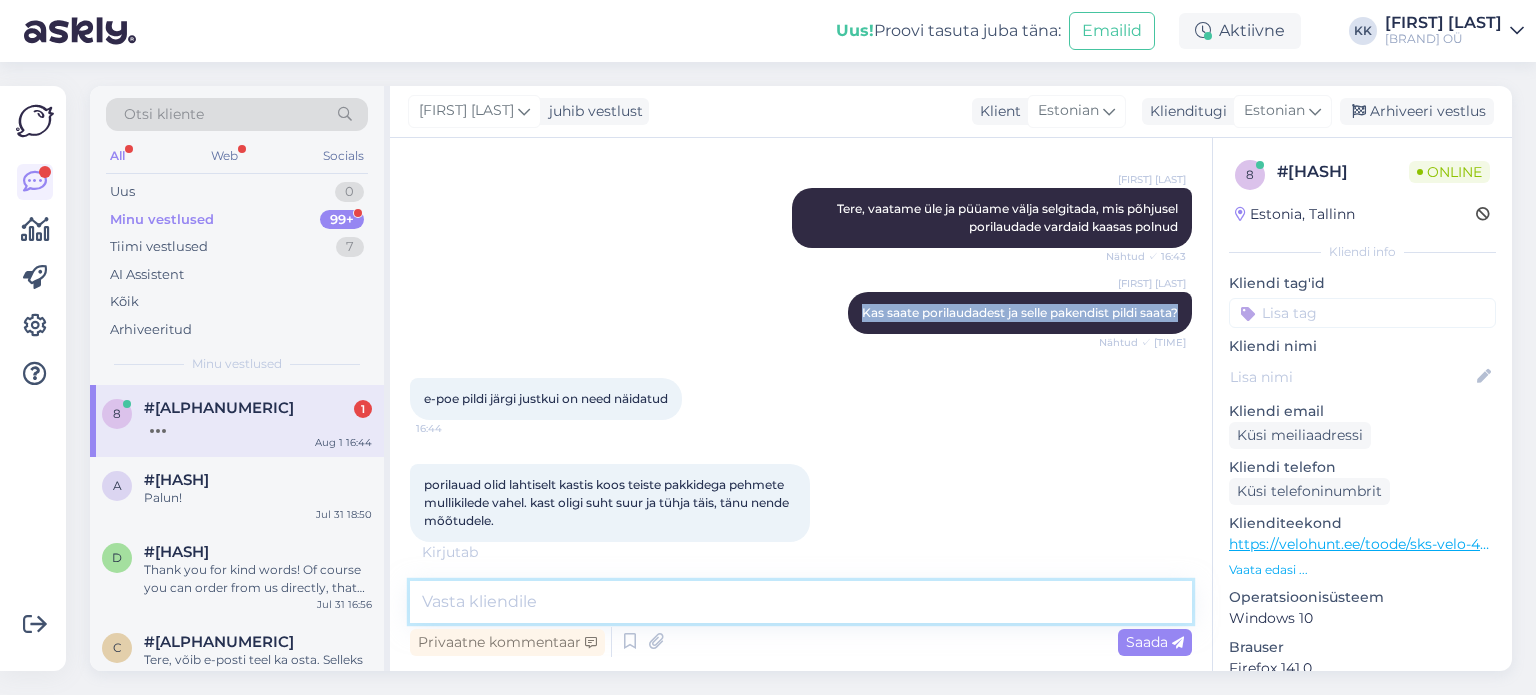 click at bounding box center (801, 602) 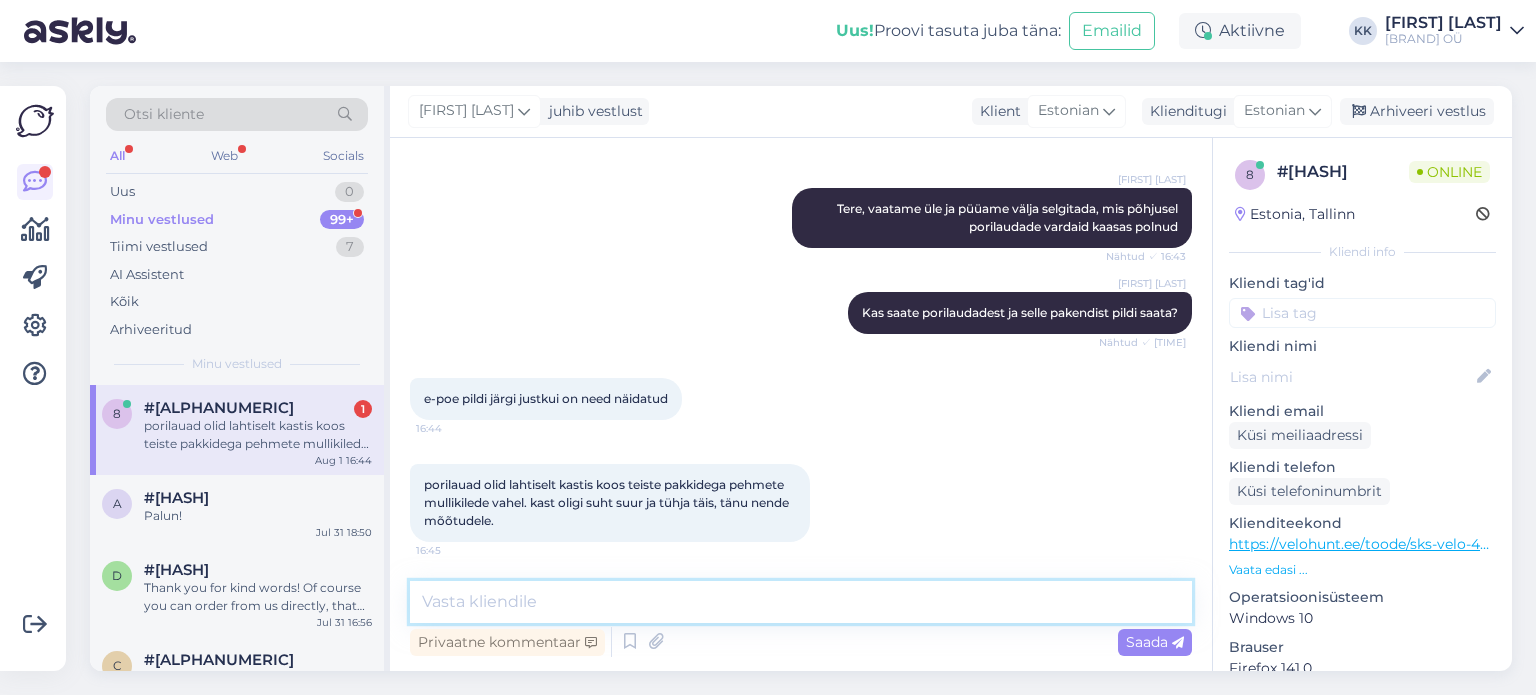 scroll, scrollTop: 388, scrollLeft: 0, axis: vertical 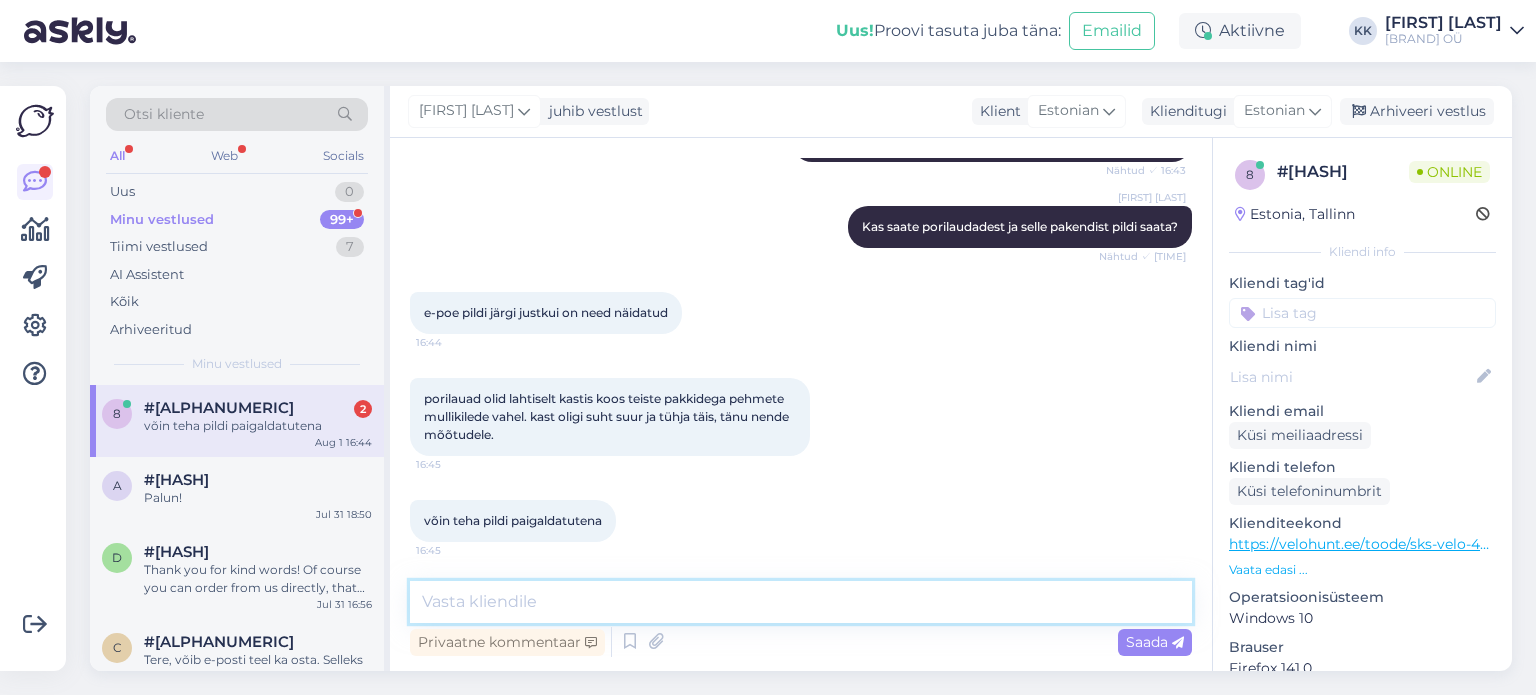 click at bounding box center (801, 602) 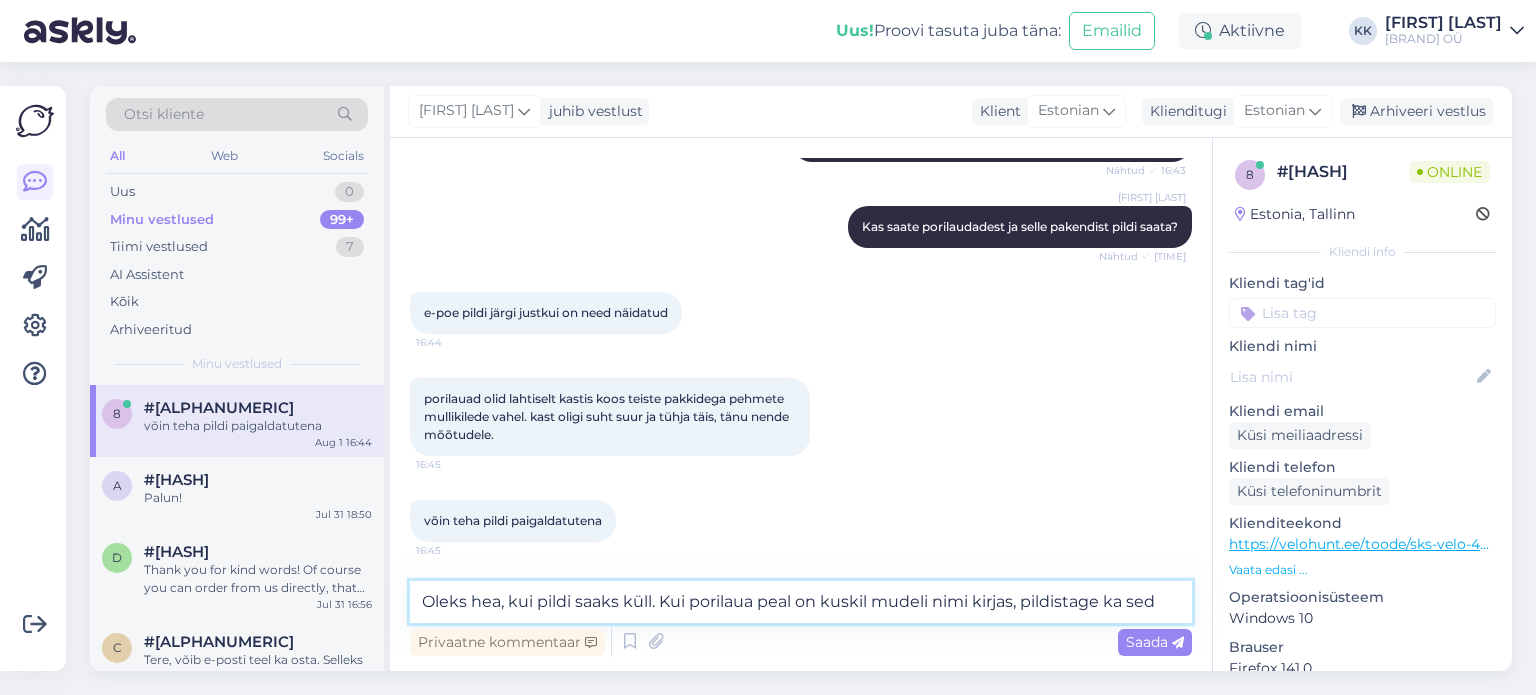type on "Oleks hea, kui pildi saaks küll. Kui porilaua peal on kuskil mudeli nimi kirjas, pildistage ka seda" 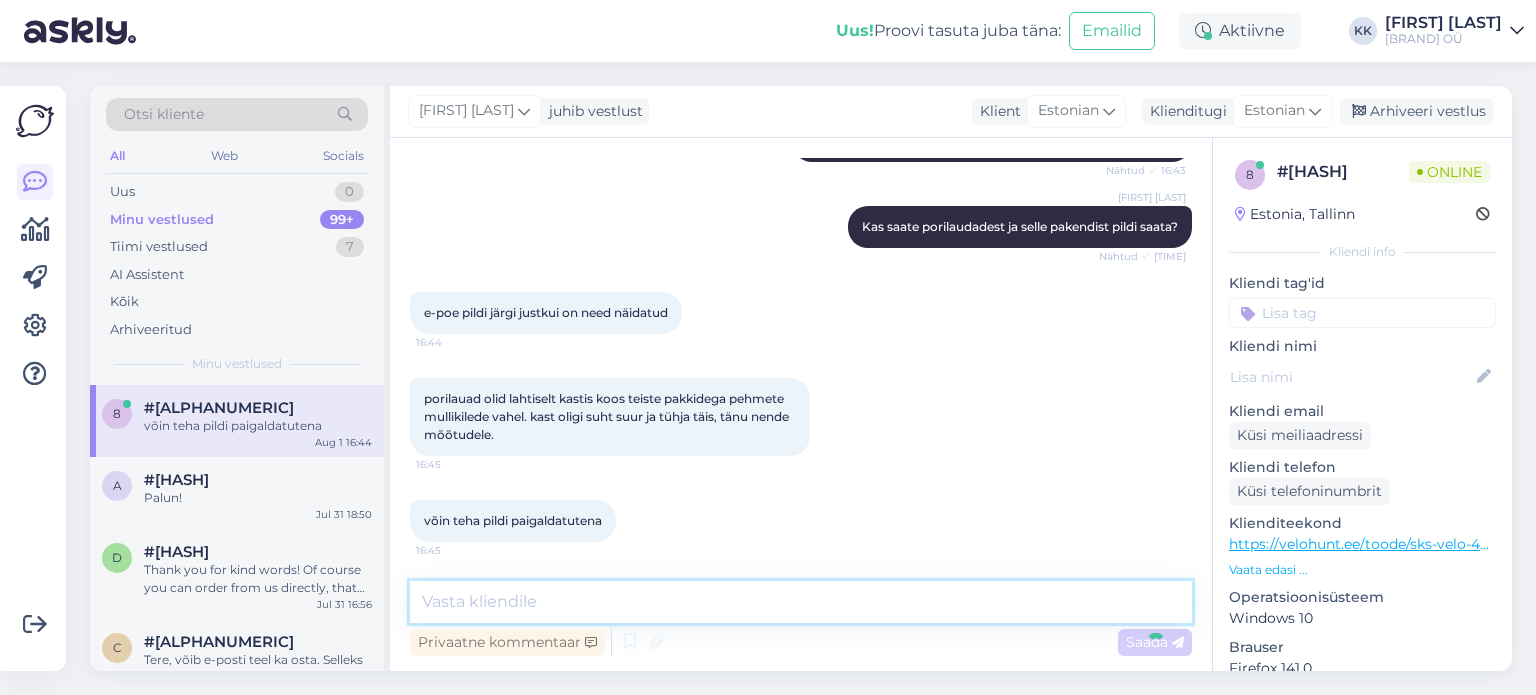 scroll, scrollTop: 492, scrollLeft: 0, axis: vertical 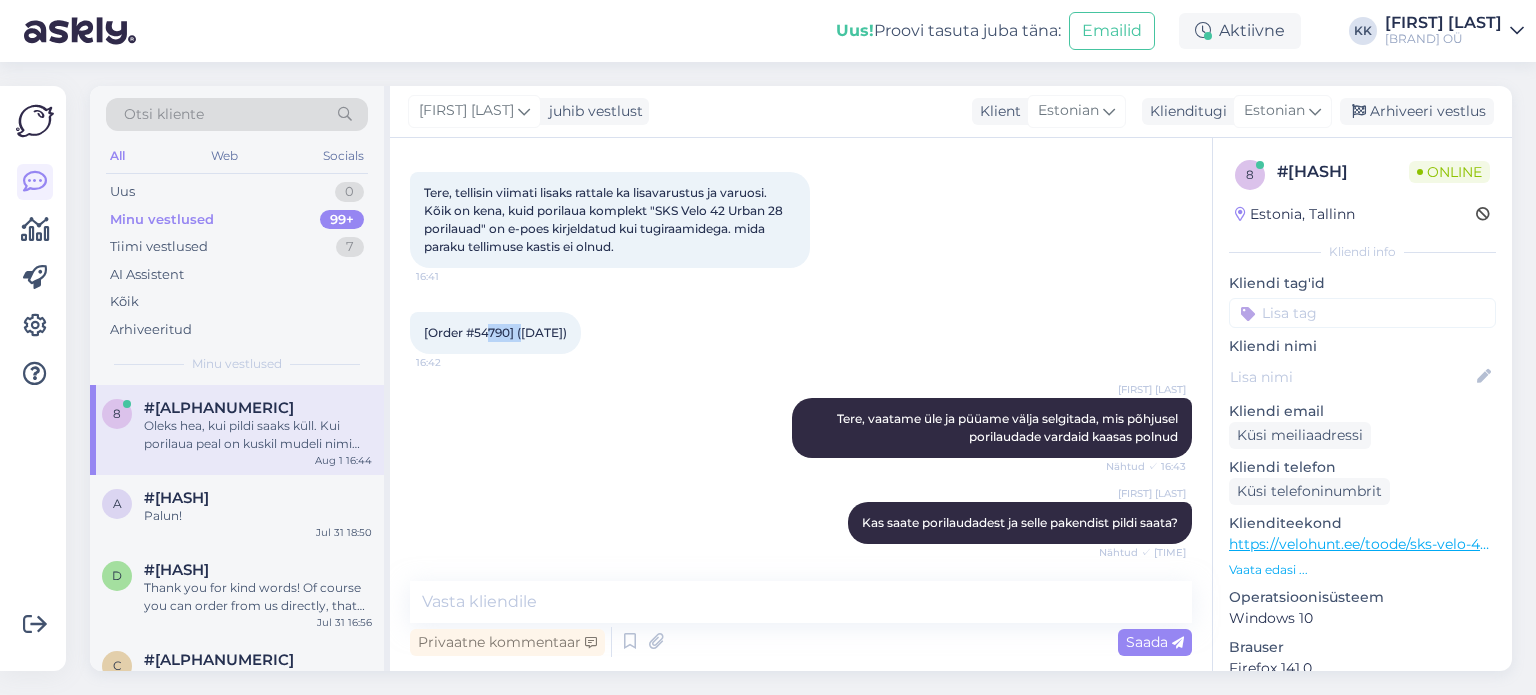 drag, startPoint x: 482, startPoint y: 334, endPoint x: 525, endPoint y: 333, distance: 43.011627 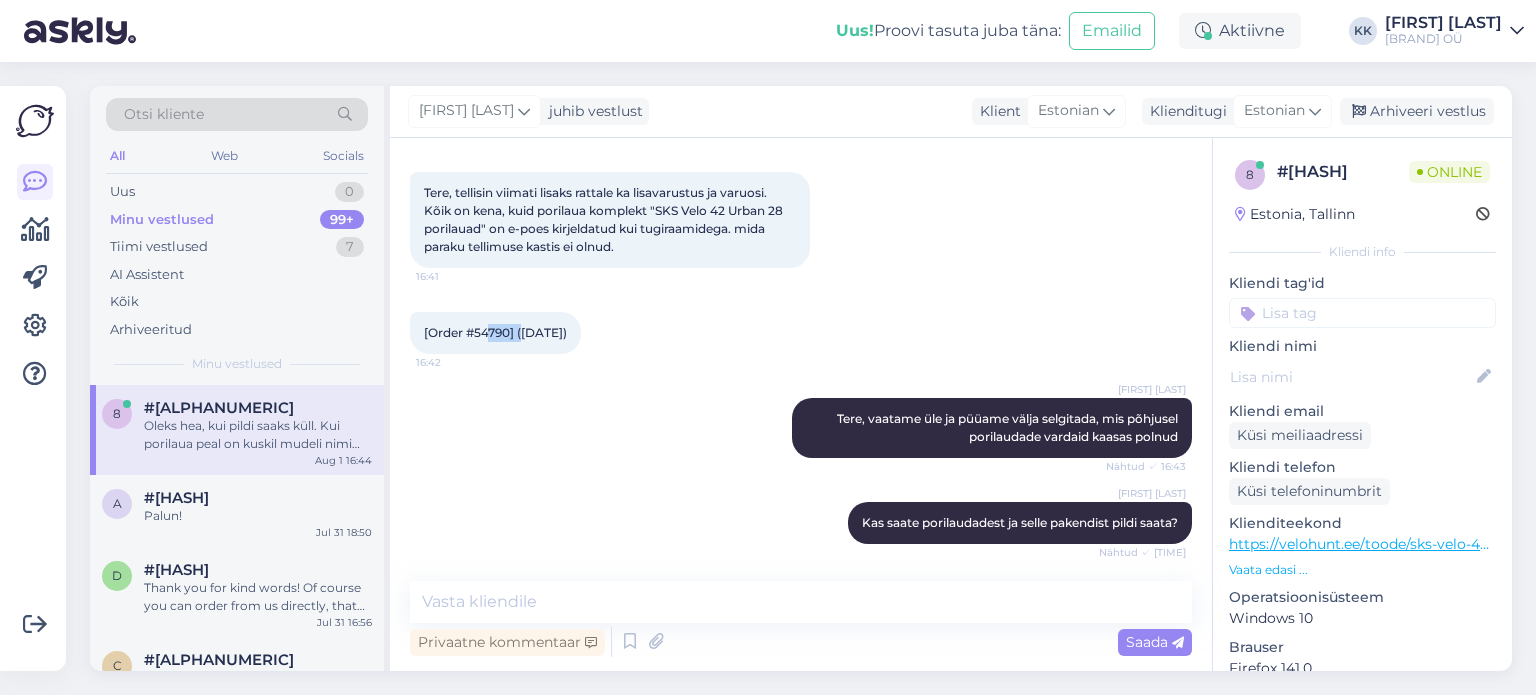 click on "[Order #54790] ([DATE])" at bounding box center (495, 332) 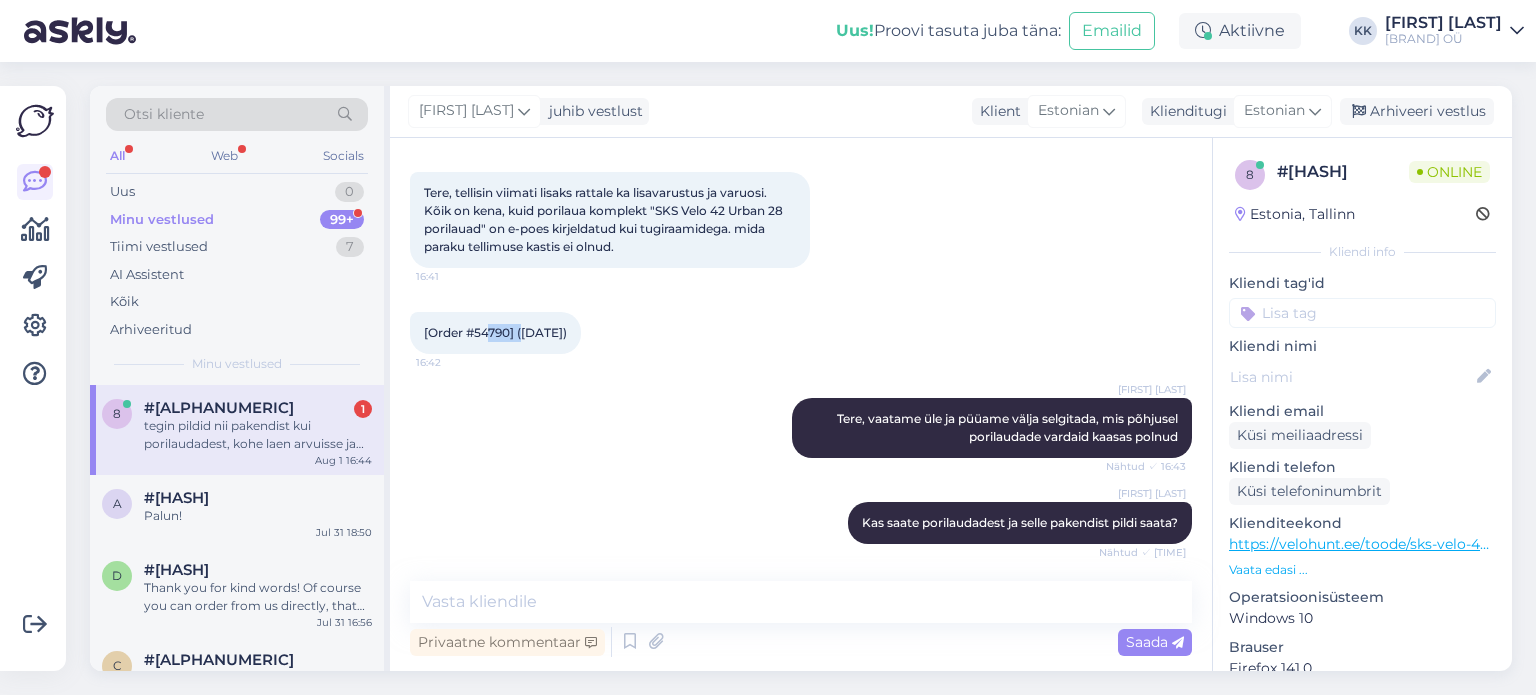 scroll, scrollTop: 596, scrollLeft: 0, axis: vertical 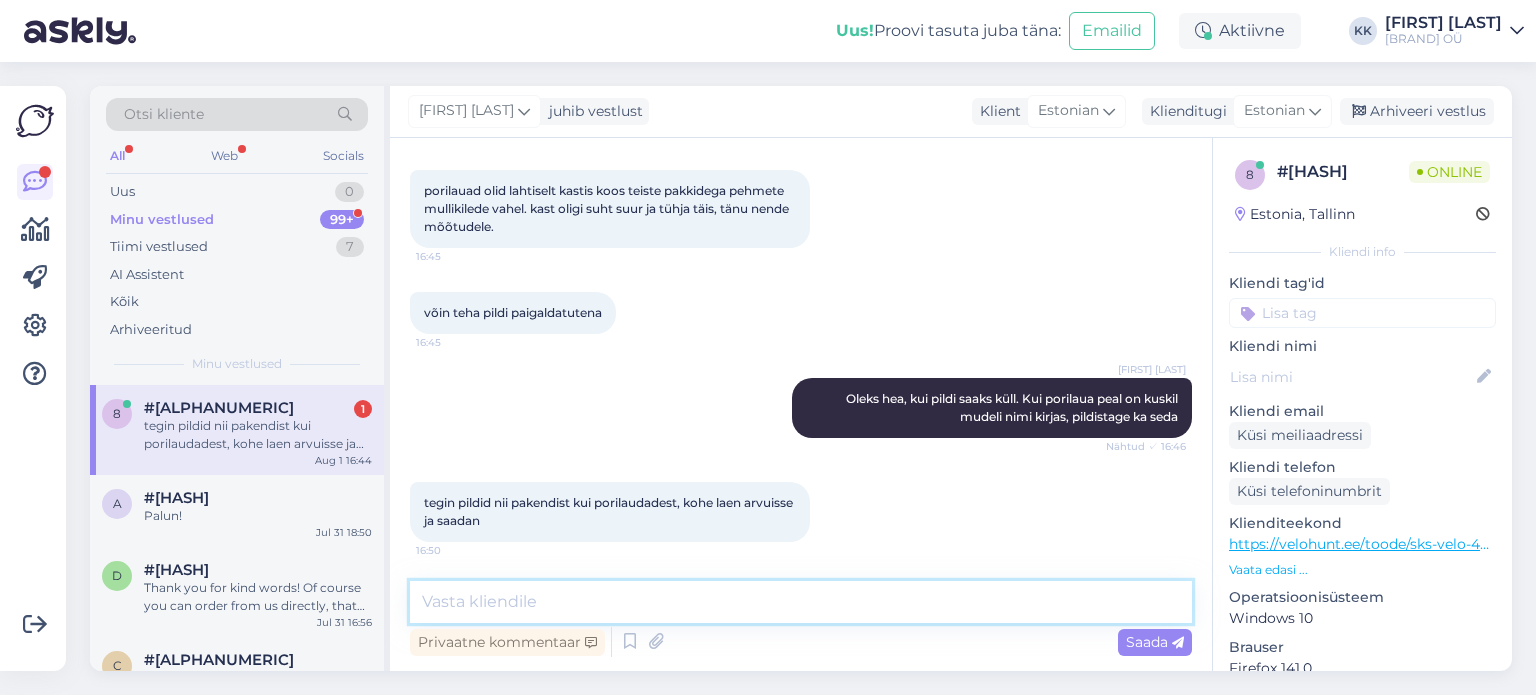 click at bounding box center (801, 602) 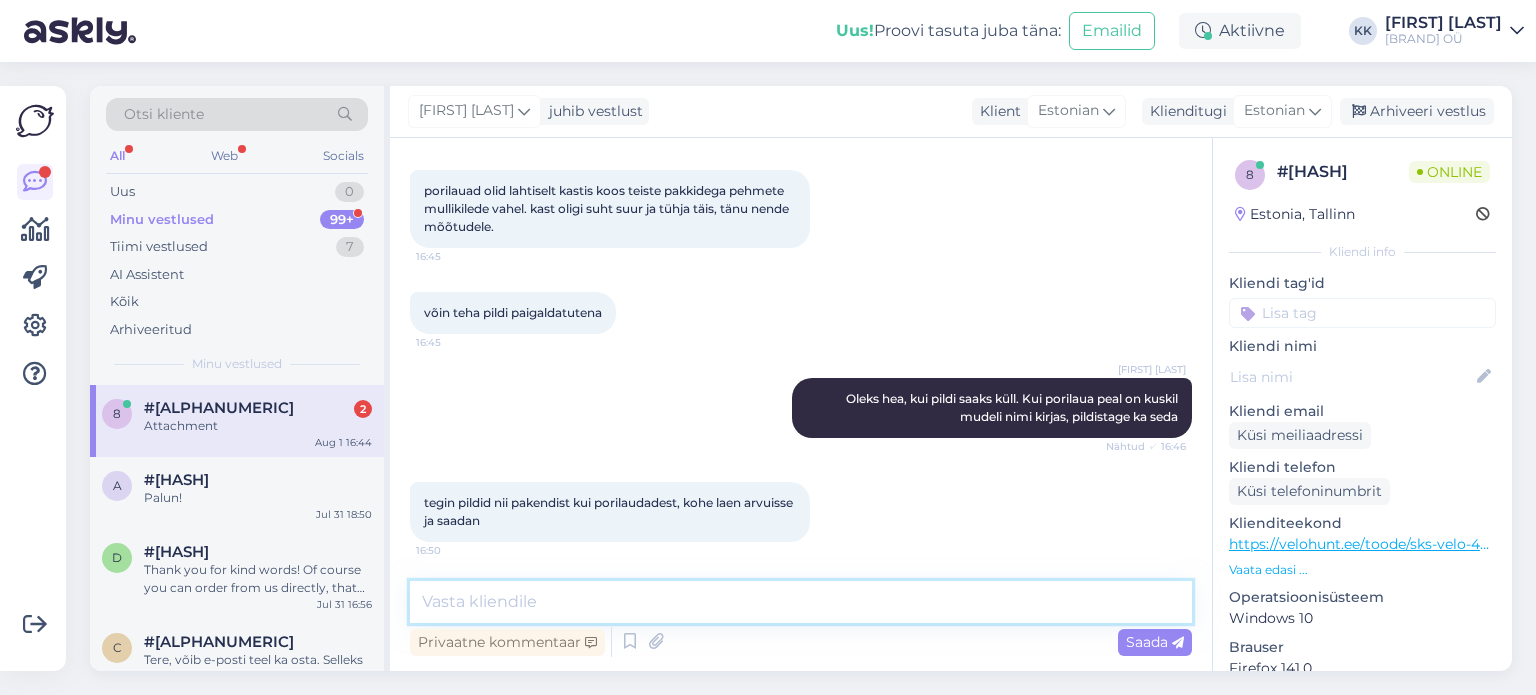 scroll, scrollTop: 722, scrollLeft: 0, axis: vertical 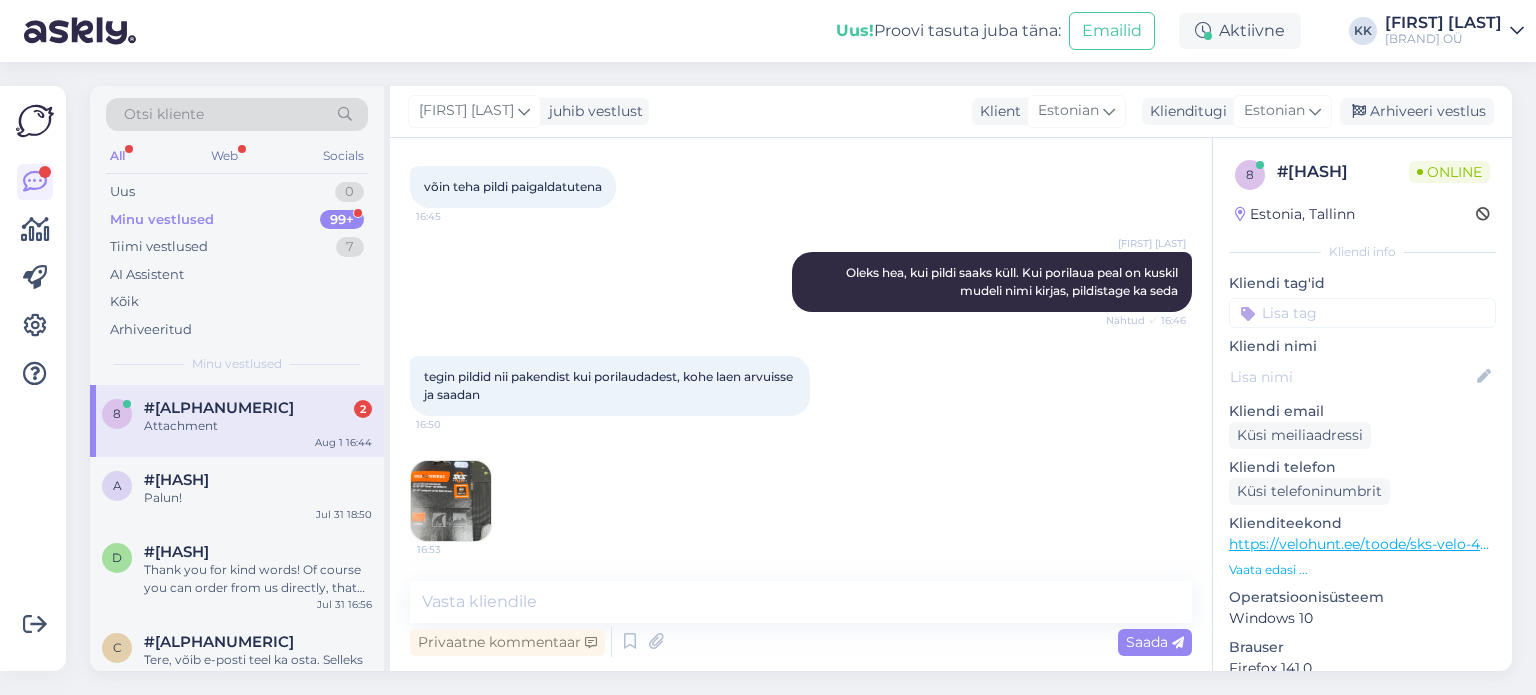 click at bounding box center (451, 501) 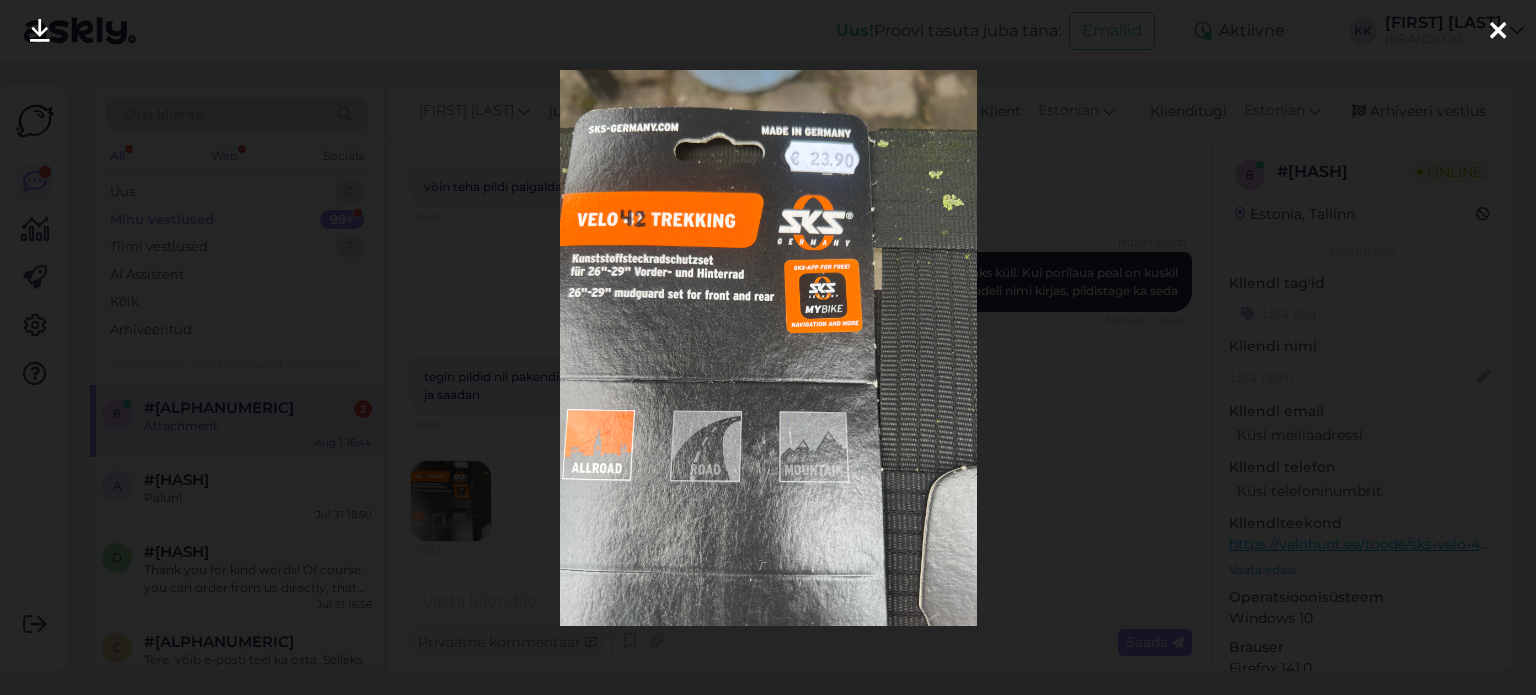 scroll, scrollTop: 848, scrollLeft: 0, axis: vertical 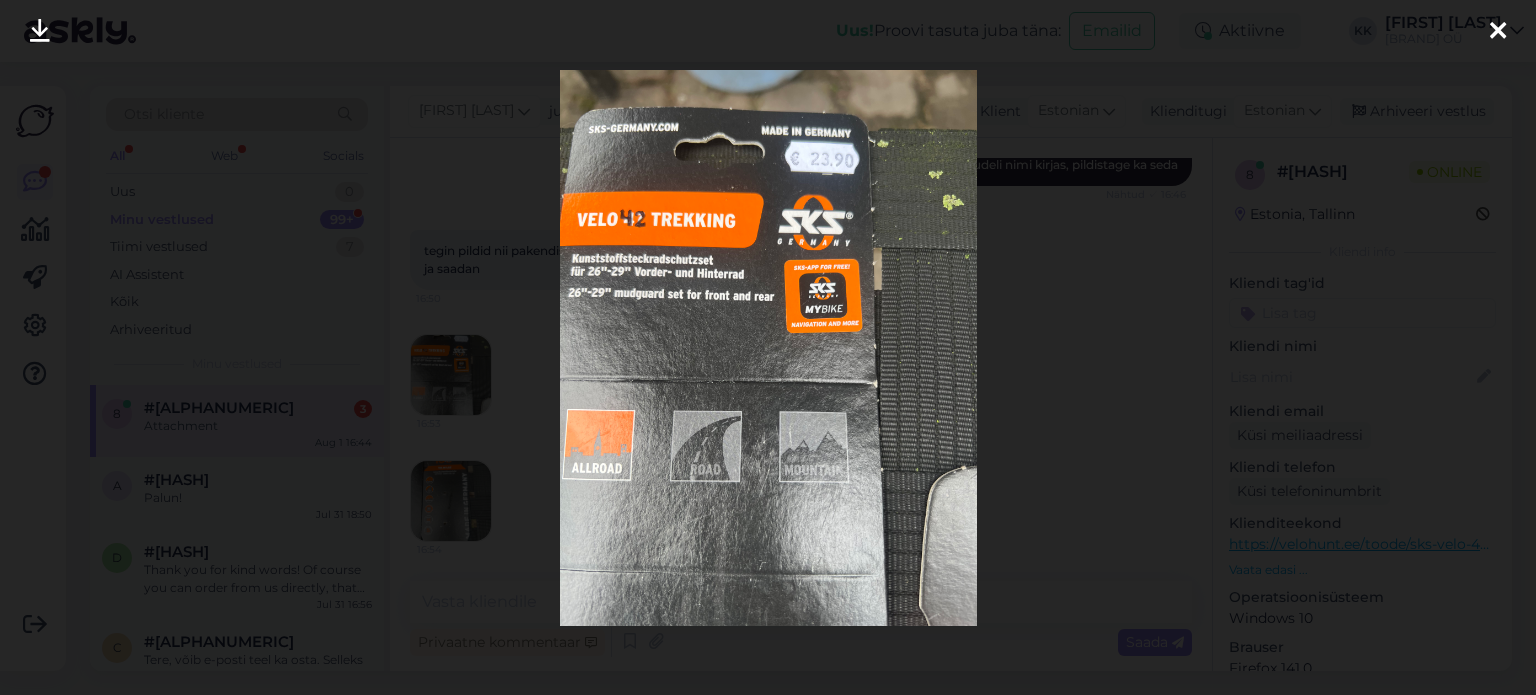 click at bounding box center [768, 347] 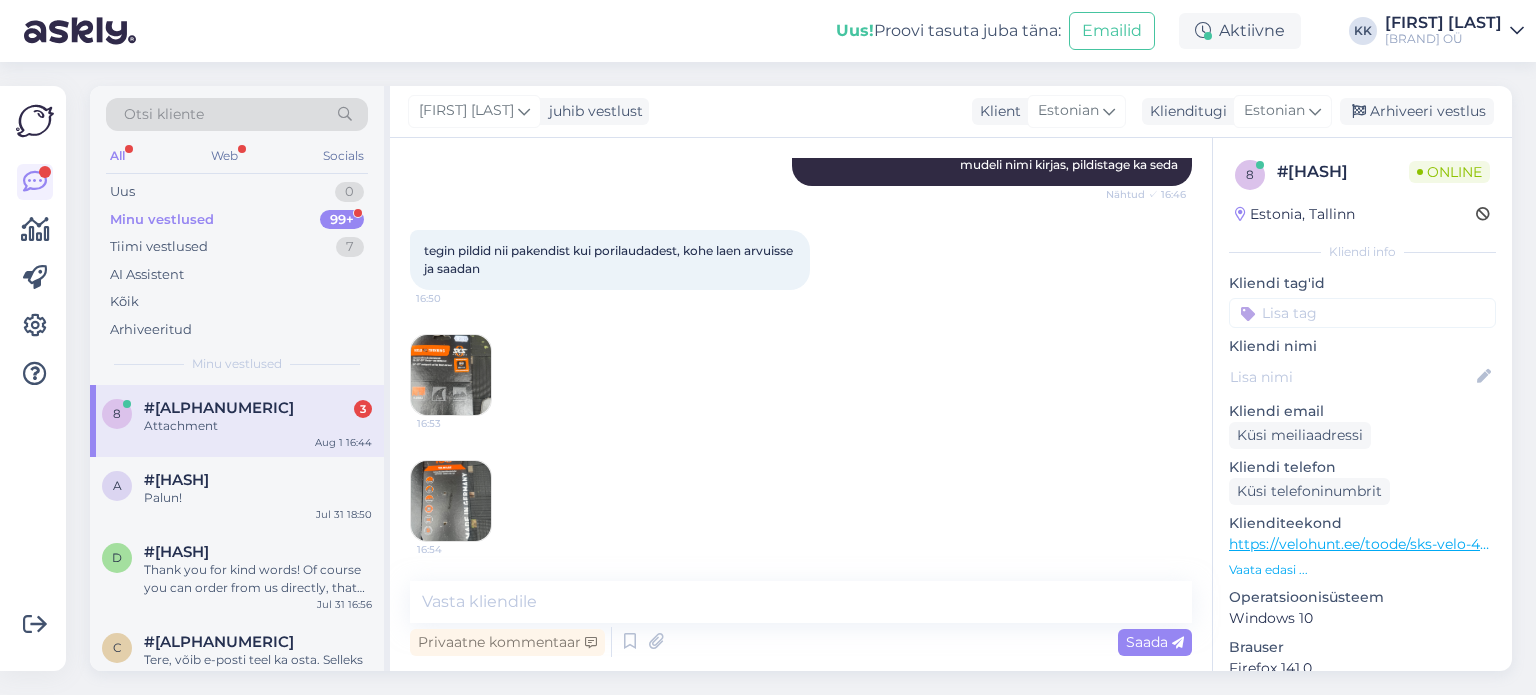 click at bounding box center [451, 501] 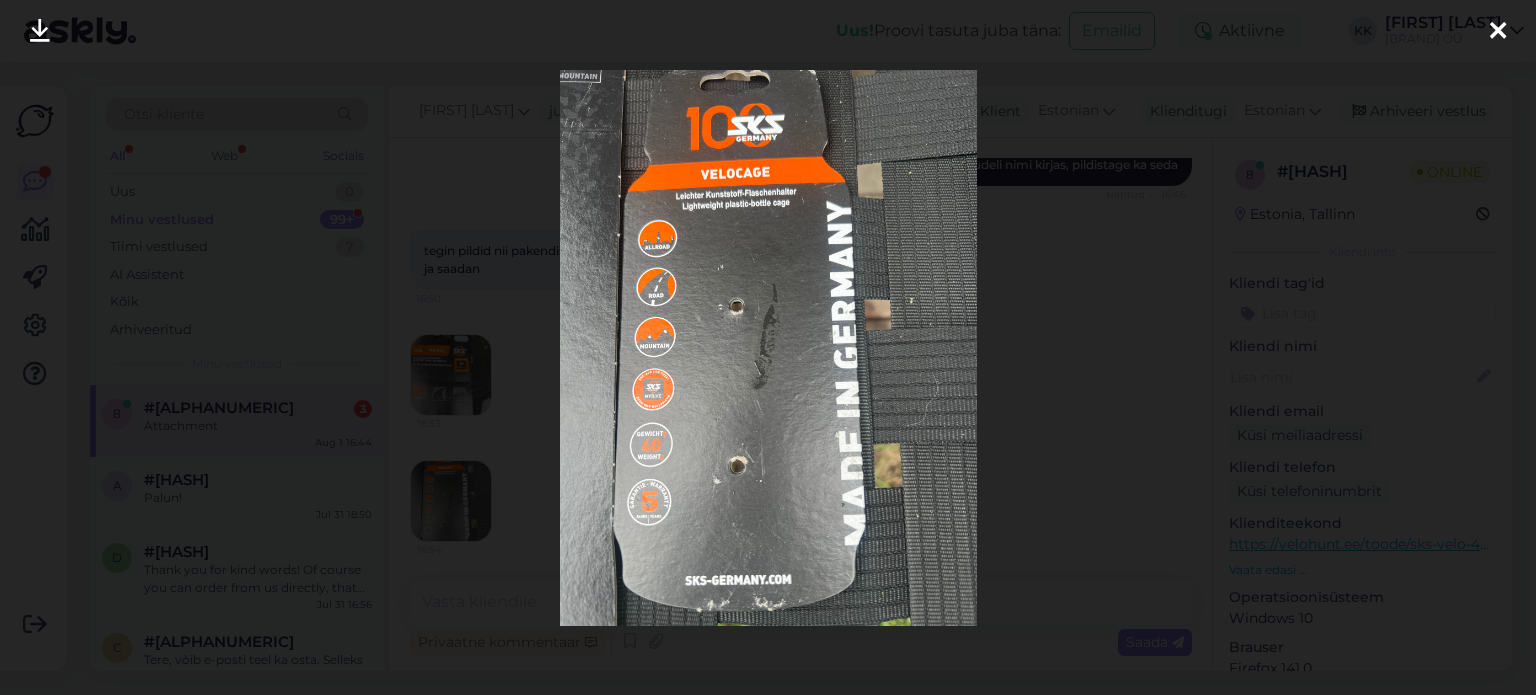 click at bounding box center (768, 347) 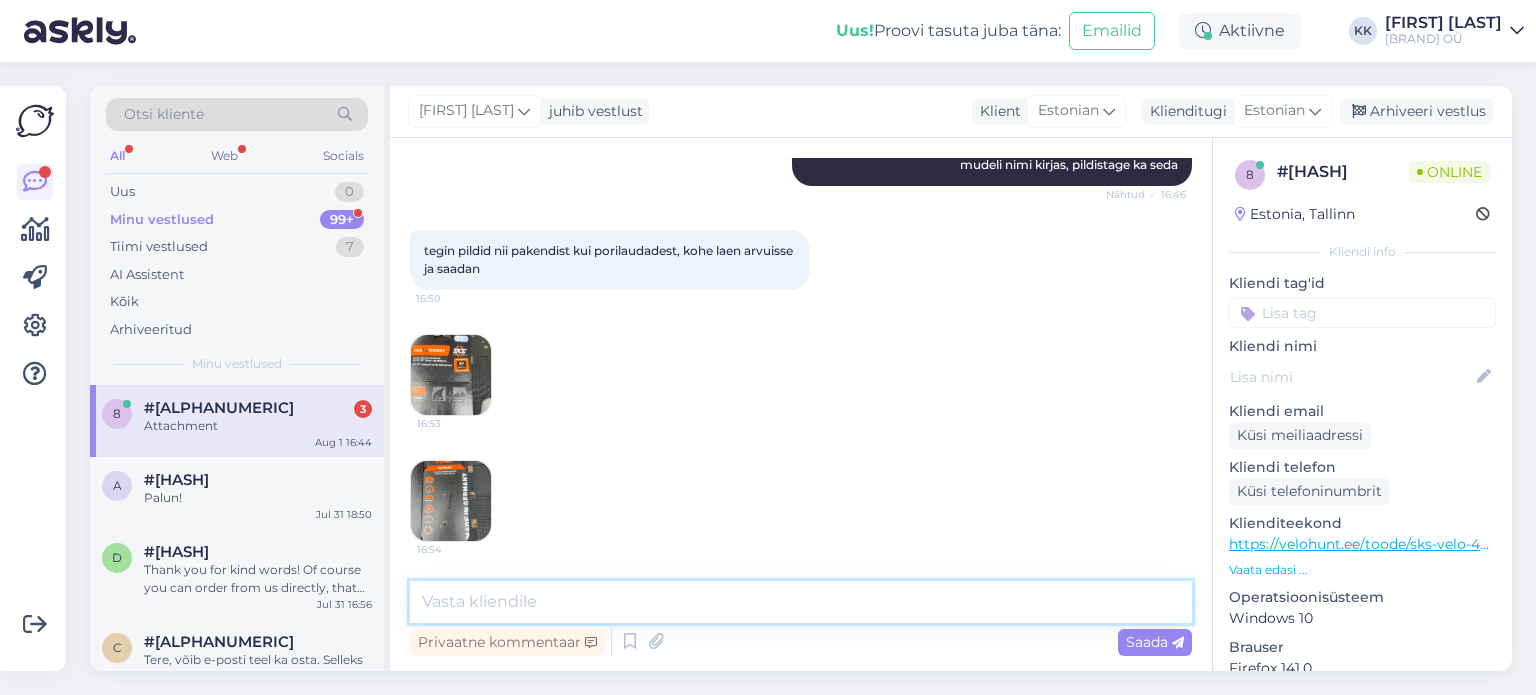 click at bounding box center (801, 602) 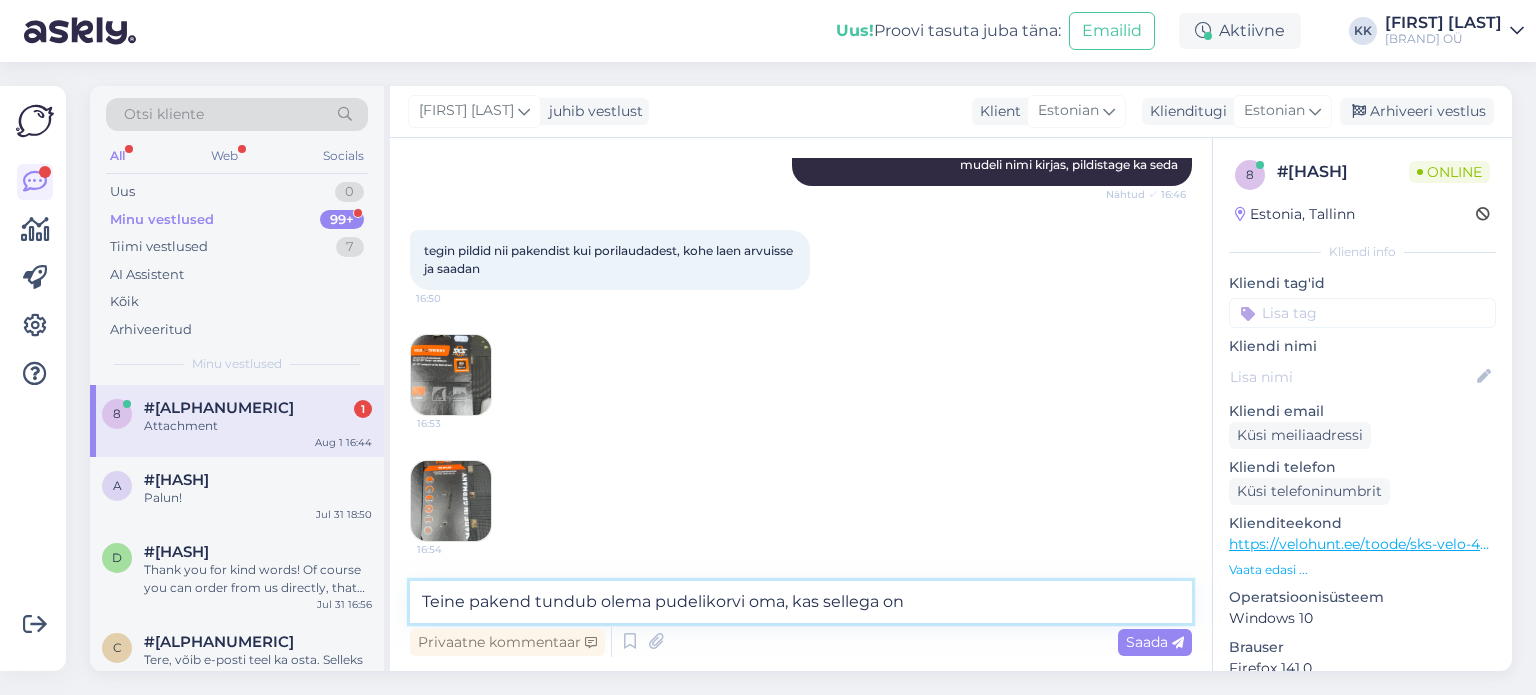 scroll, scrollTop: 973, scrollLeft: 0, axis: vertical 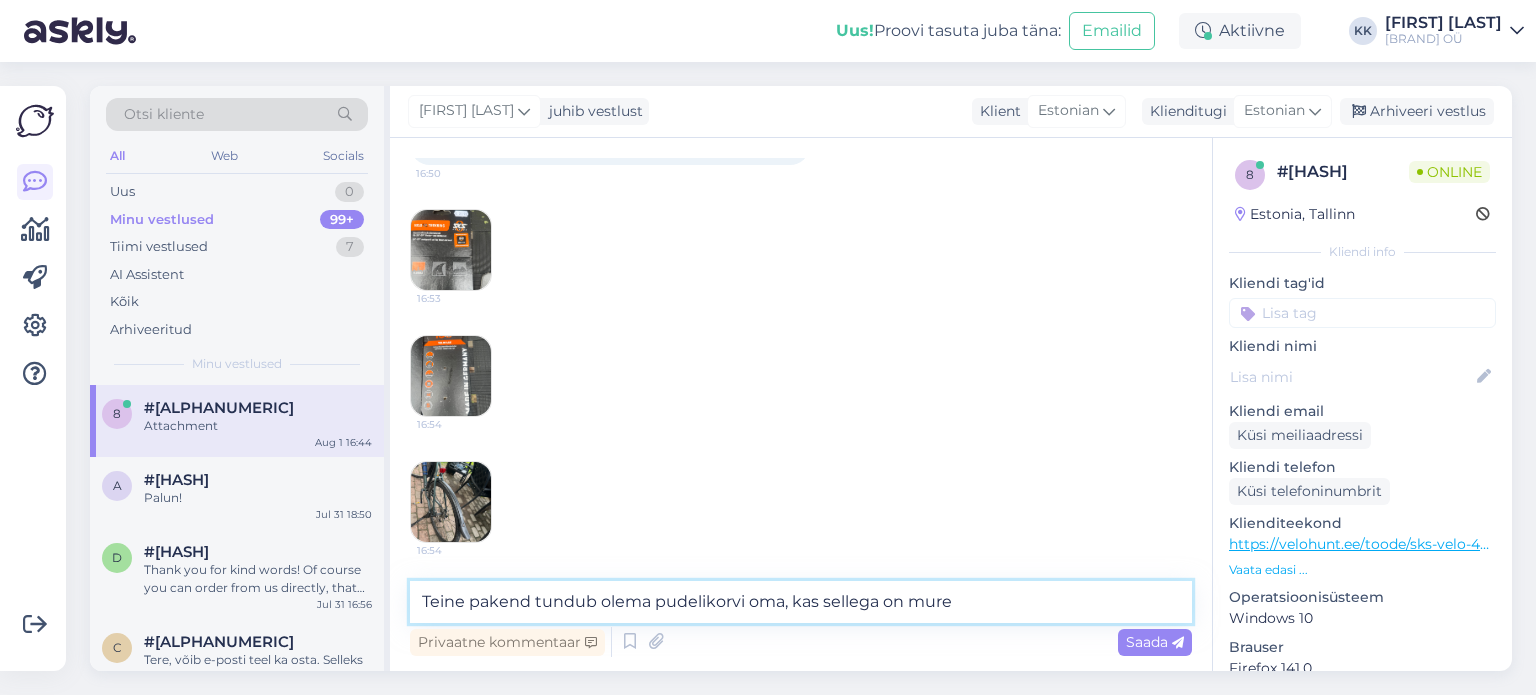 type on "Teine pakend tundub olema pudelikorvi oma, kas sellega on mure?" 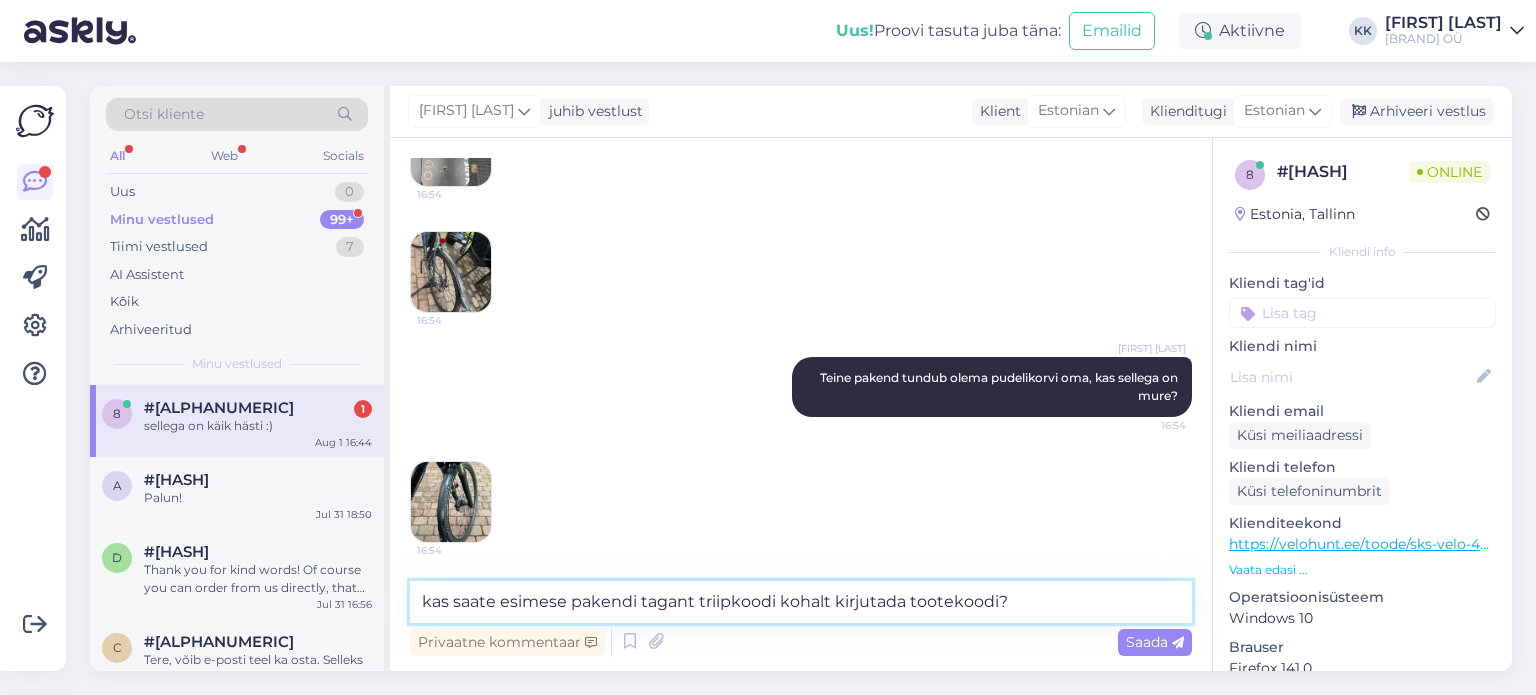 scroll, scrollTop: 1288, scrollLeft: 0, axis: vertical 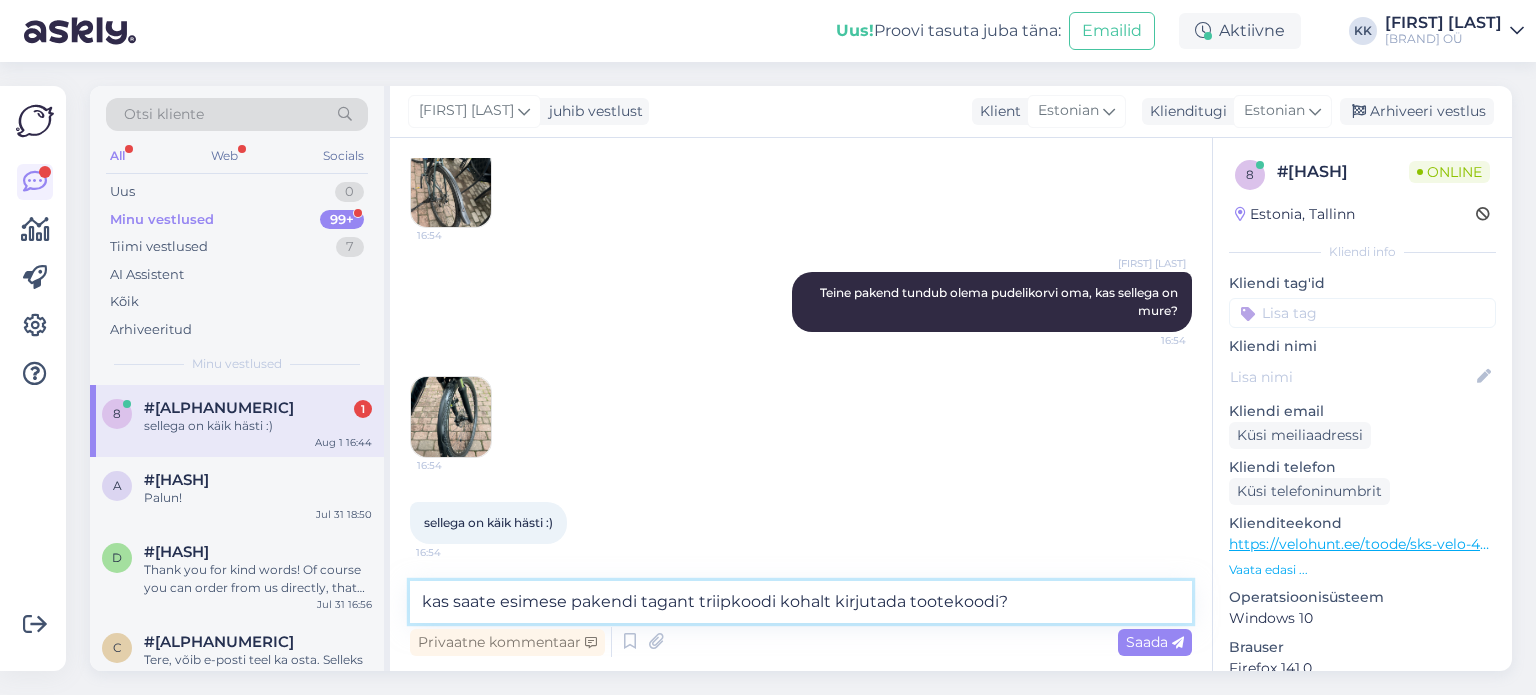 click on "kas saate esimese pakendi tagant triipkoodi kohalt kirjutada tootekoodi?" at bounding box center [801, 602] 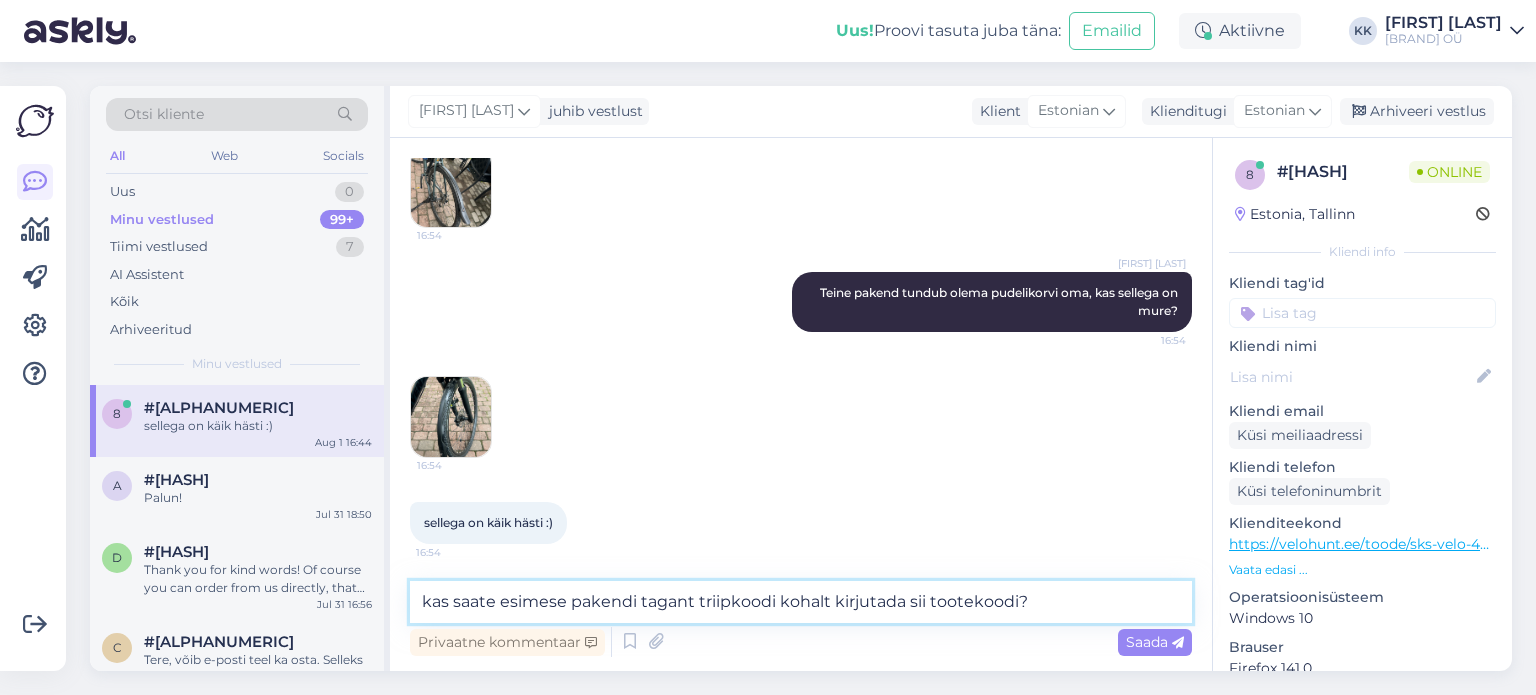 type on "kas saate esimese pakendi tagant triipkoodi kohalt kirjutada siia tootekoodi?" 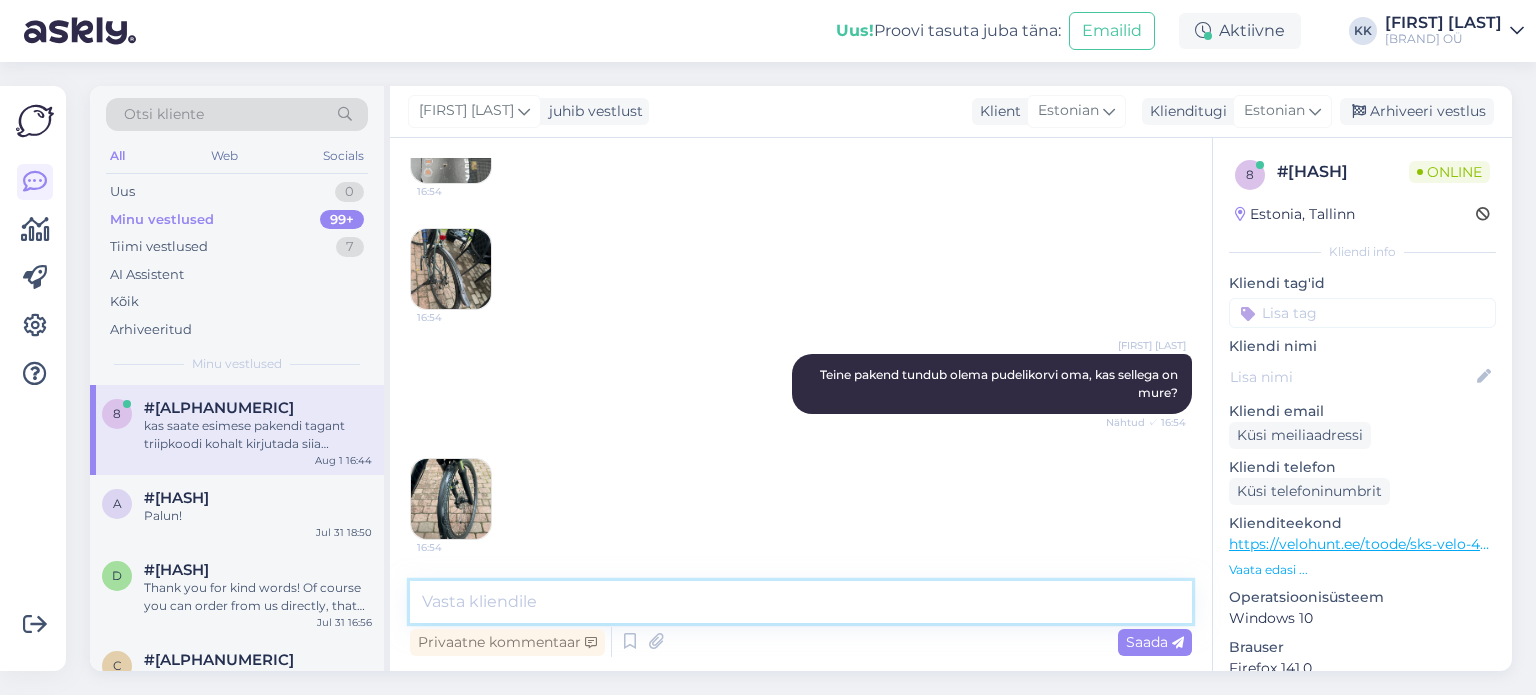 scroll, scrollTop: 1192, scrollLeft: 0, axis: vertical 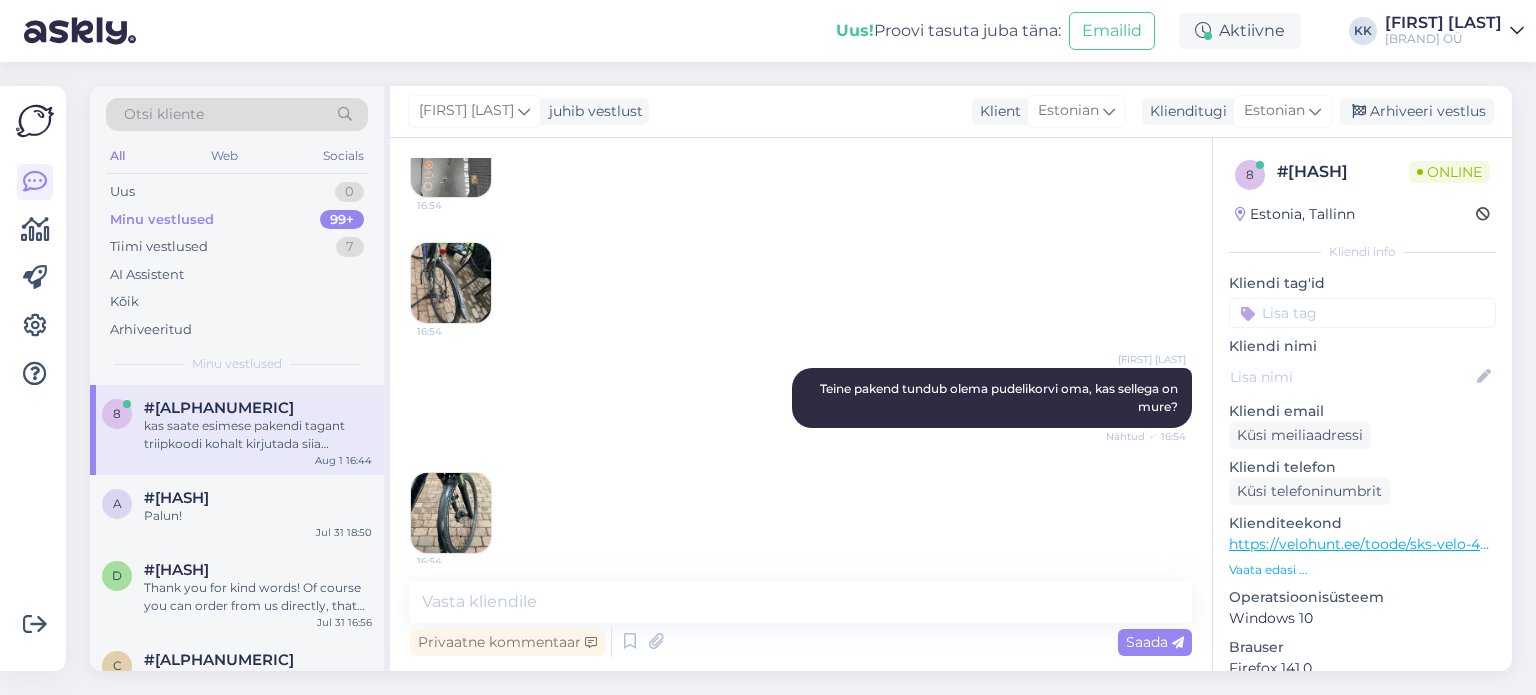 click at bounding box center (451, 283) 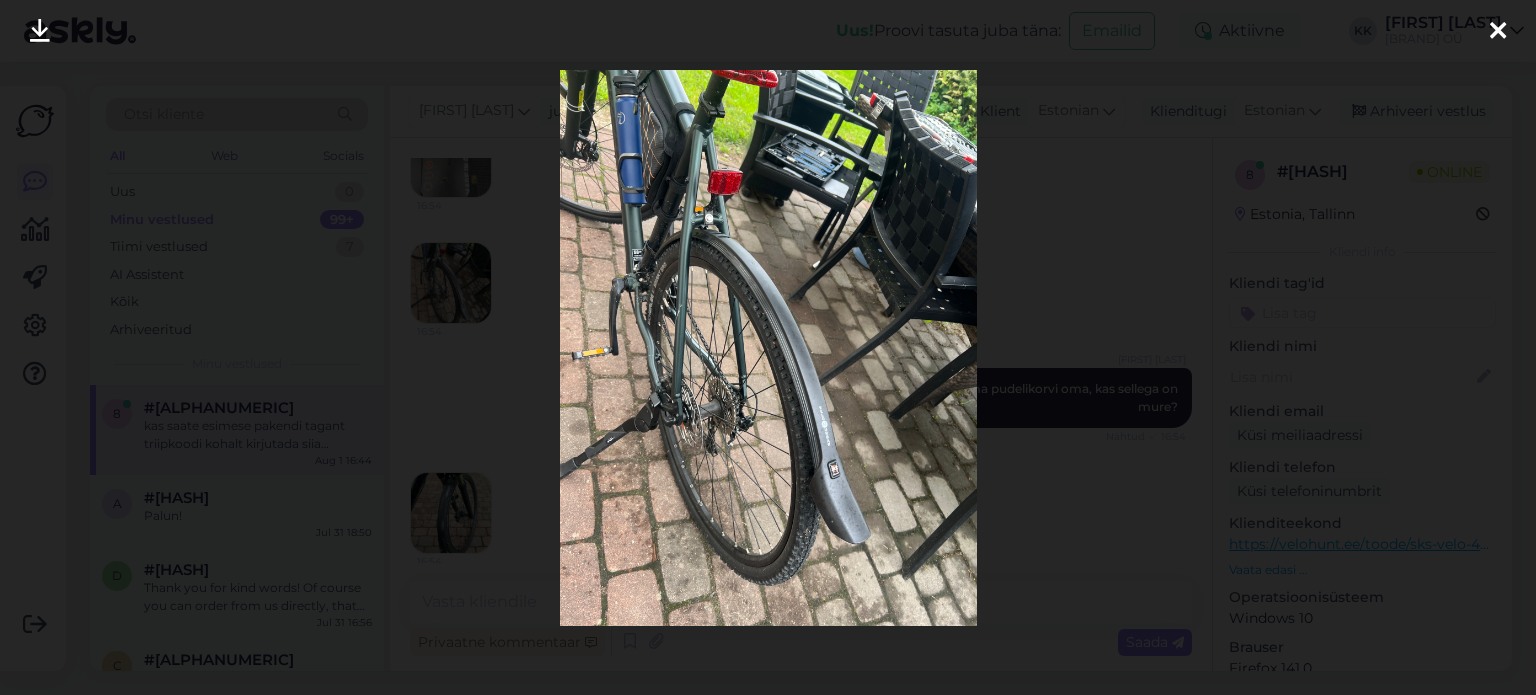 click at bounding box center [1498, 32] 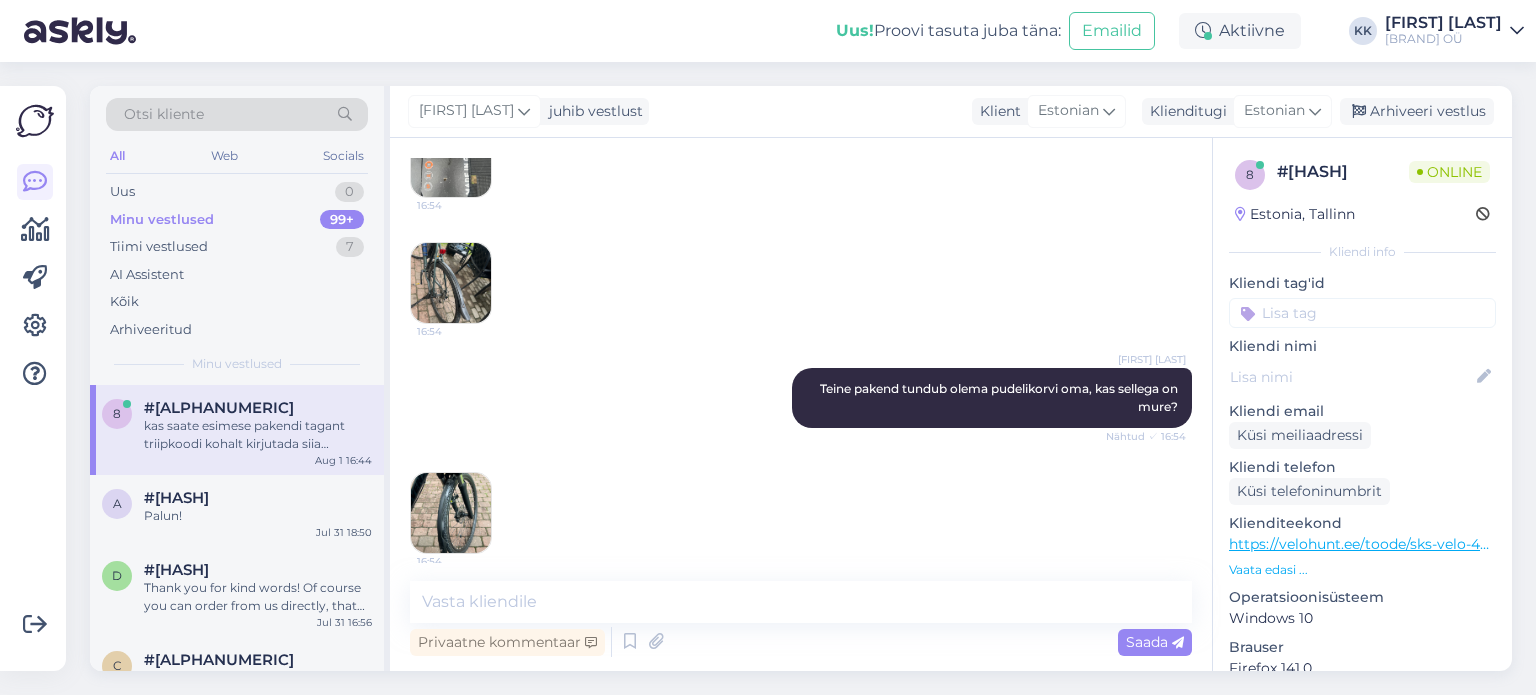 click at bounding box center (451, 513) 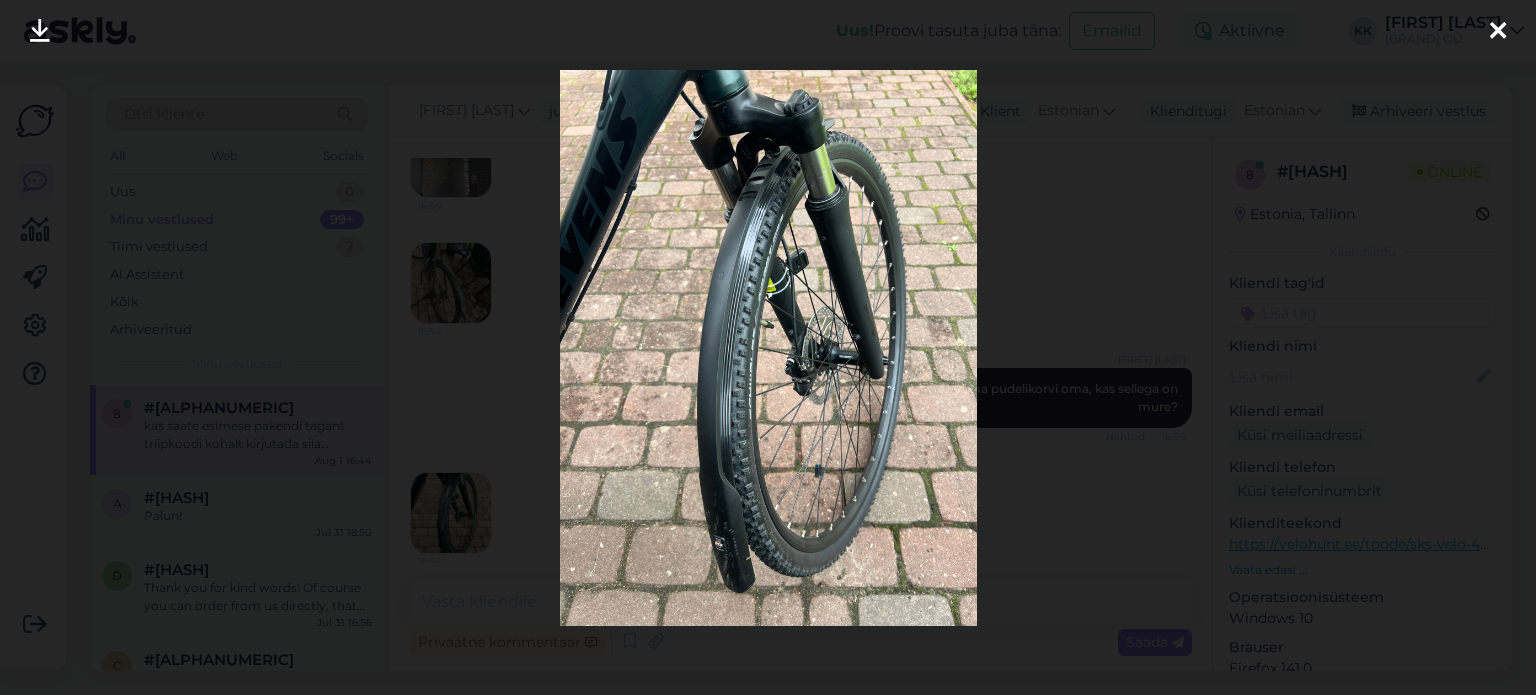 click at bounding box center (1498, 32) 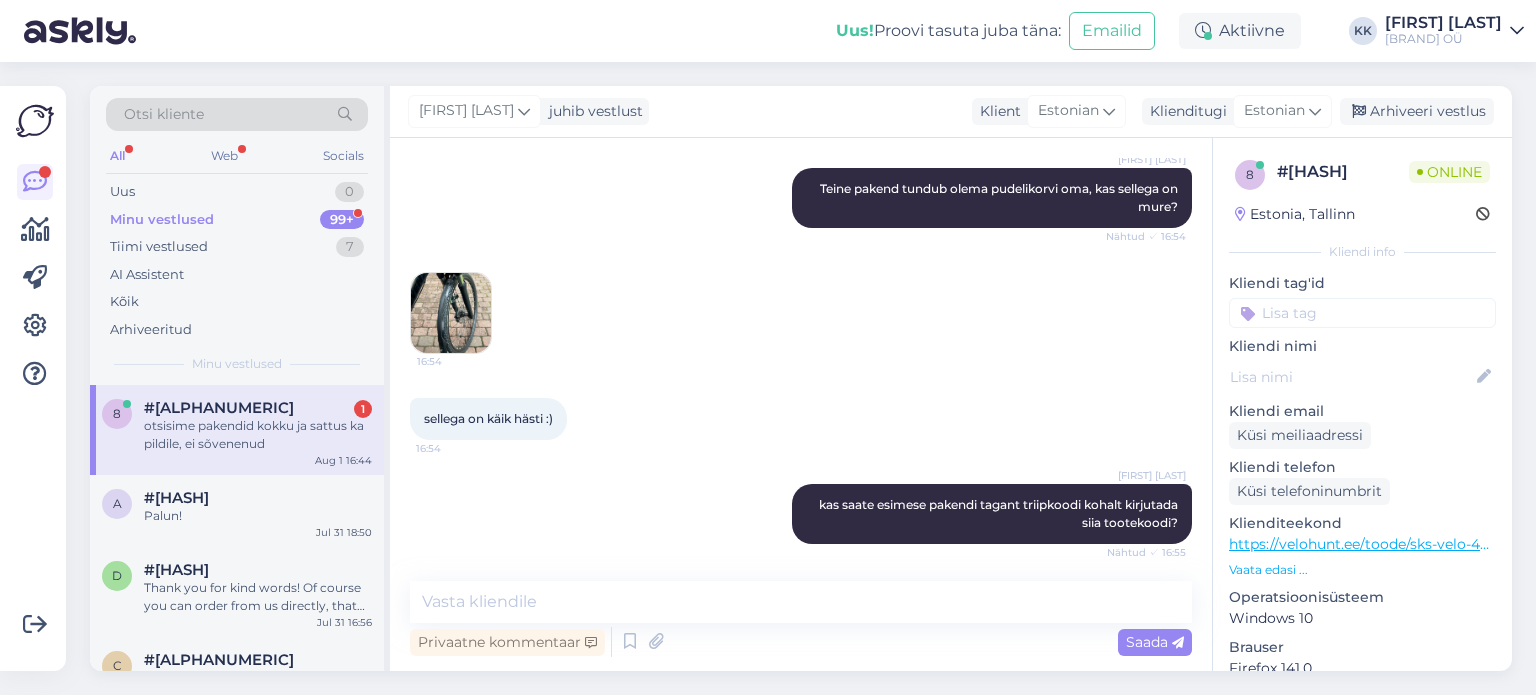 scroll, scrollTop: 1479, scrollLeft: 0, axis: vertical 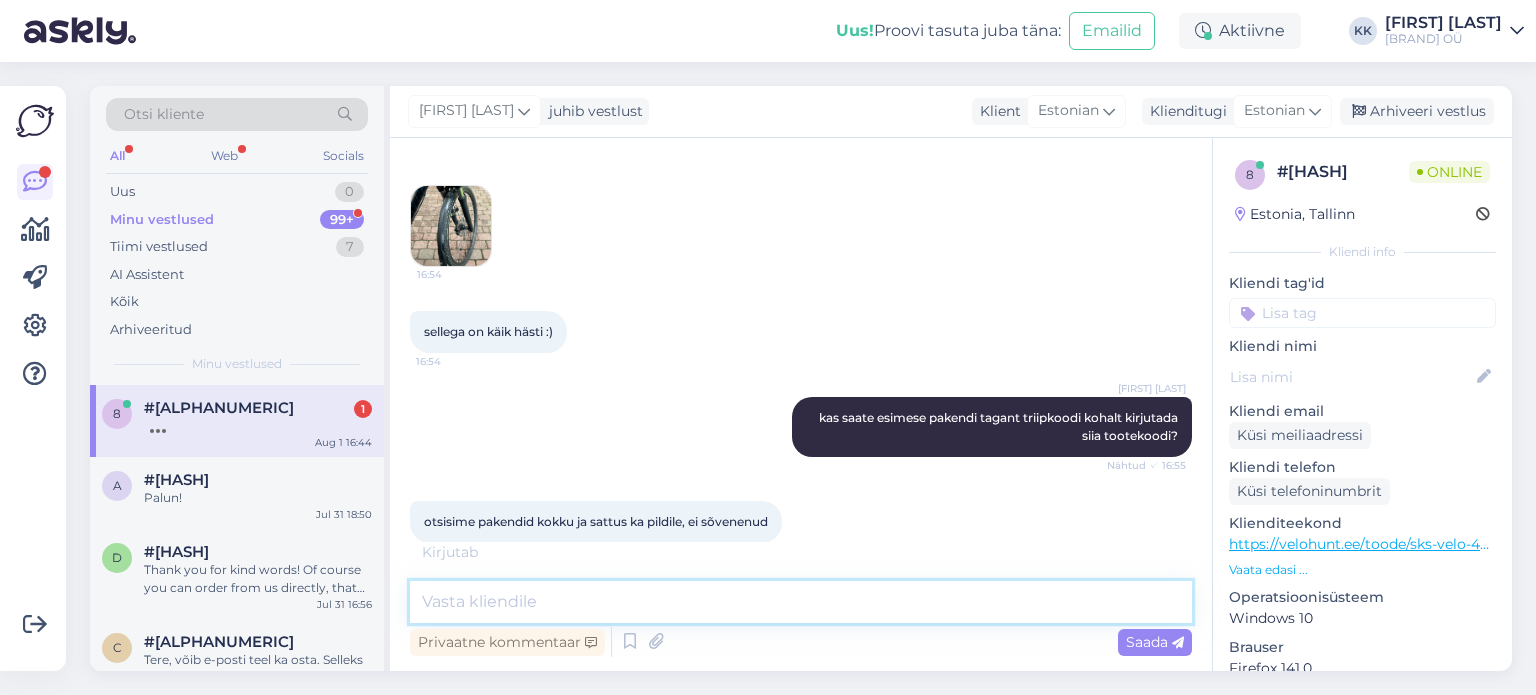 click at bounding box center [801, 602] 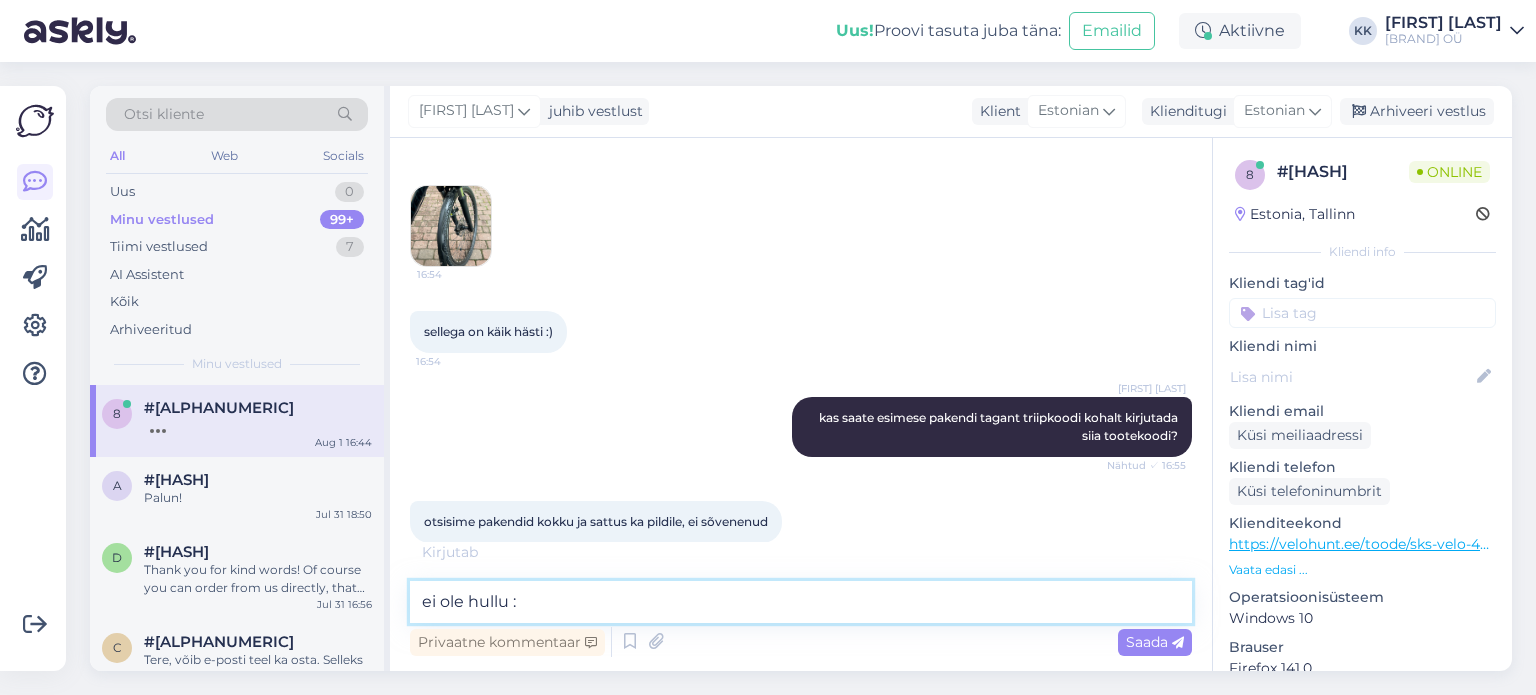type on "ei ole hullu :)" 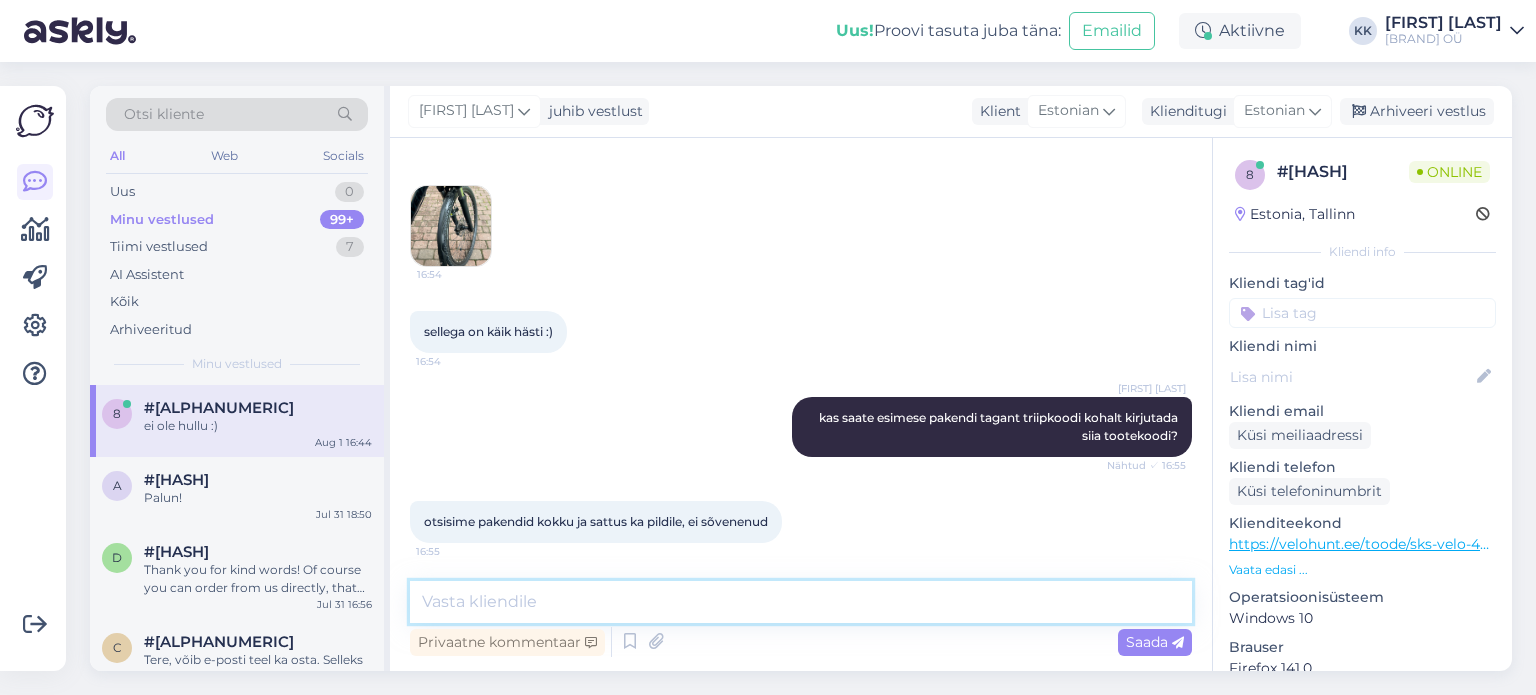 scroll, scrollTop: 1564, scrollLeft: 0, axis: vertical 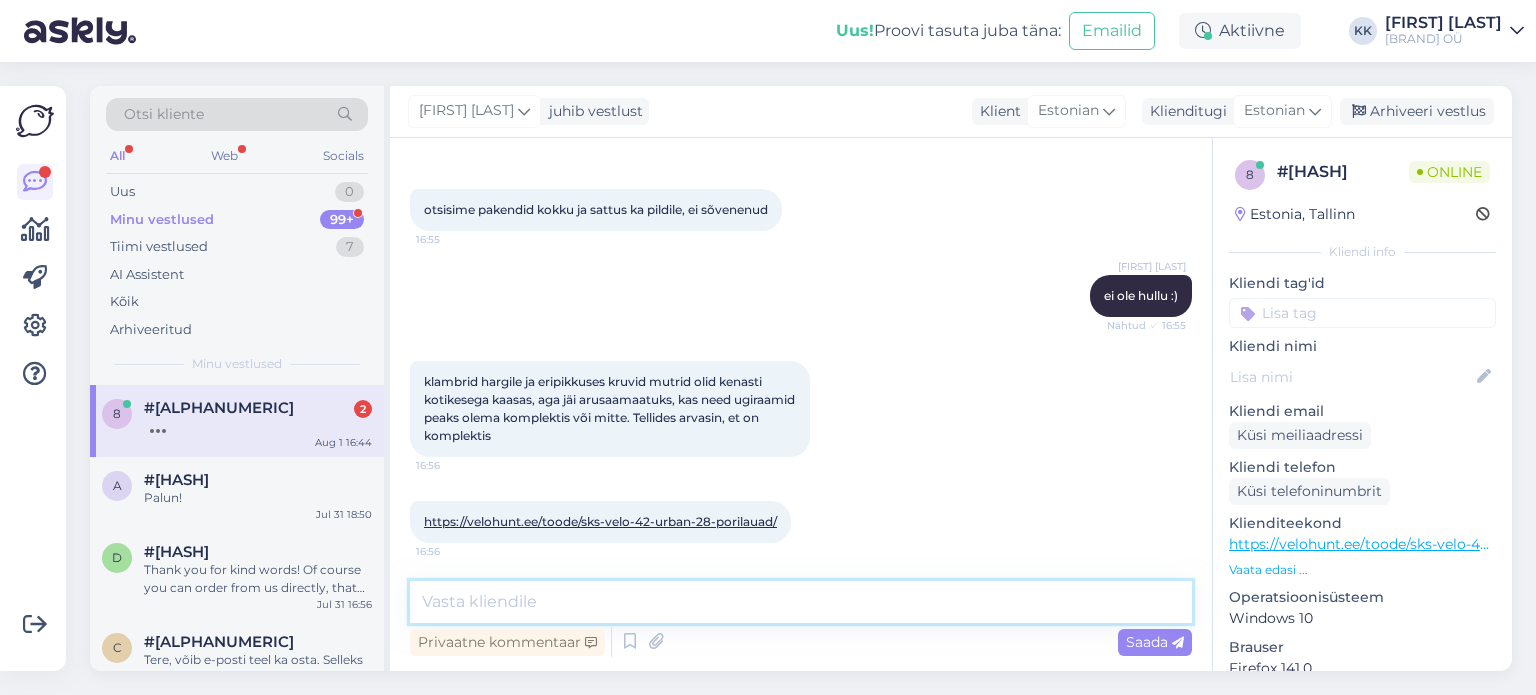 click at bounding box center [801, 602] 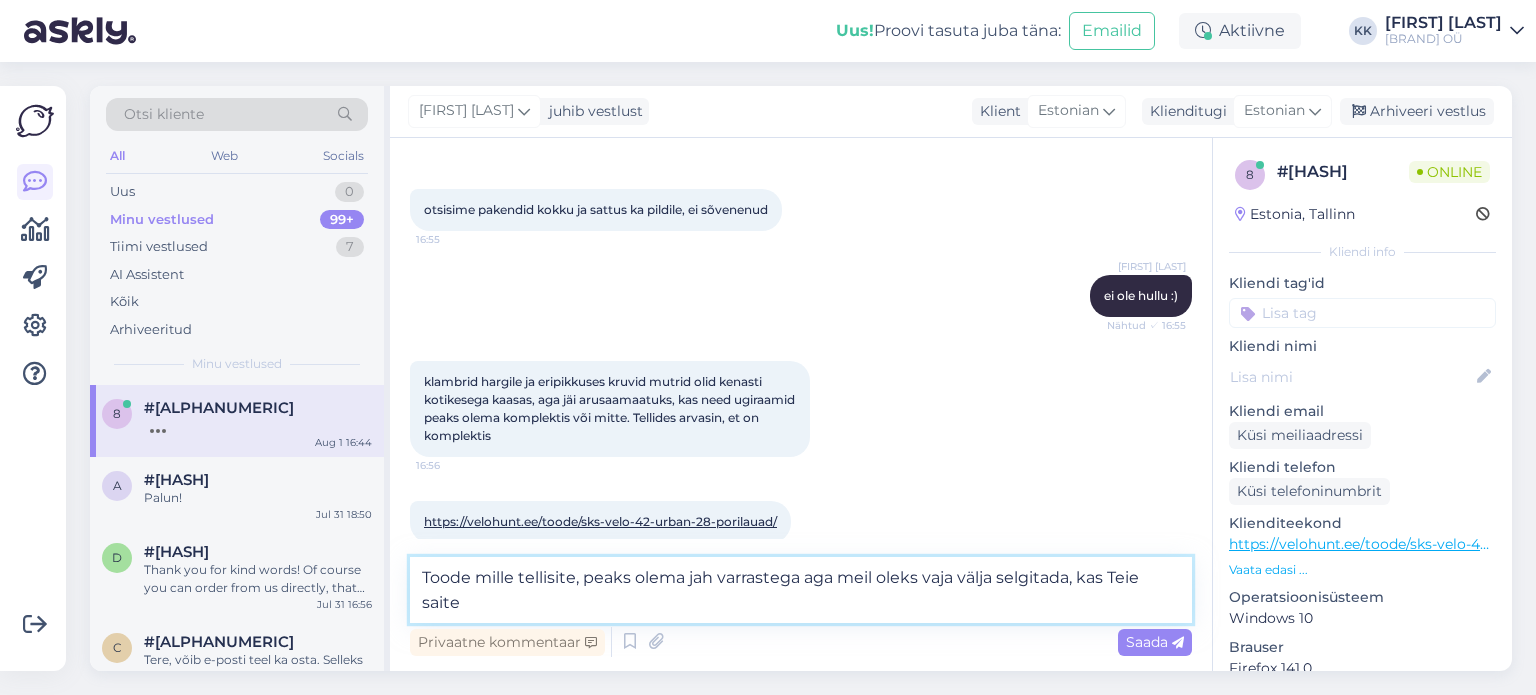 scroll, scrollTop: 1815, scrollLeft: 0, axis: vertical 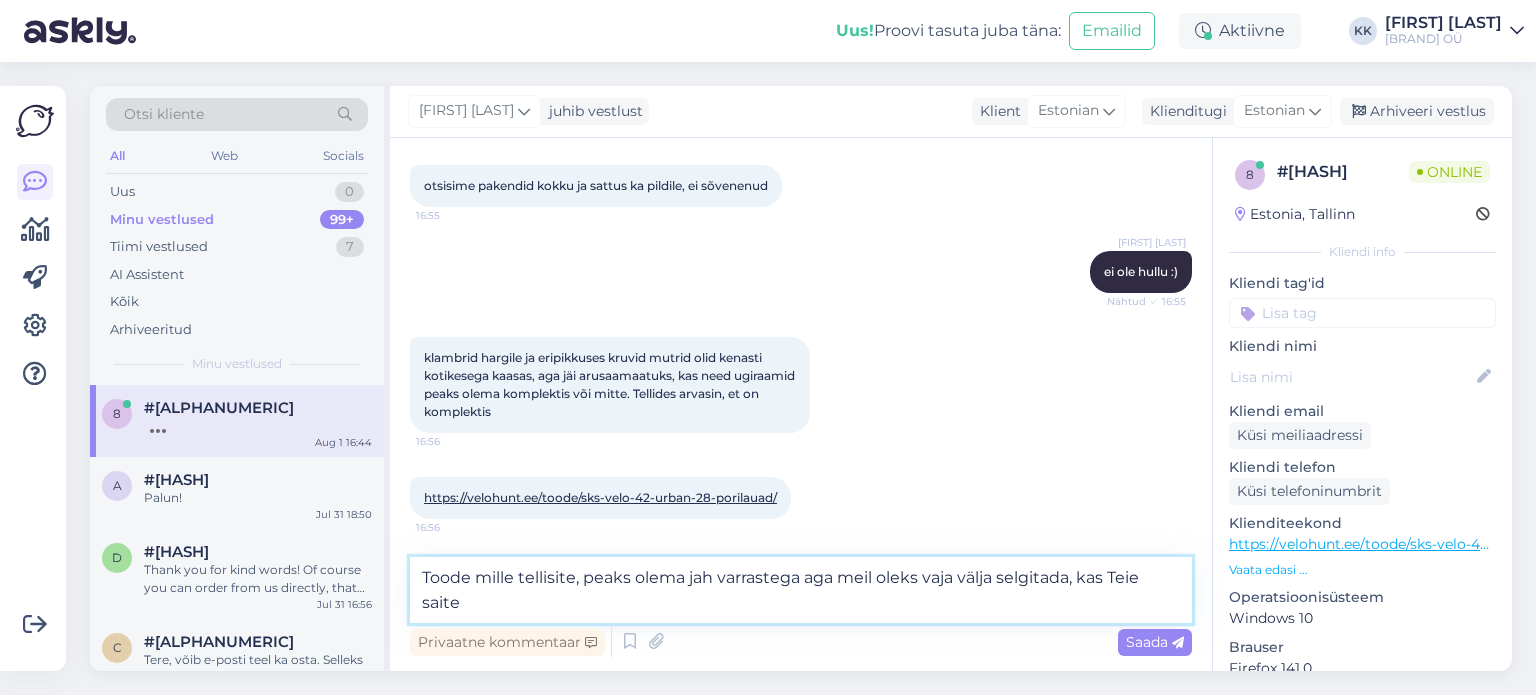 drag, startPoint x: 1080, startPoint y: 576, endPoint x: 1145, endPoint y: 593, distance: 67.18631 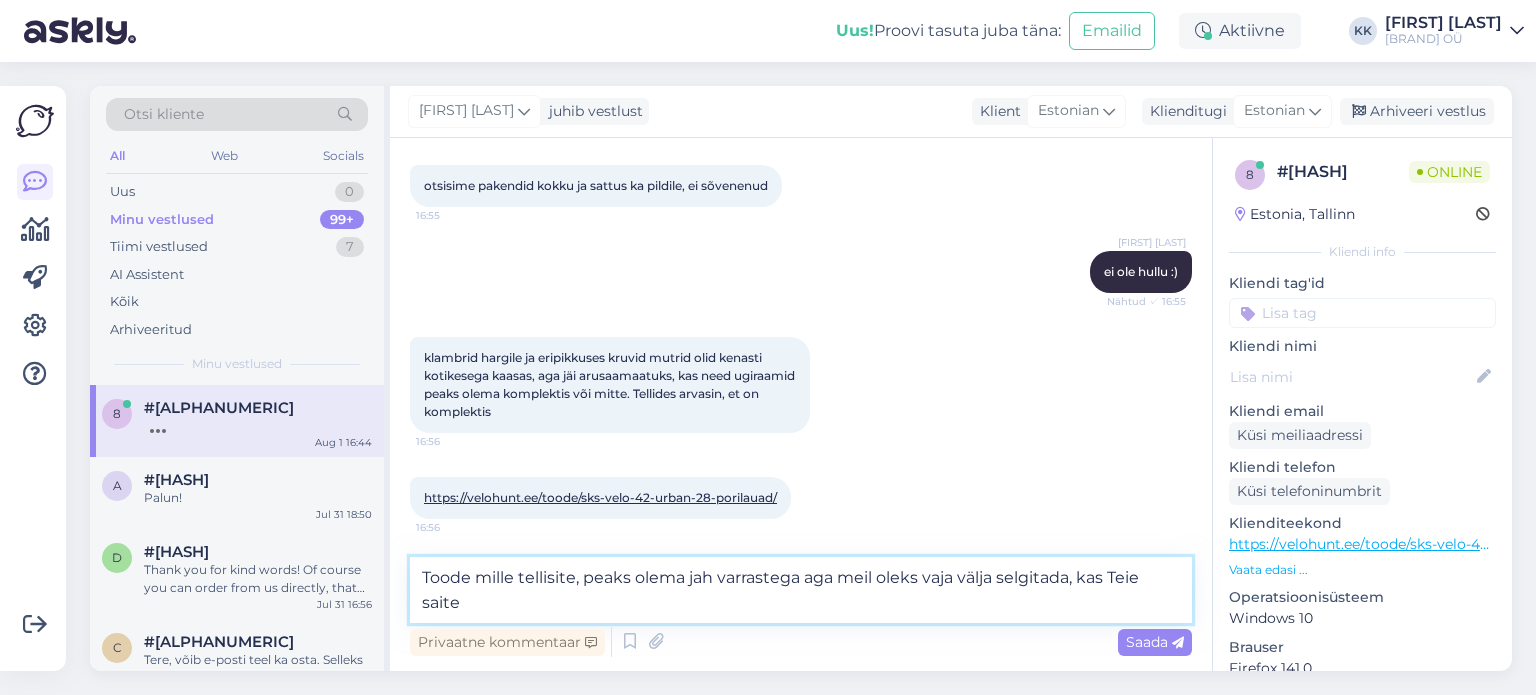 click on "Toode mille tellisite, peaks olema jah varrastega aga meil oleks vaja välja selgitada, kas Teie saite" at bounding box center [801, 590] 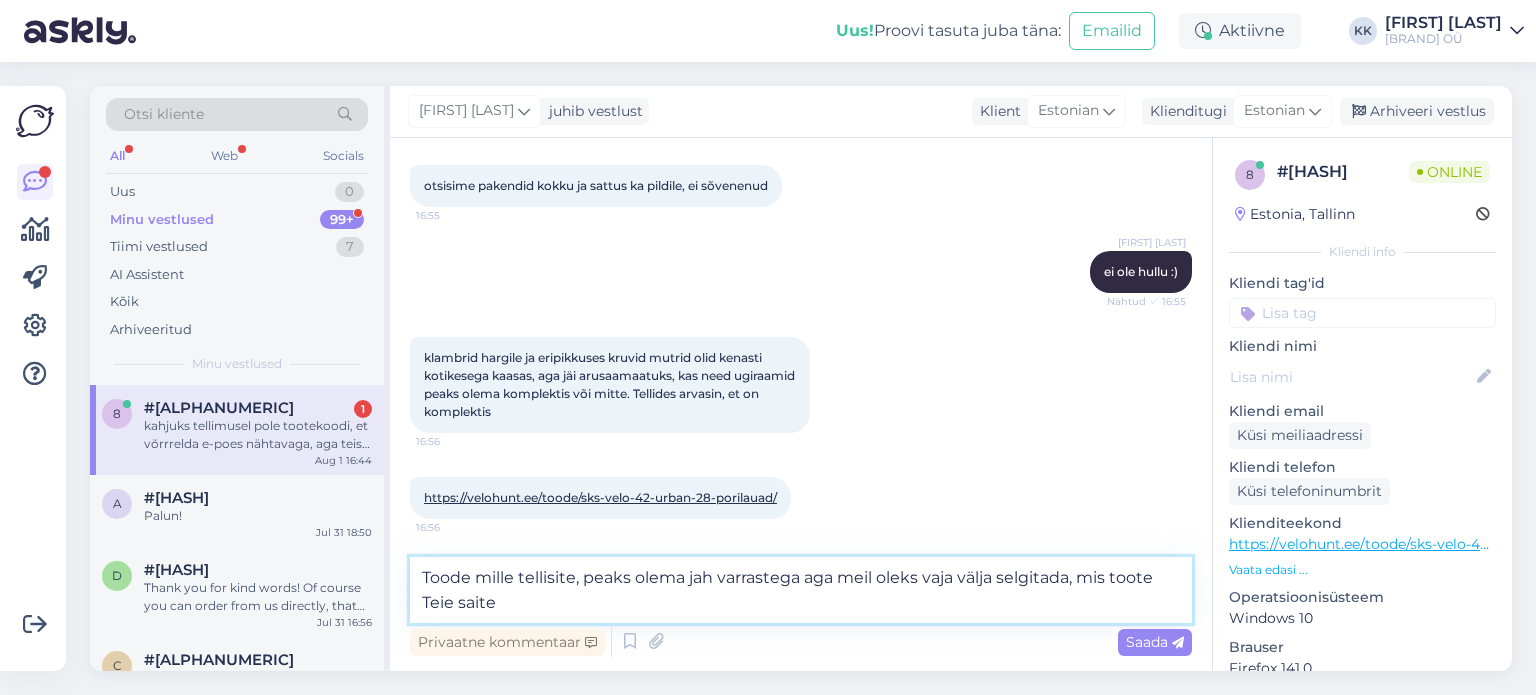 scroll, scrollTop: 1936, scrollLeft: 0, axis: vertical 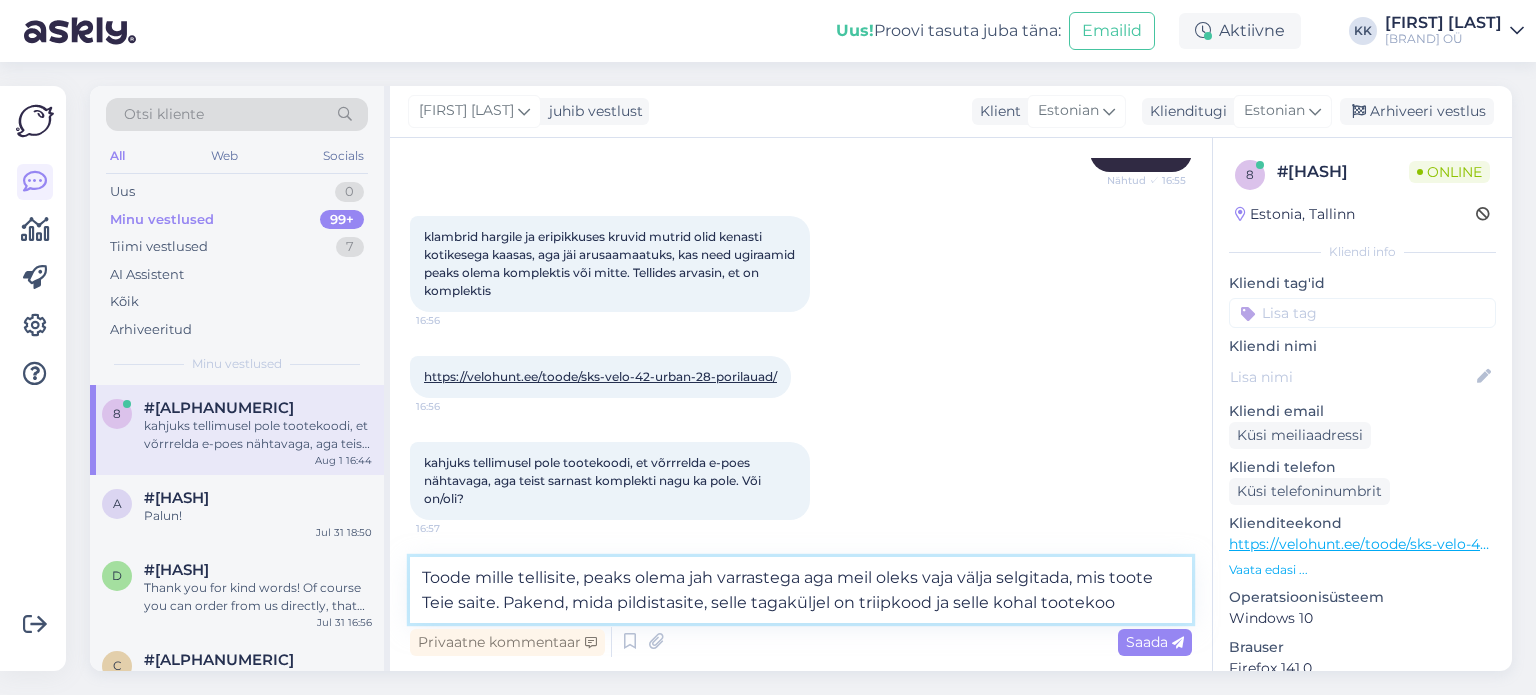 type on "Toode mille tellisite, peaks olema jah varrastega aga meil oleks vaja välja selgitada, mis toote Teie saite. Pakend, mida pildistasite, selle tagaküljel on triipkood ja selle kohal tootekood" 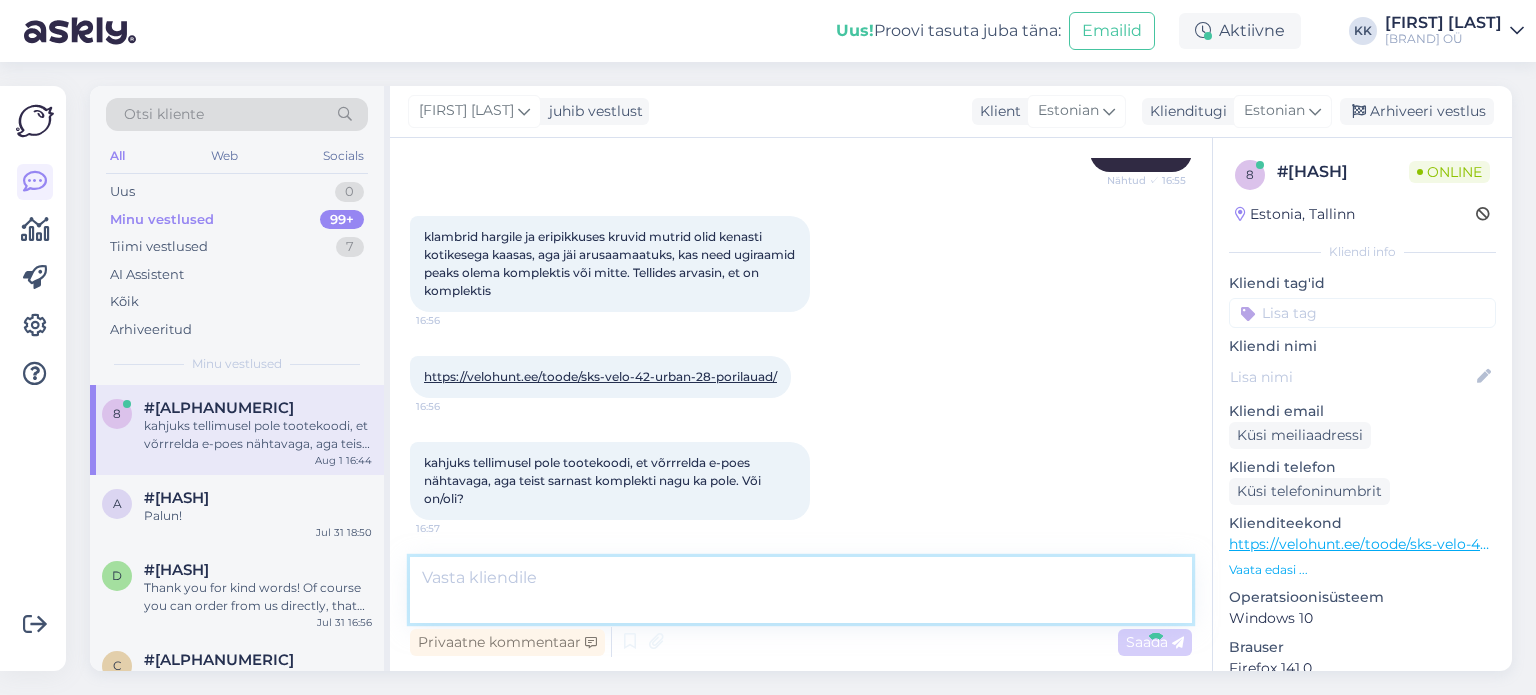 scroll, scrollTop: 2052, scrollLeft: 0, axis: vertical 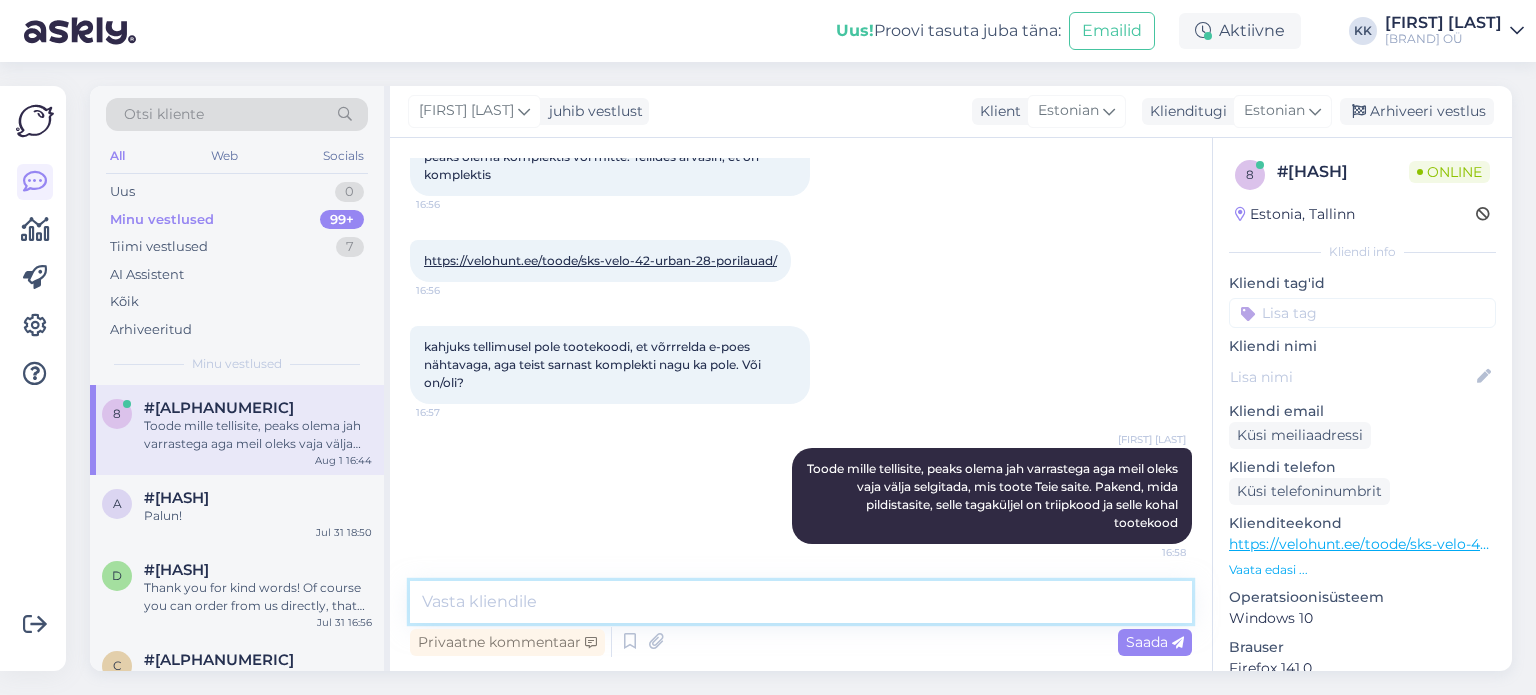 click at bounding box center (801, 602) 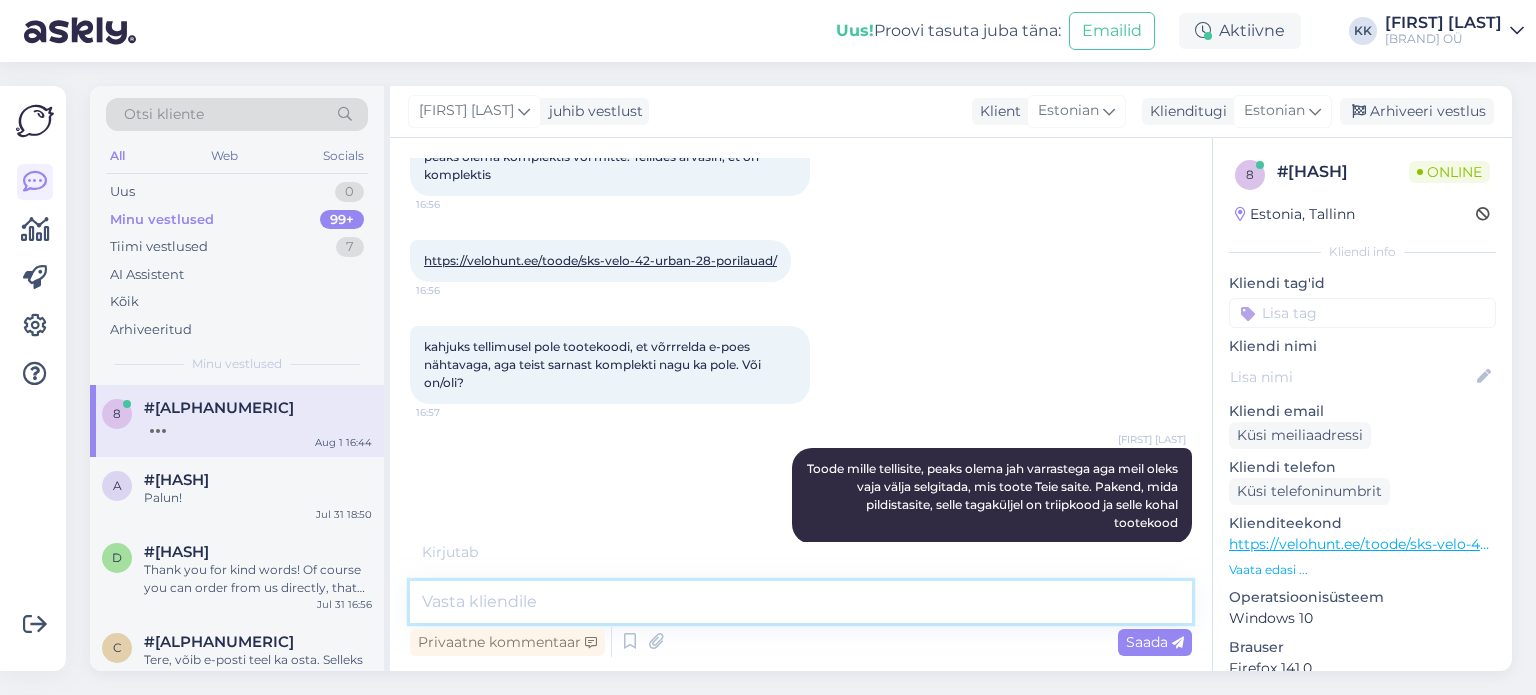 scroll, scrollTop: 2139, scrollLeft: 0, axis: vertical 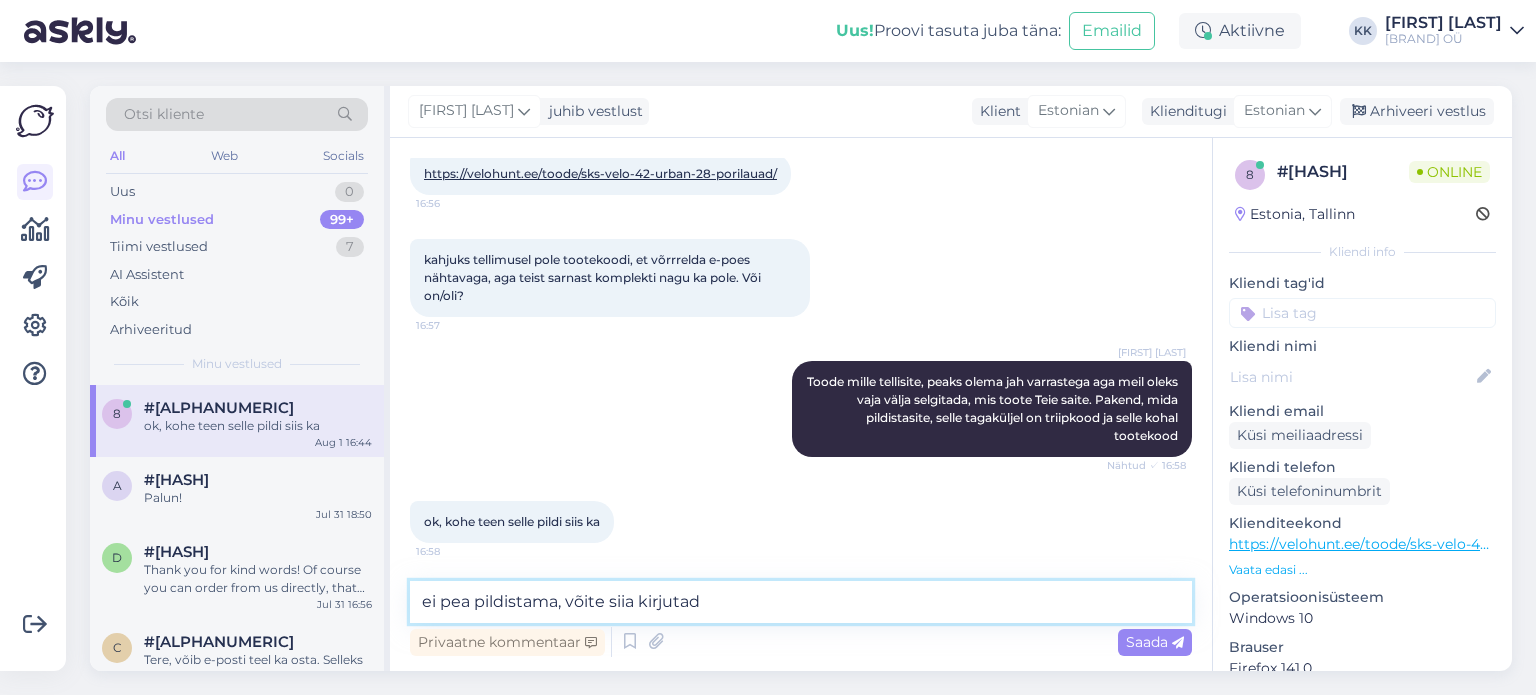 type on "ei pea pildistama, võite siia kirjutada" 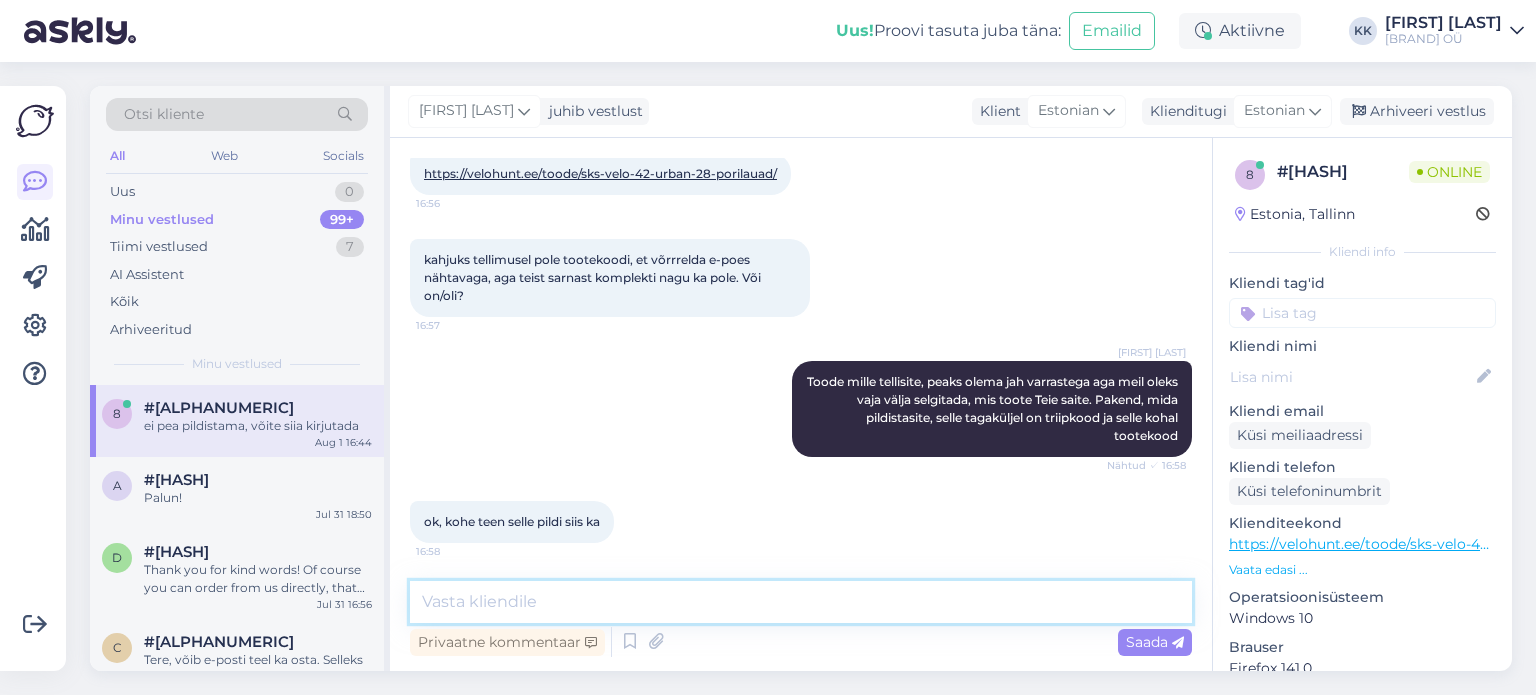 scroll, scrollTop: 2224, scrollLeft: 0, axis: vertical 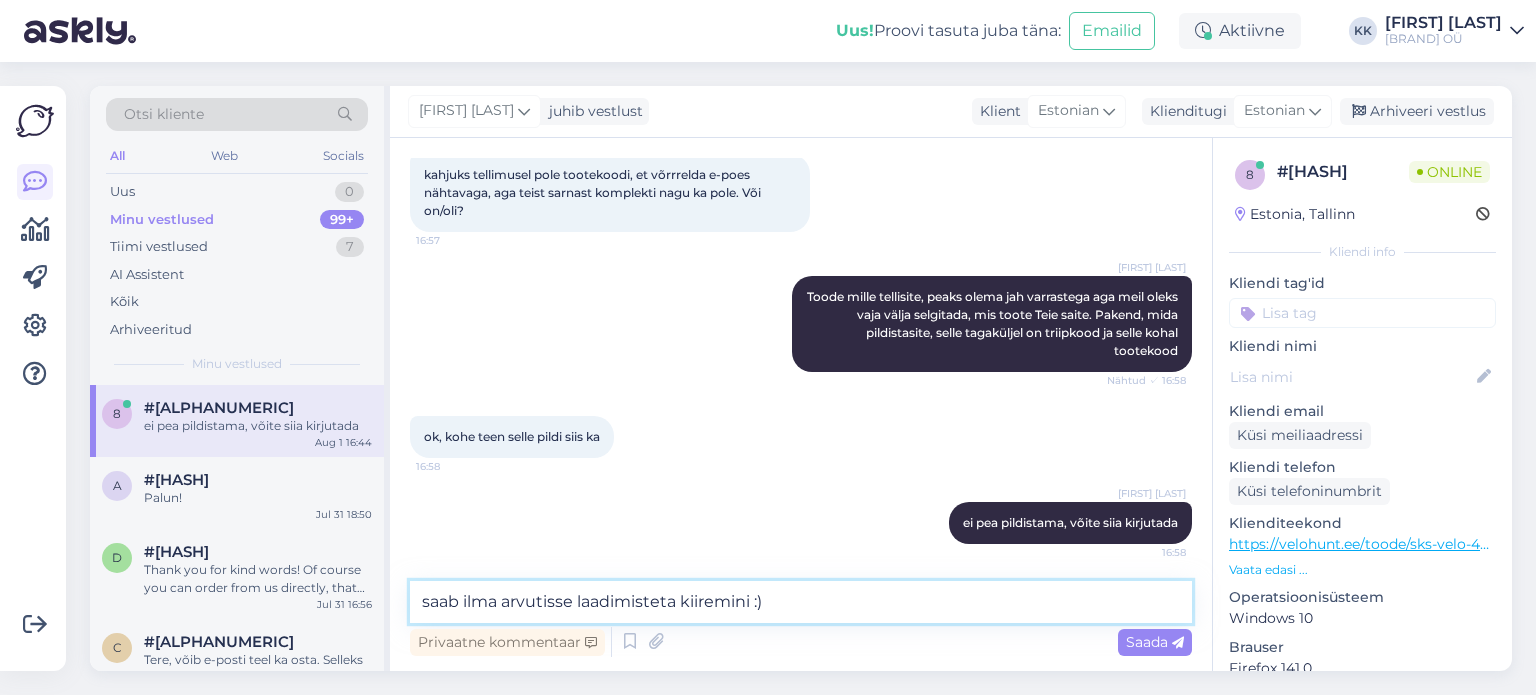 click on "saab ilma arvutisse laadimisteta kiiremini :)" at bounding box center (801, 602) 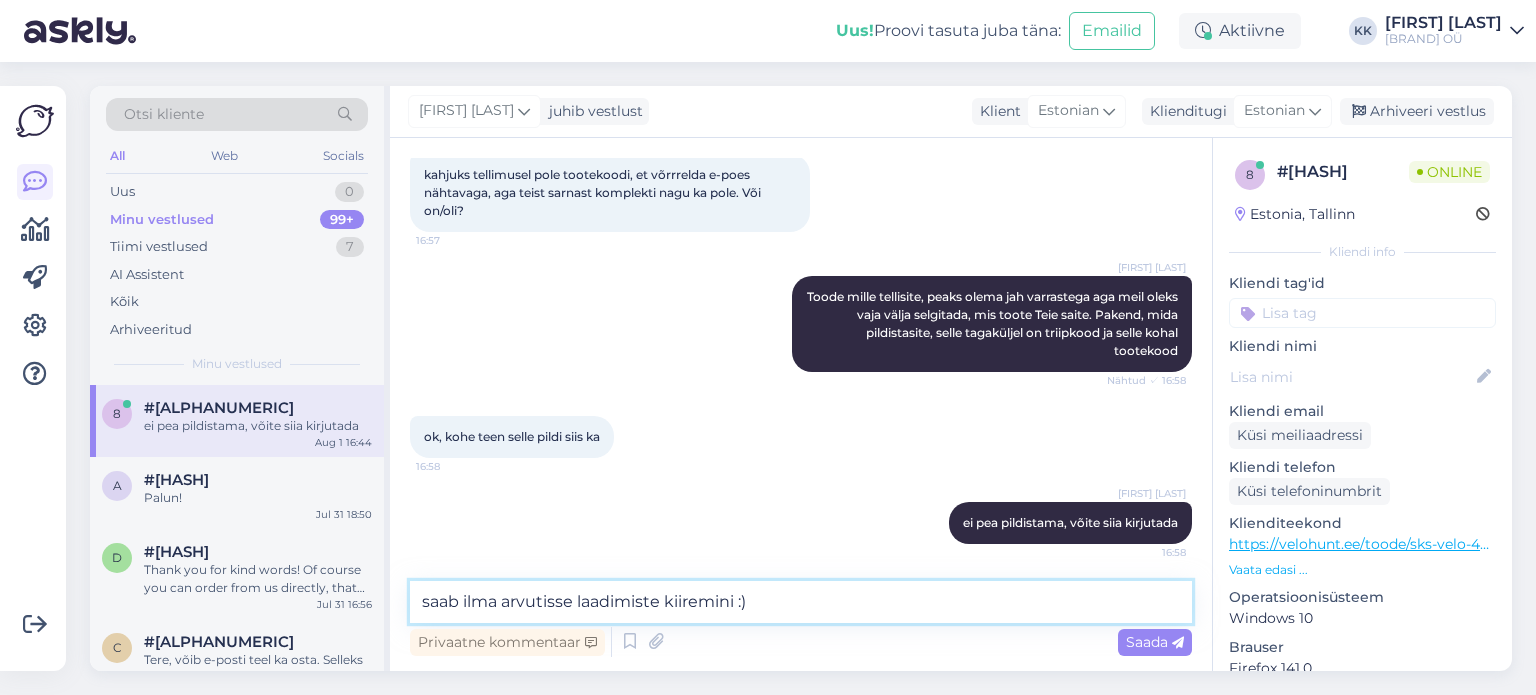 click on "saab ilma arvutisse laadimiste kiiremini :)" at bounding box center (801, 602) 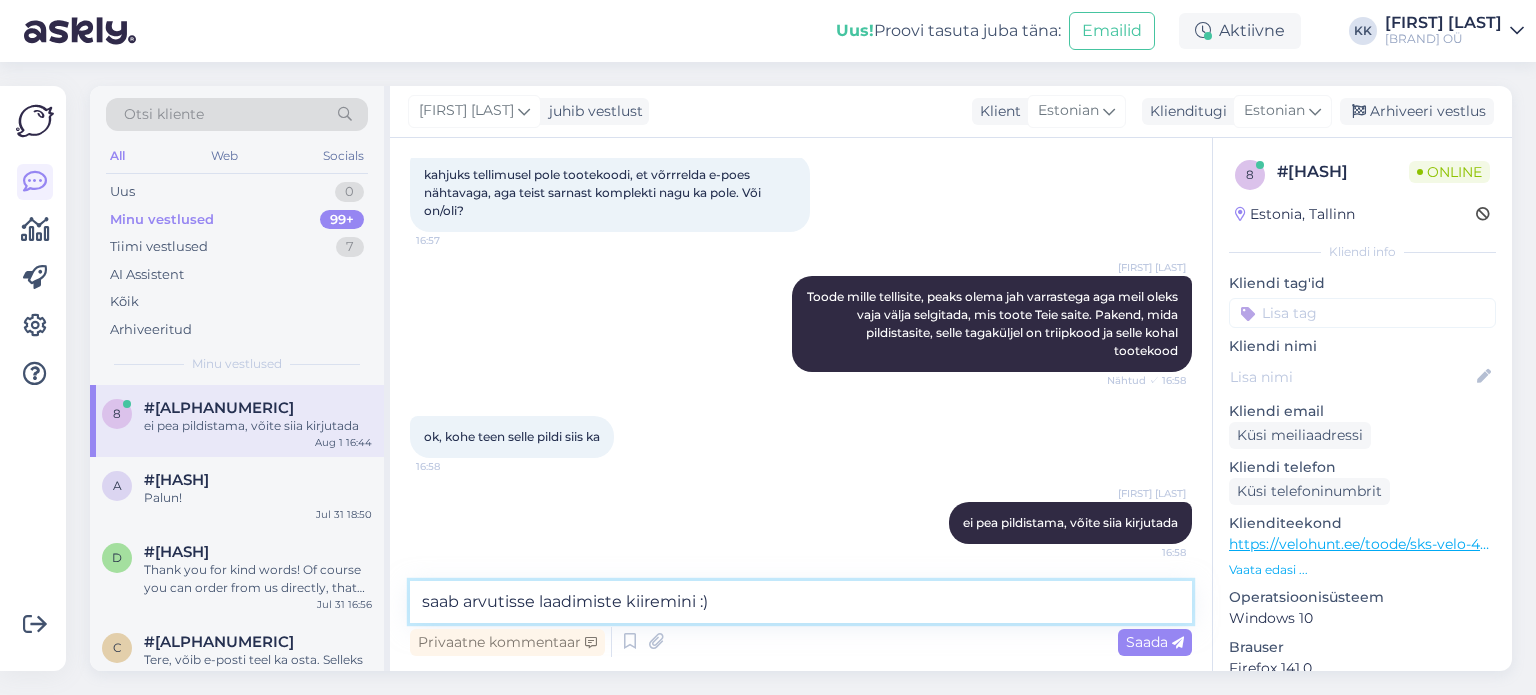 click on "saab arvutisse laadimiste kiiremini :)" at bounding box center (801, 602) 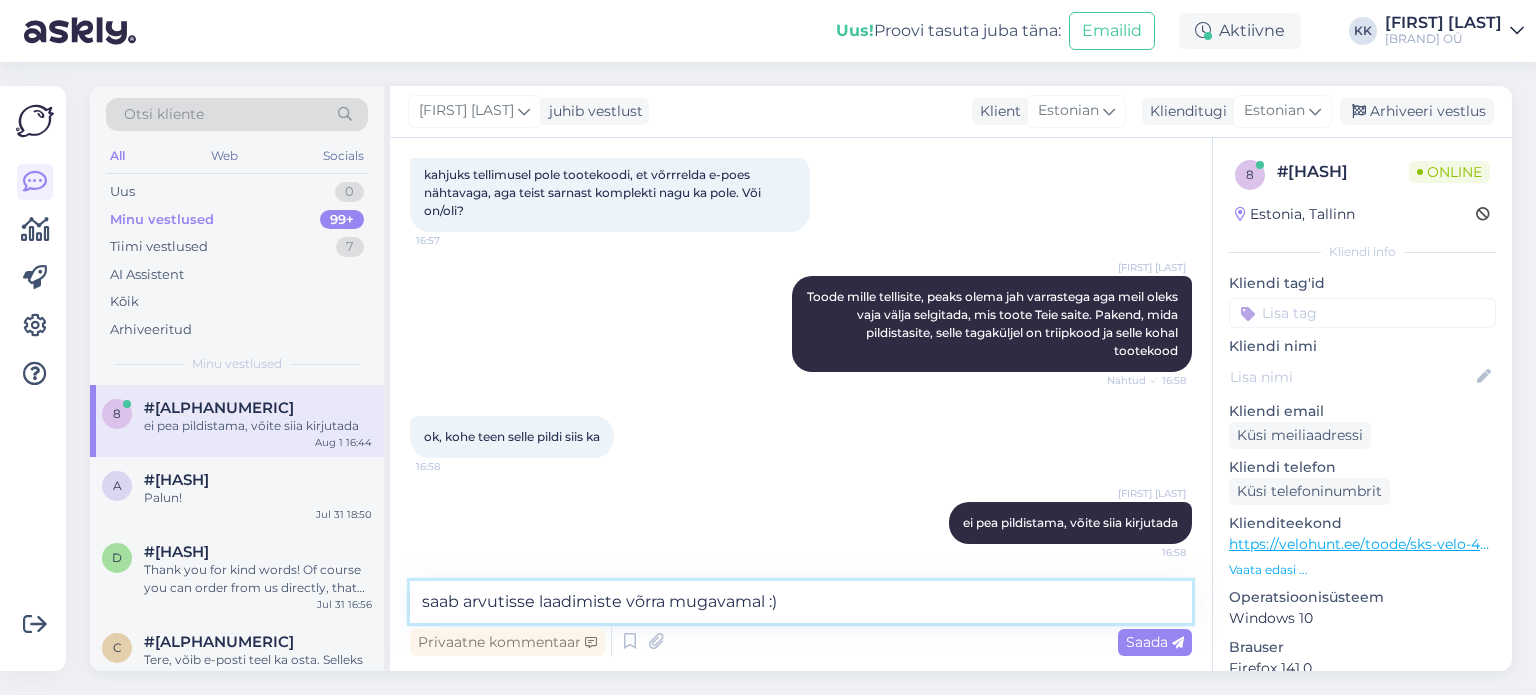 type on "saab arvutisse laadimiste võrra mugavamalt :)" 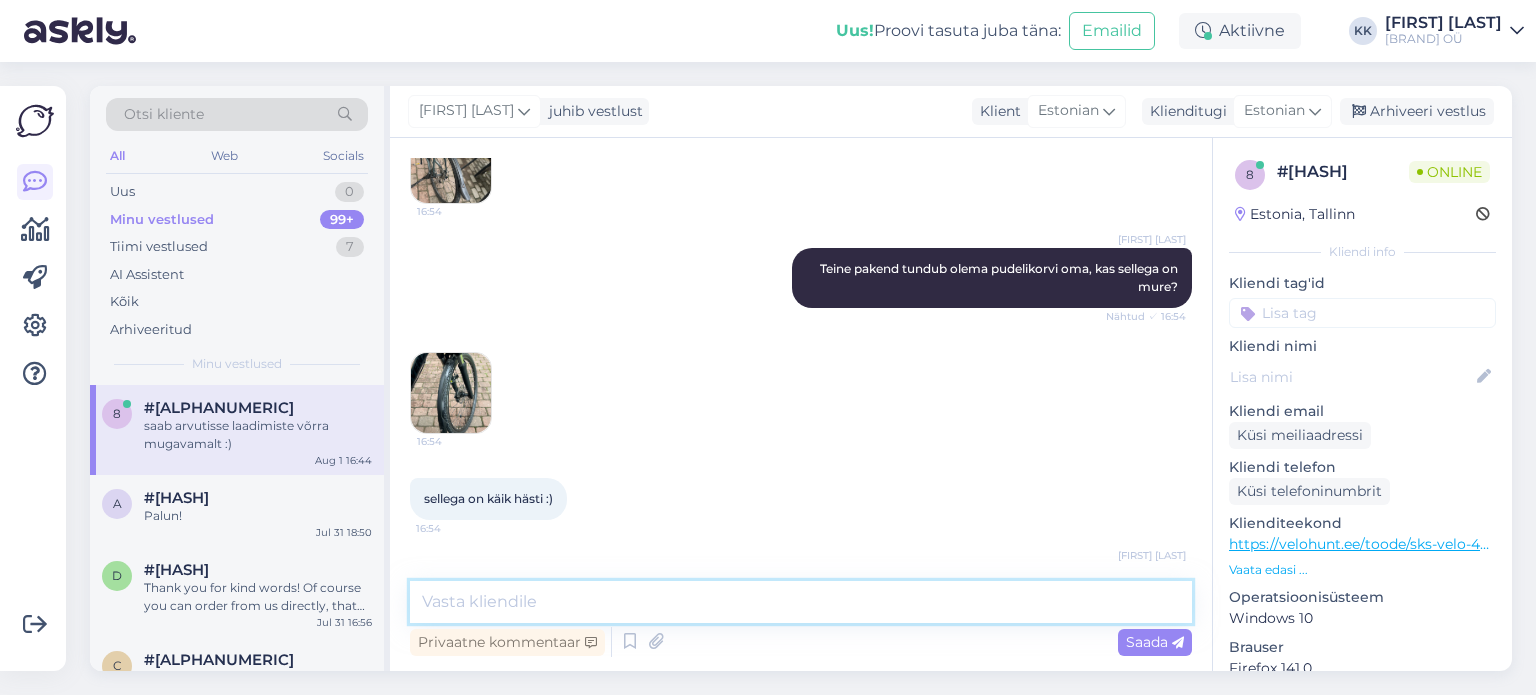 scroll, scrollTop: 1011, scrollLeft: 0, axis: vertical 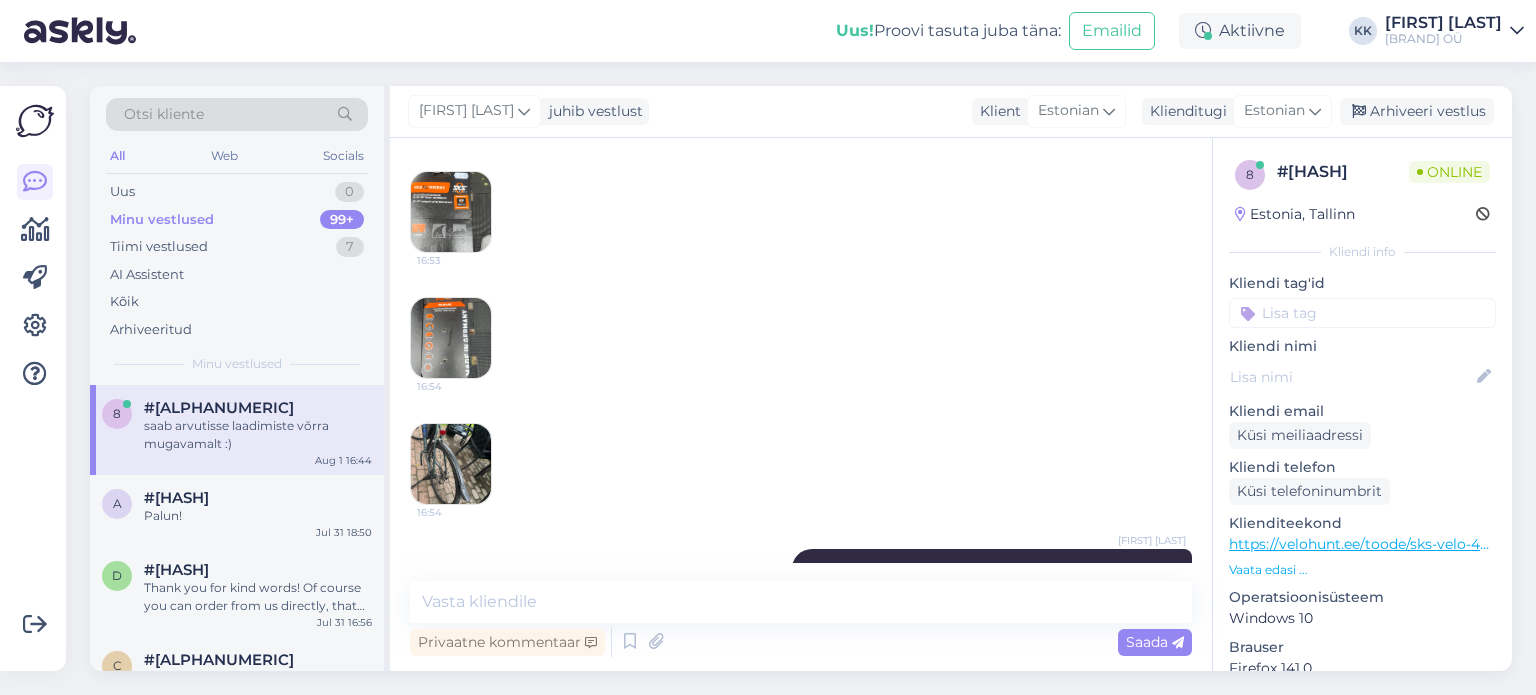 click at bounding box center (451, 464) 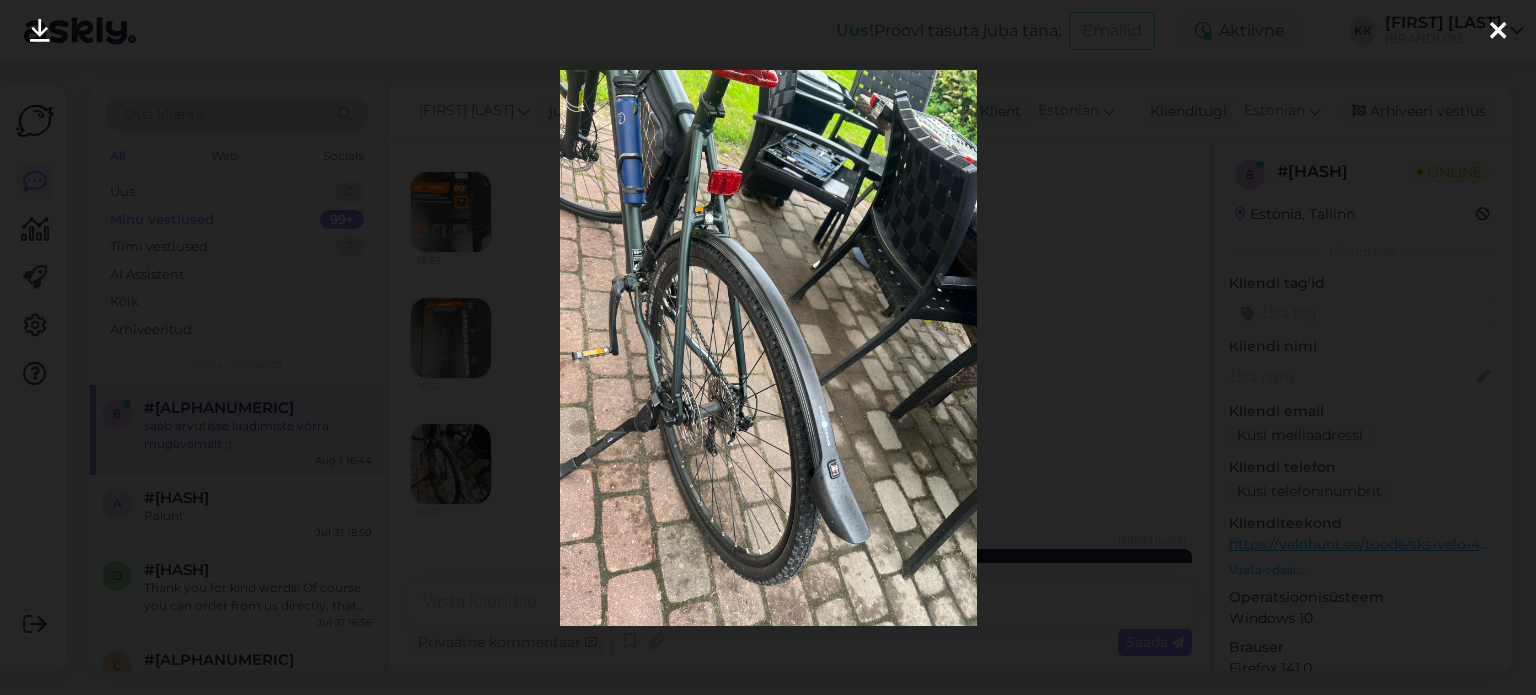 click at bounding box center [768, 348] 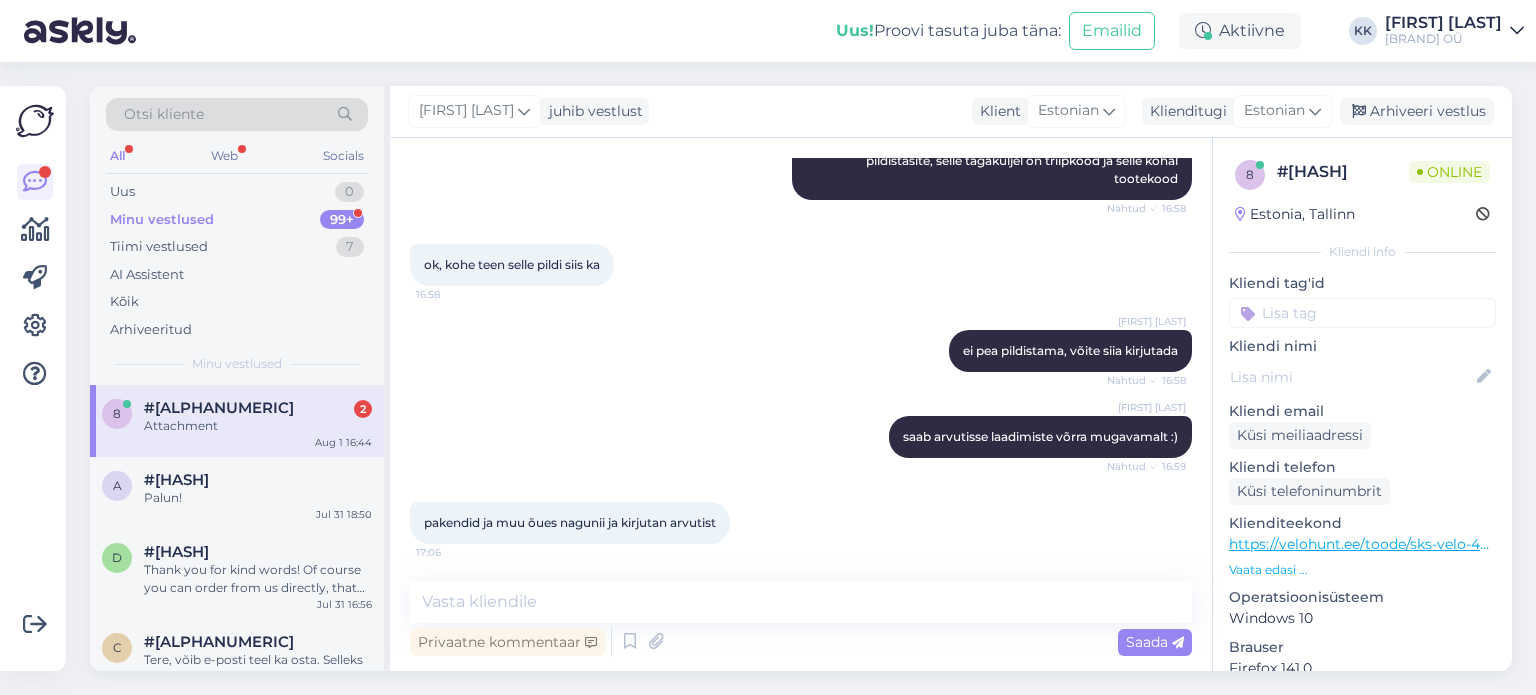 scroll, scrollTop: 2648, scrollLeft: 0, axis: vertical 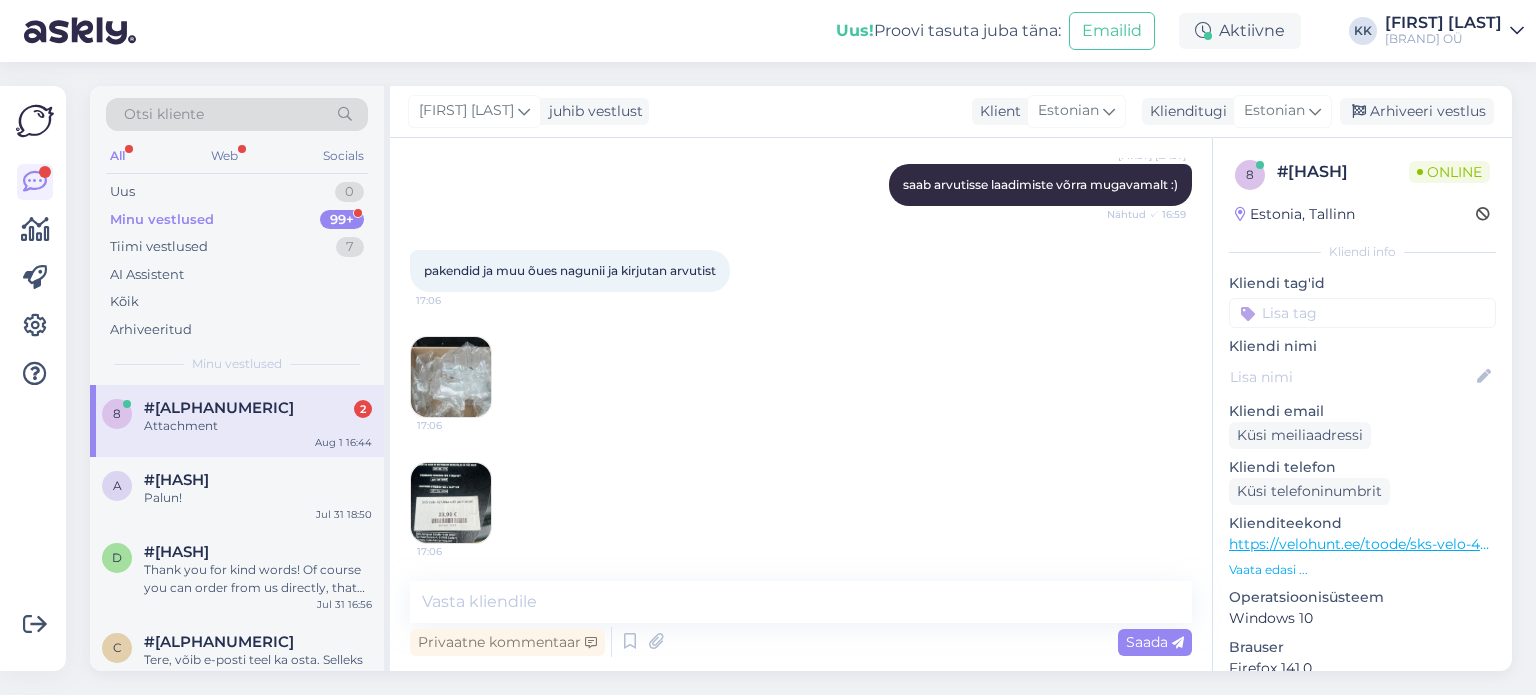 click at bounding box center (451, 503) 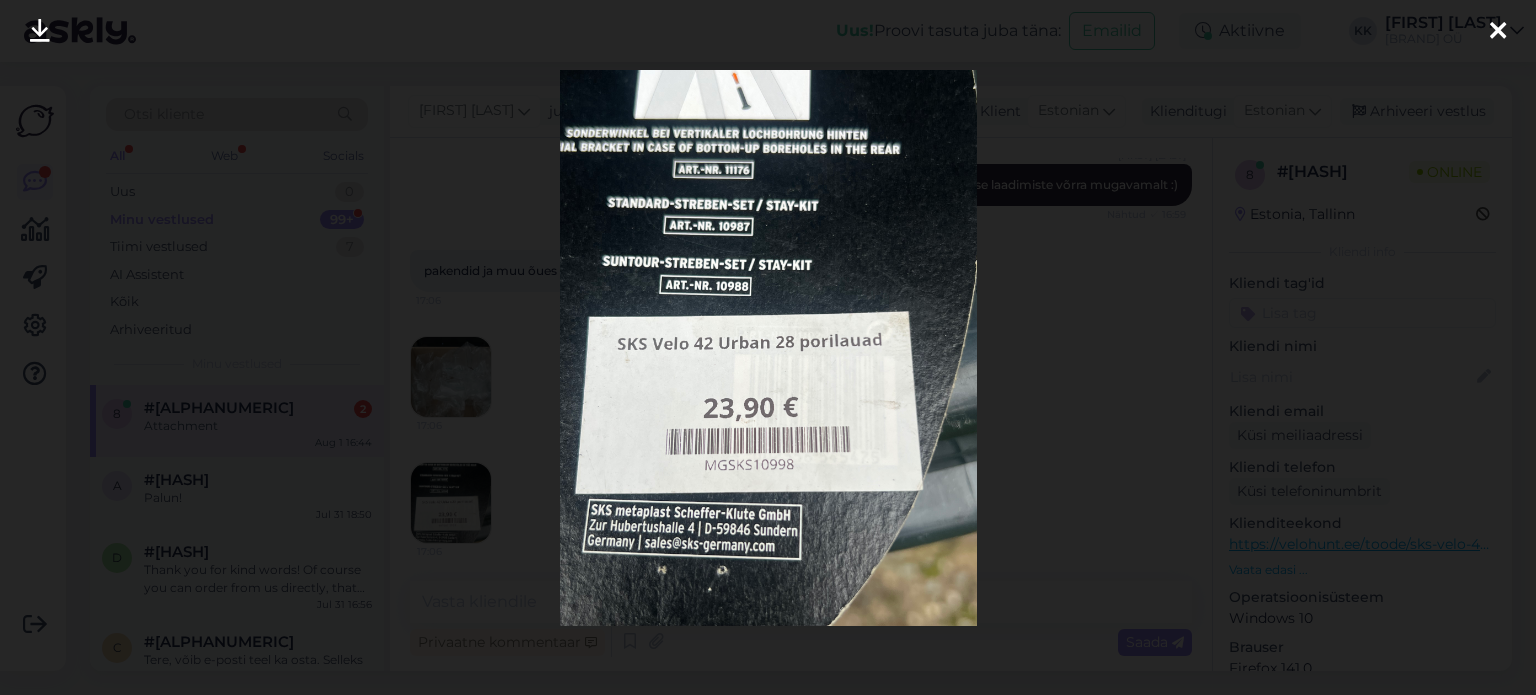 click at bounding box center (1498, 32) 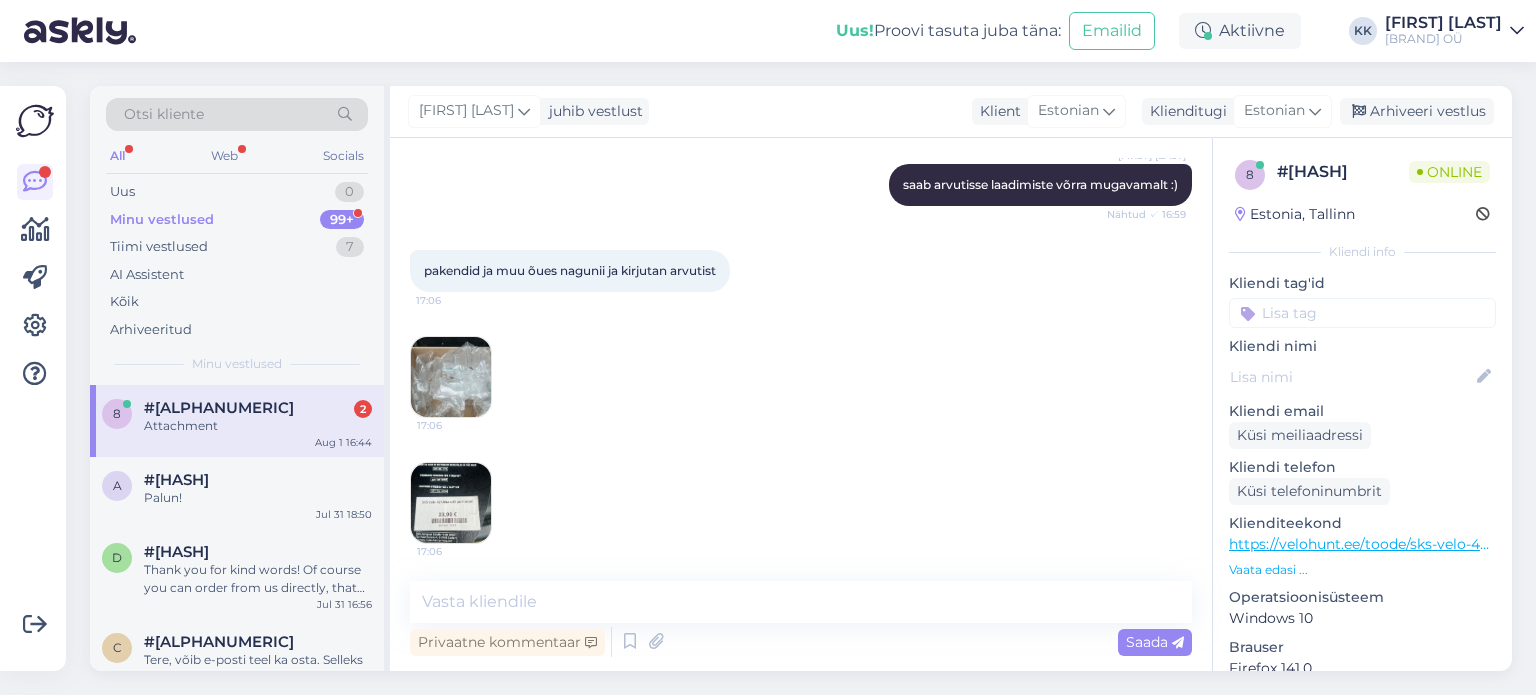 click at bounding box center (451, 377) 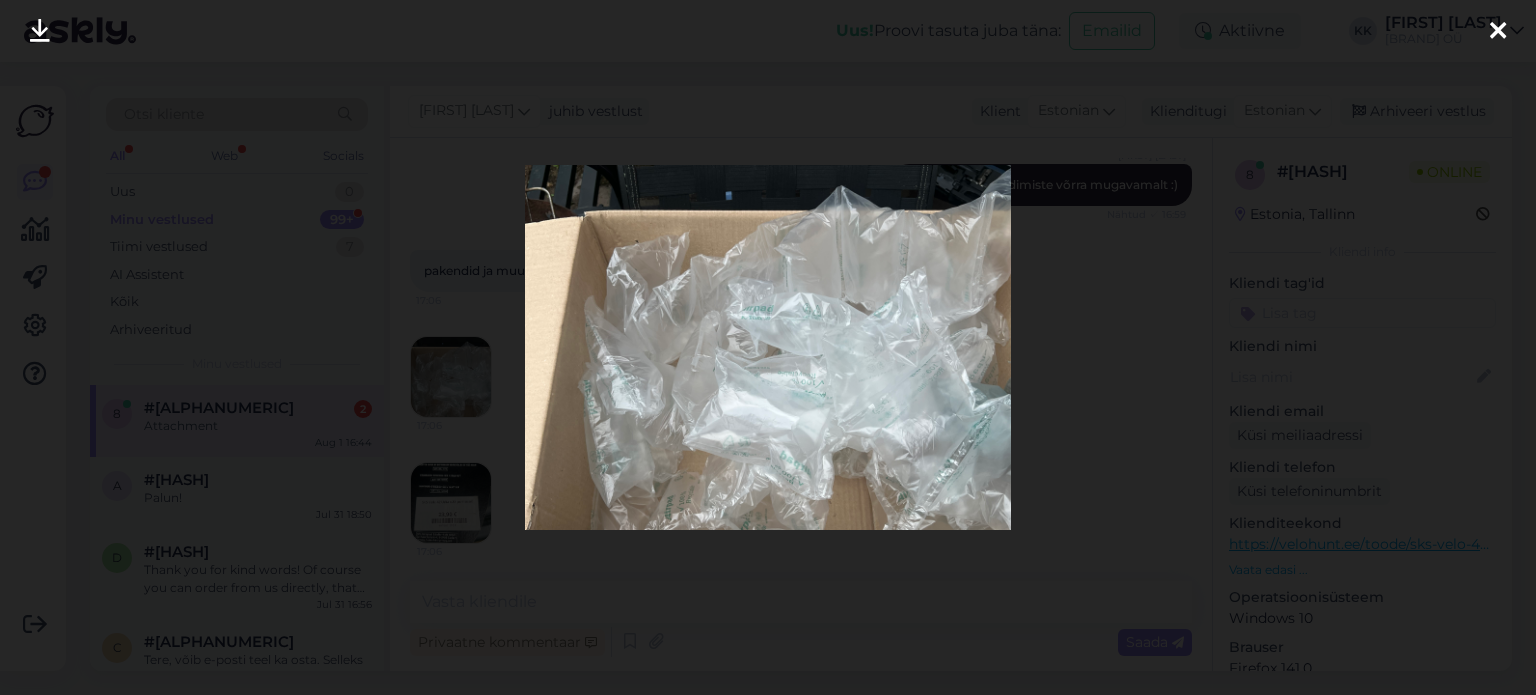 click at bounding box center (1498, 32) 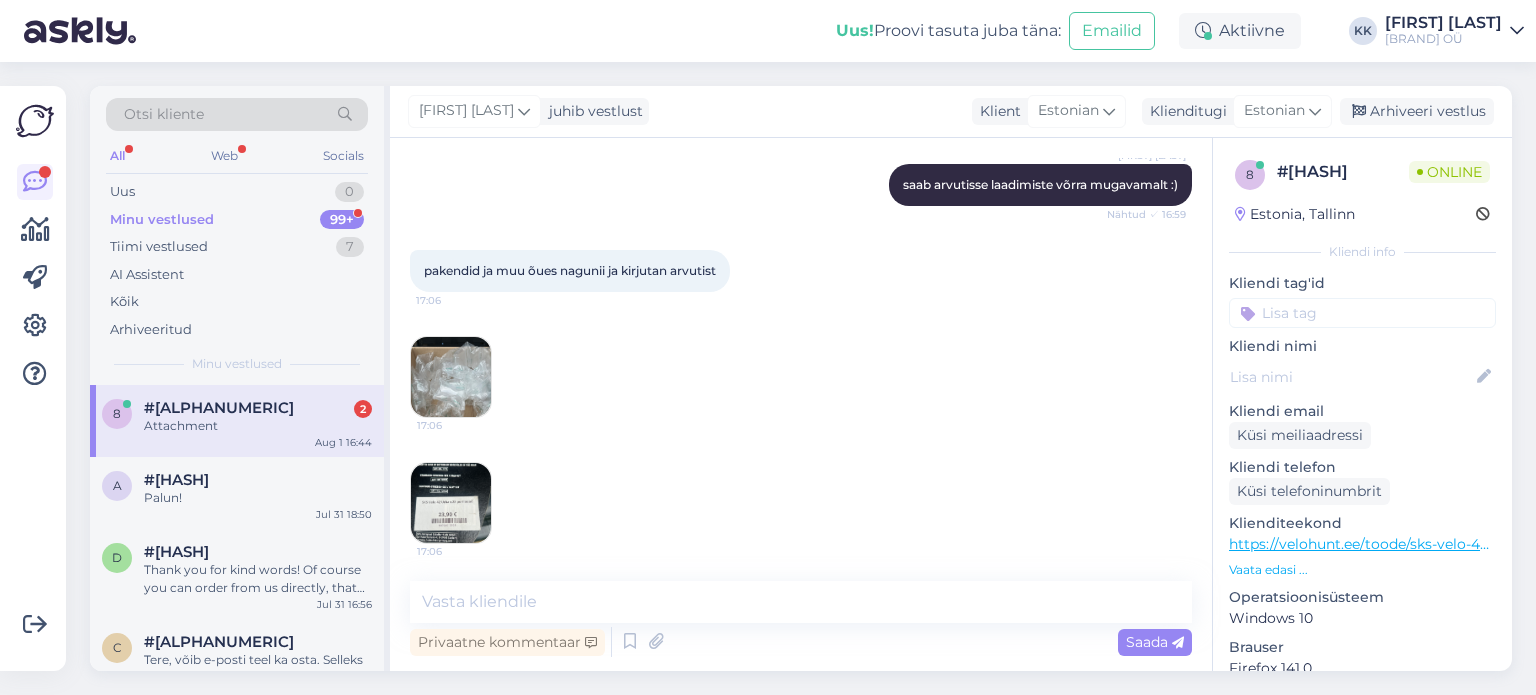 click at bounding box center (451, 503) 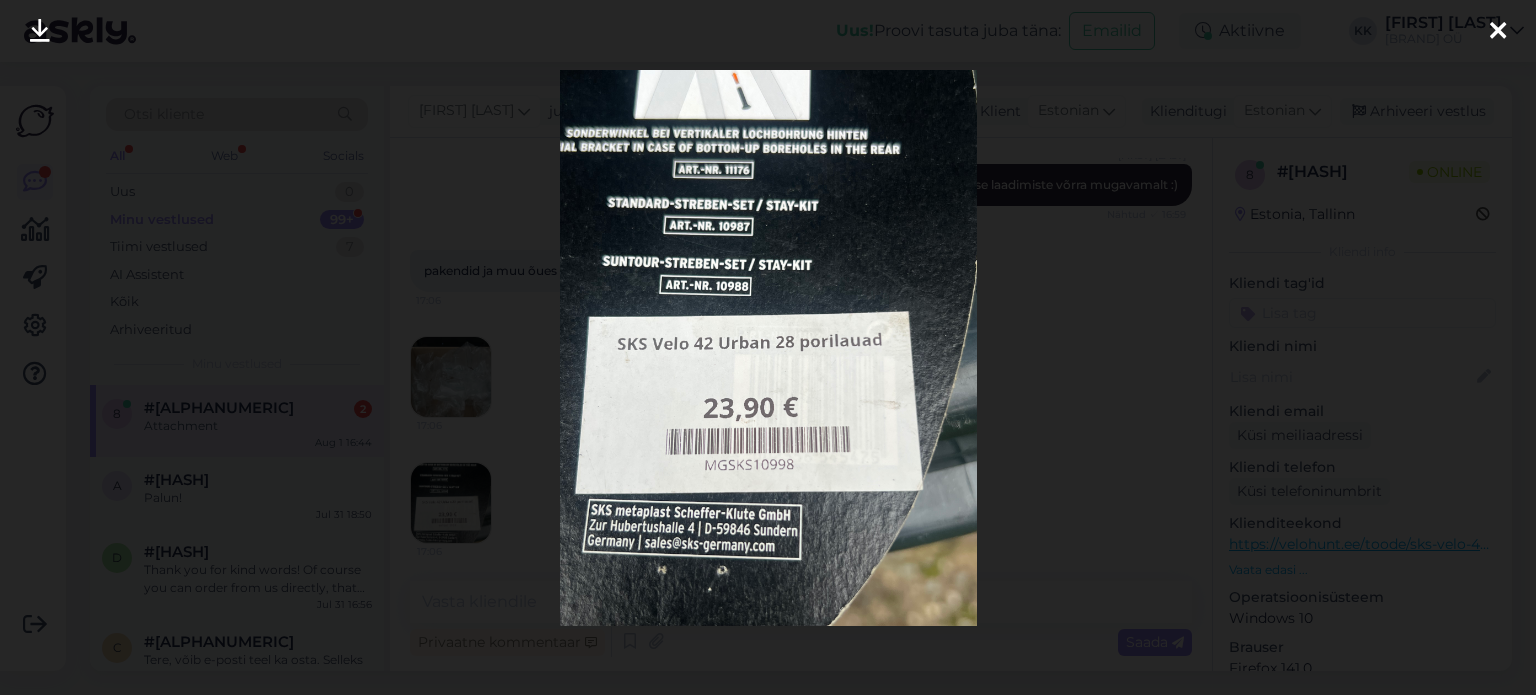 click at bounding box center [1498, 32] 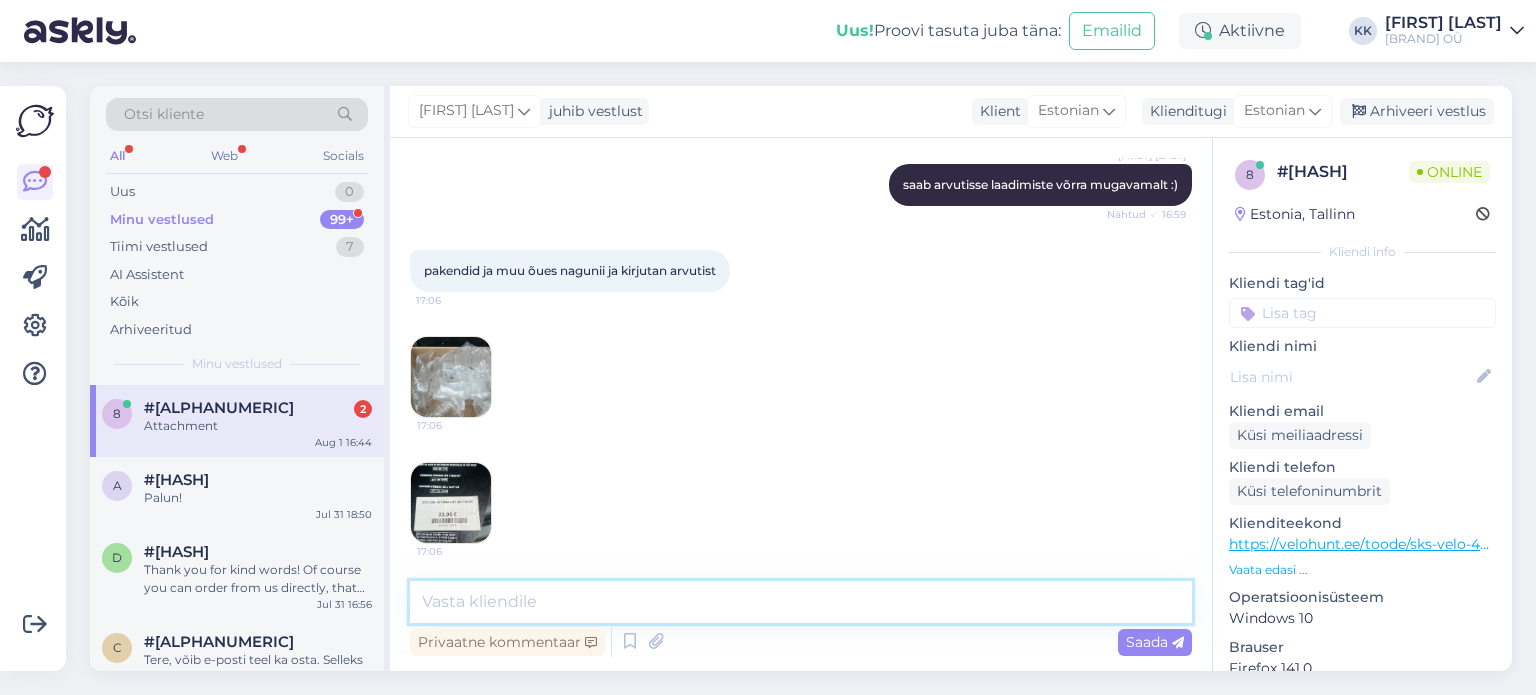 click at bounding box center [801, 602] 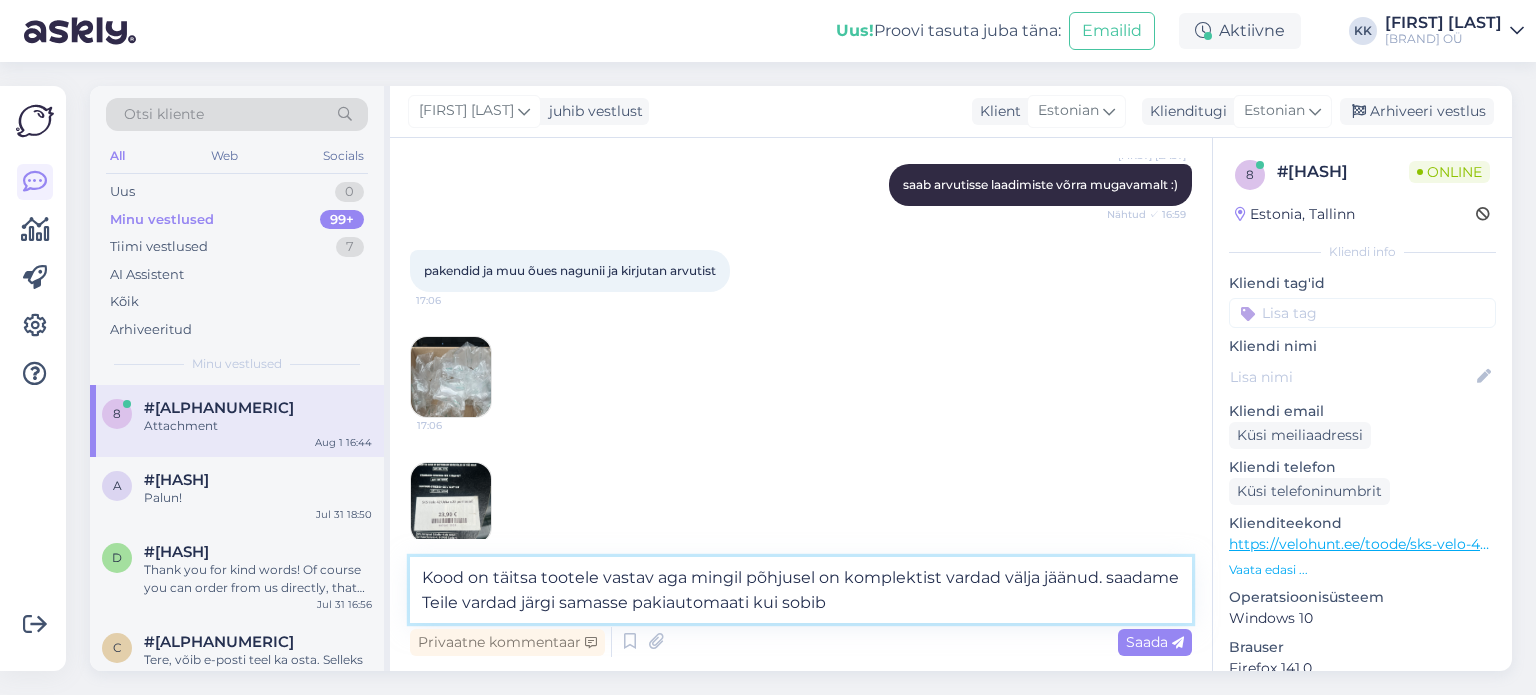 click on "Kood on täitsa tootele vastav aga mingil põhjusel on komplektist vardad välja jäänud. saadame Teile vardad järgi samasse pakiautomaati kui sobib" at bounding box center (801, 590) 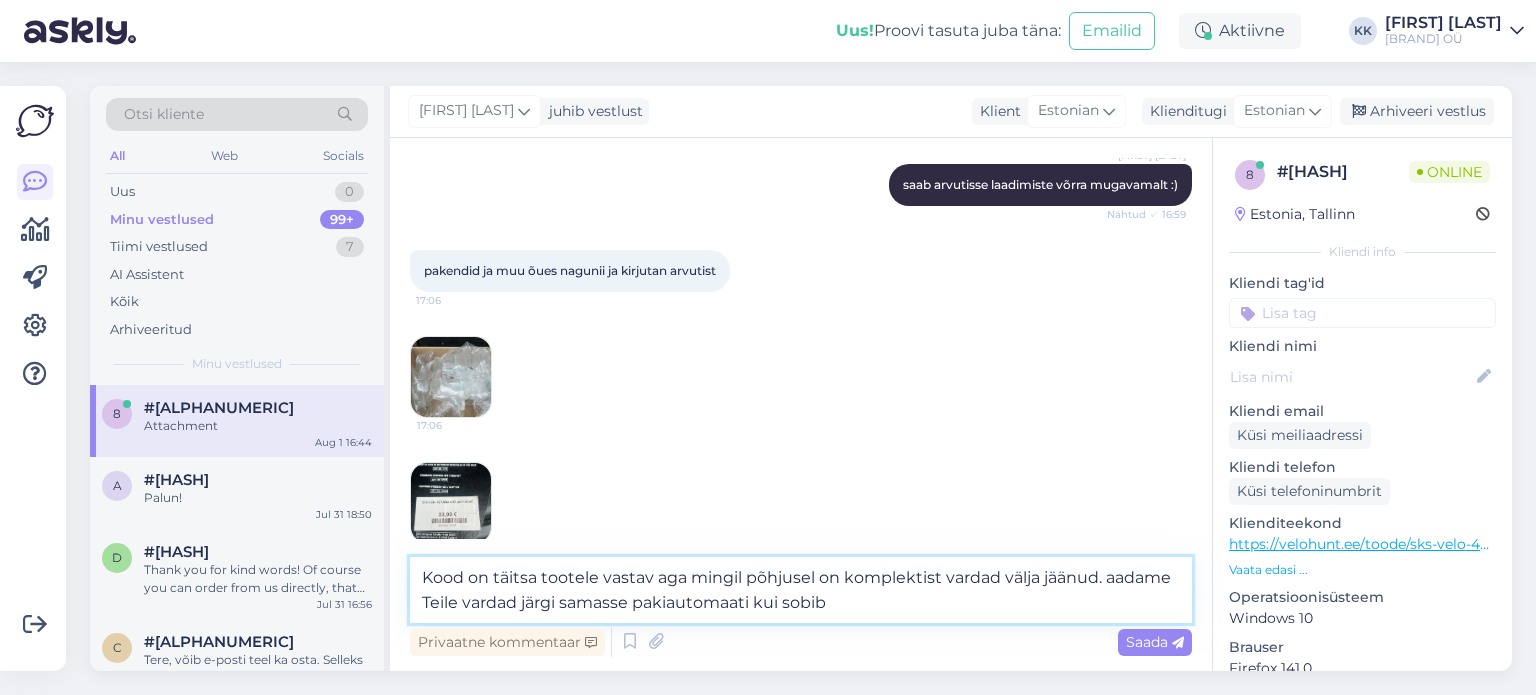 type on "Kood on täitsa tootele vastav aga mingil põhjusel on komplektist vardad välja jäänud. Saadame Teile vardad järgi samasse pakiautomaati kui sobib" 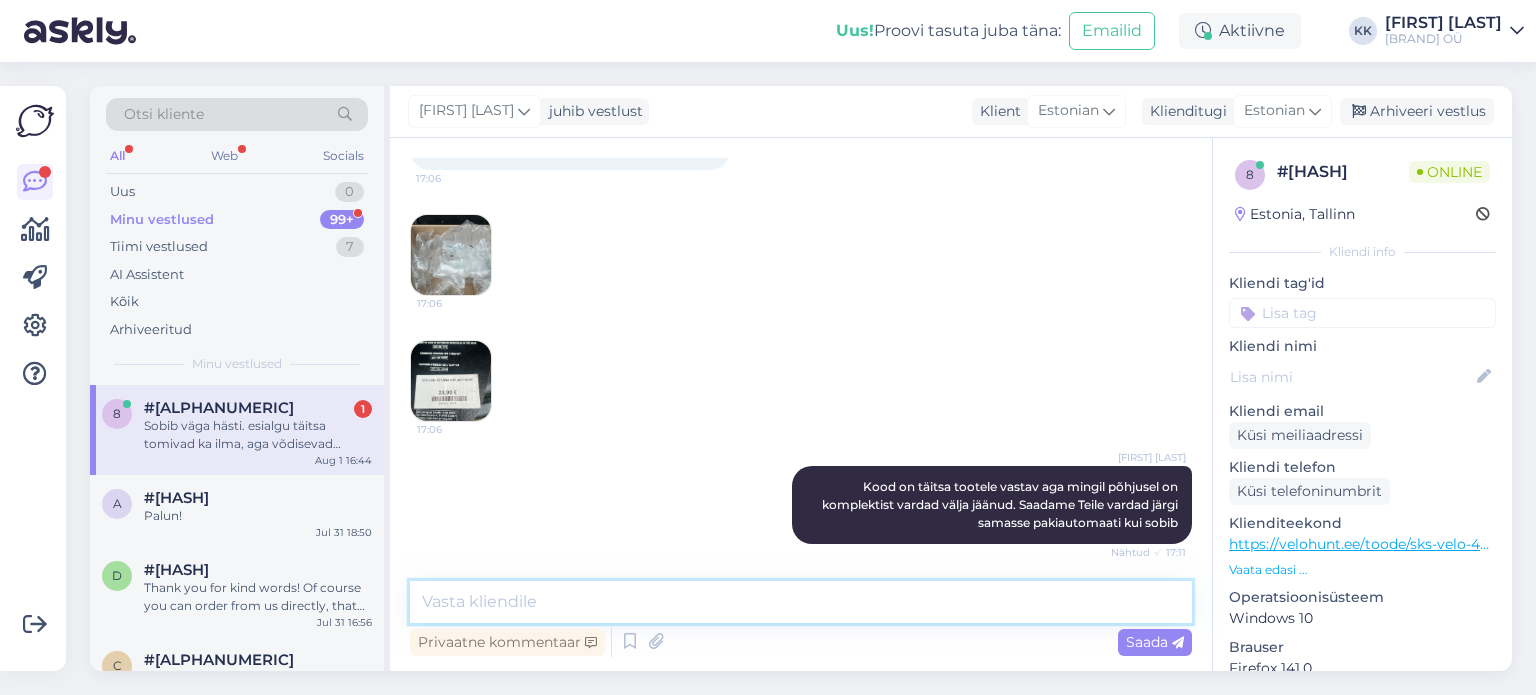 scroll, scrollTop: 2874, scrollLeft: 0, axis: vertical 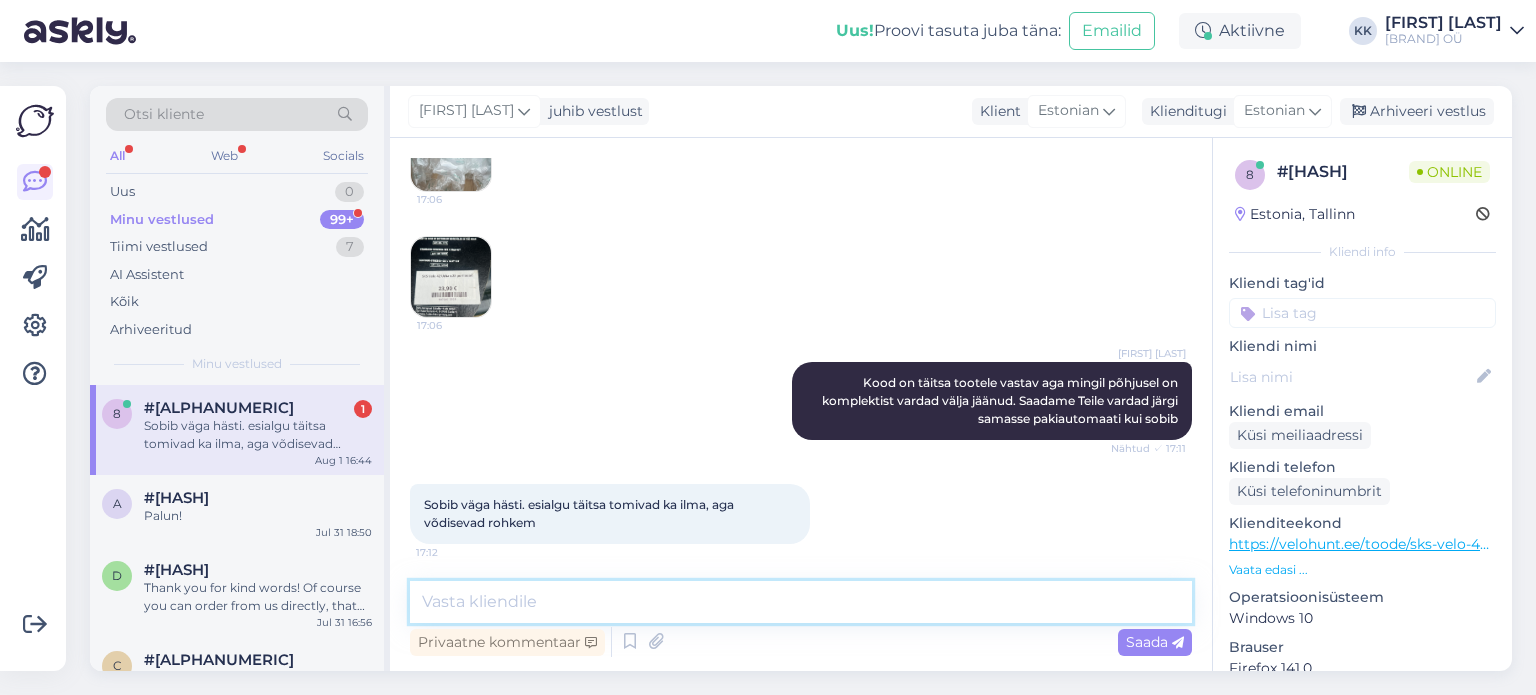 click at bounding box center (801, 602) 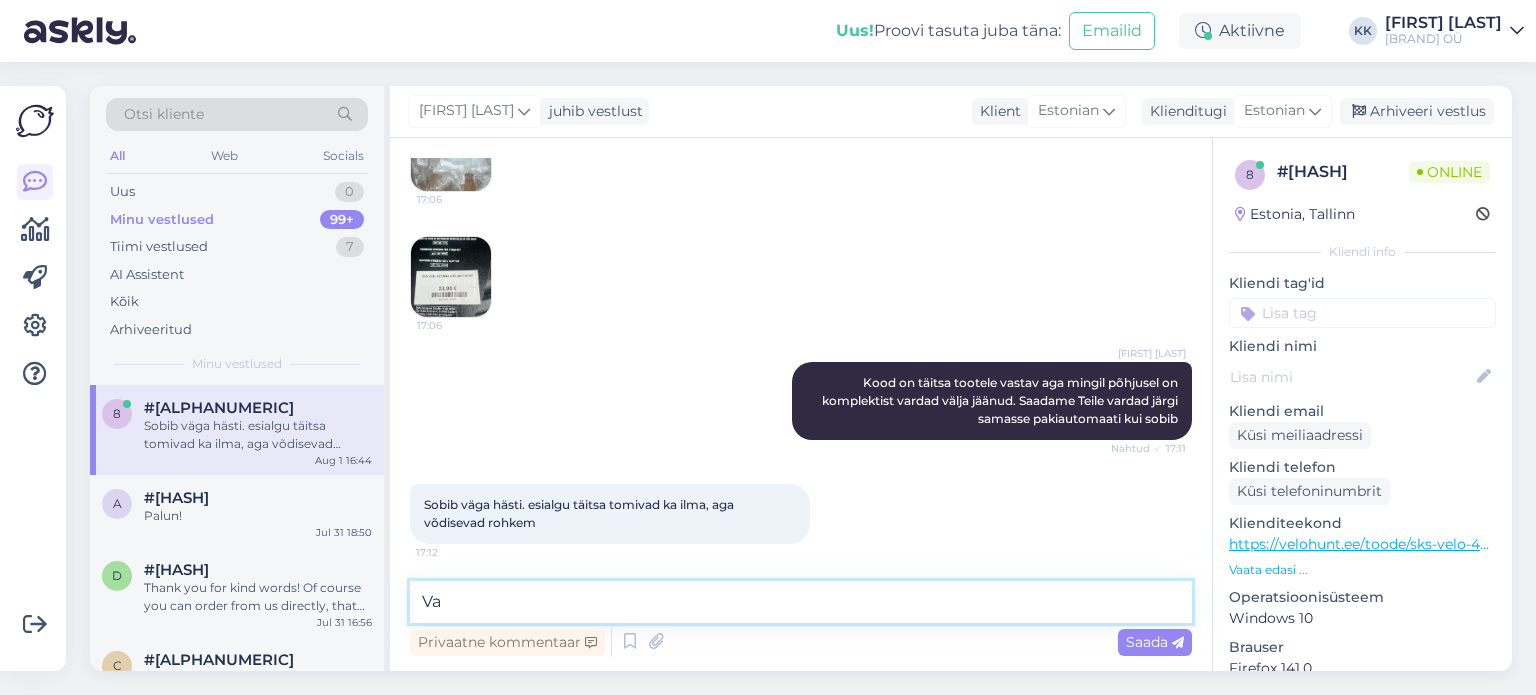 type on "V" 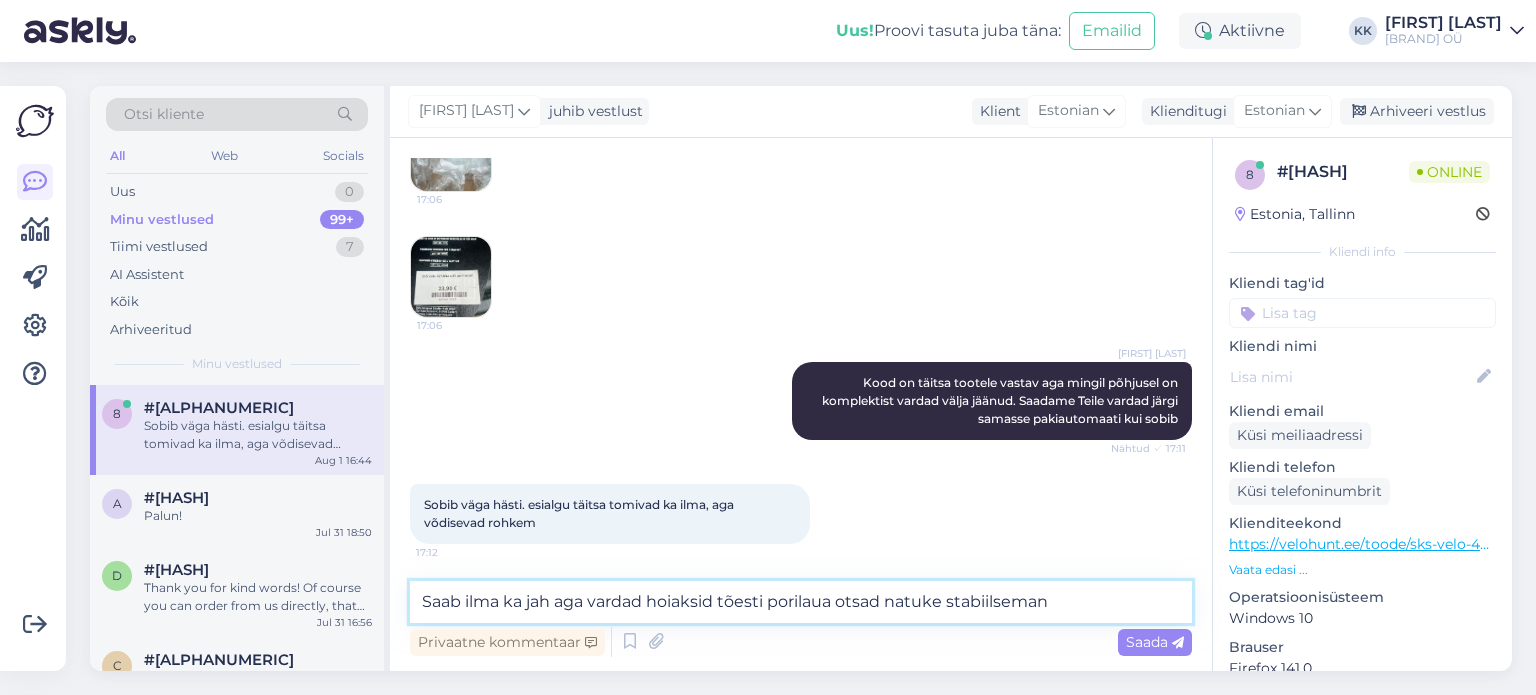 type on "Saab ilma ka jah aga vardad hoiaksid tõesti porilaua otsad natuke stabiilsemana" 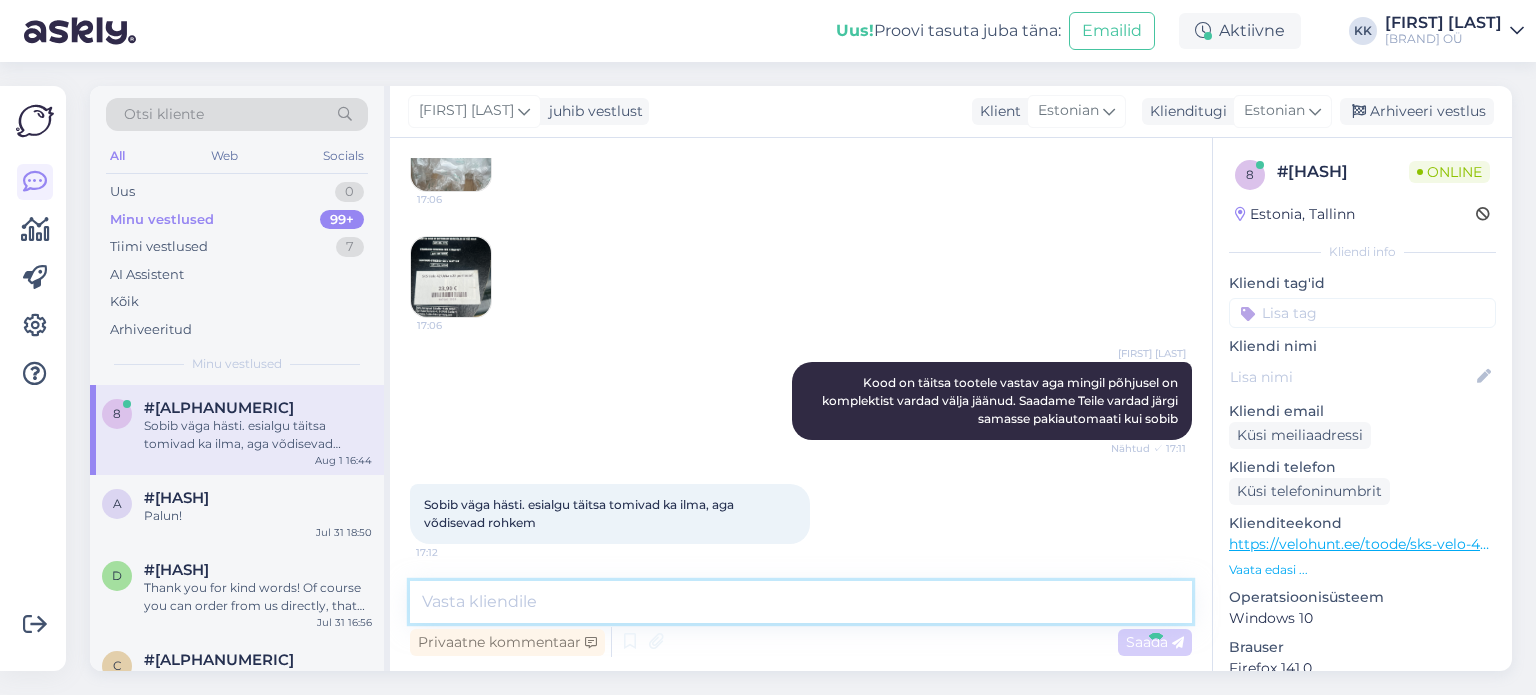scroll, scrollTop: 2978, scrollLeft: 0, axis: vertical 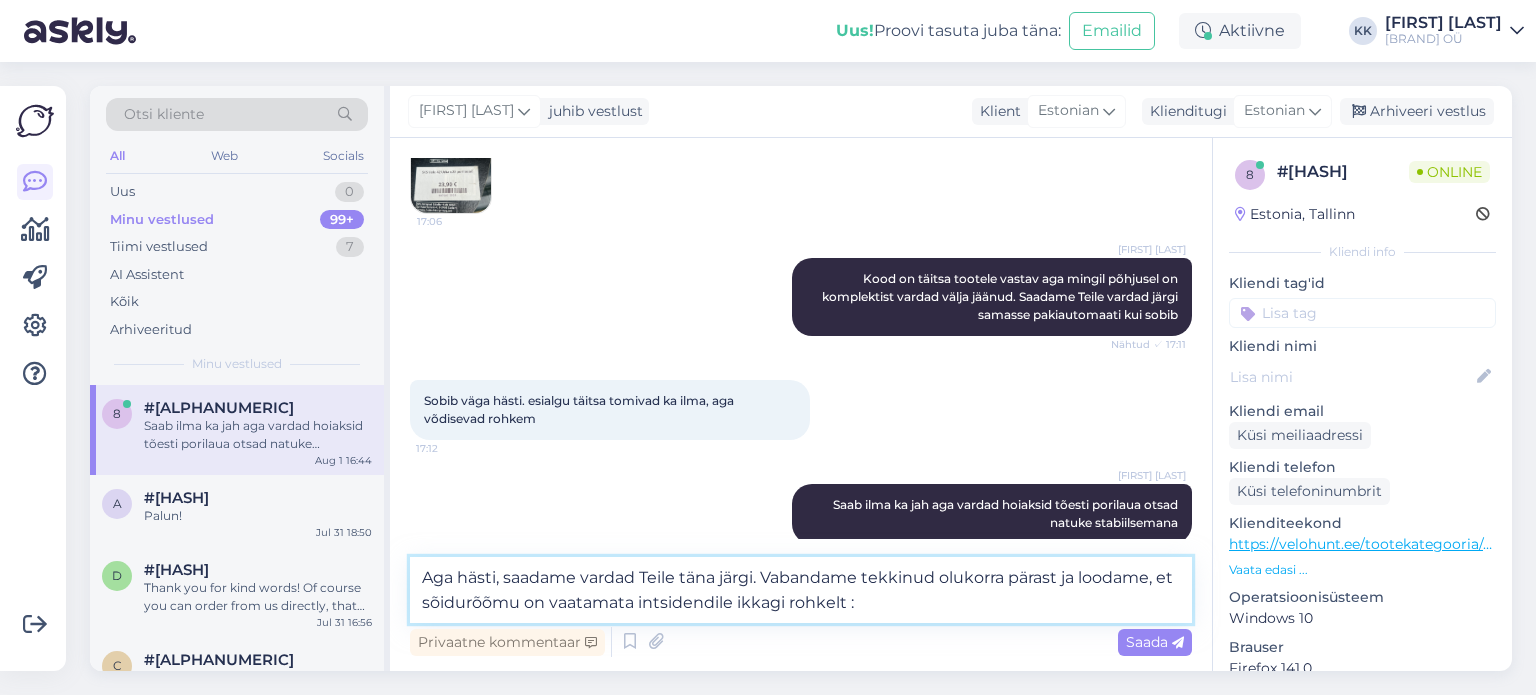 type on "Aga hästi, saadame vardad Teile täna järgi. Vabandame tekkinud olukorra pärast ja loodame, et sõidurõõmu on vaatamata intsidendile ikkagi rohkelt :)" 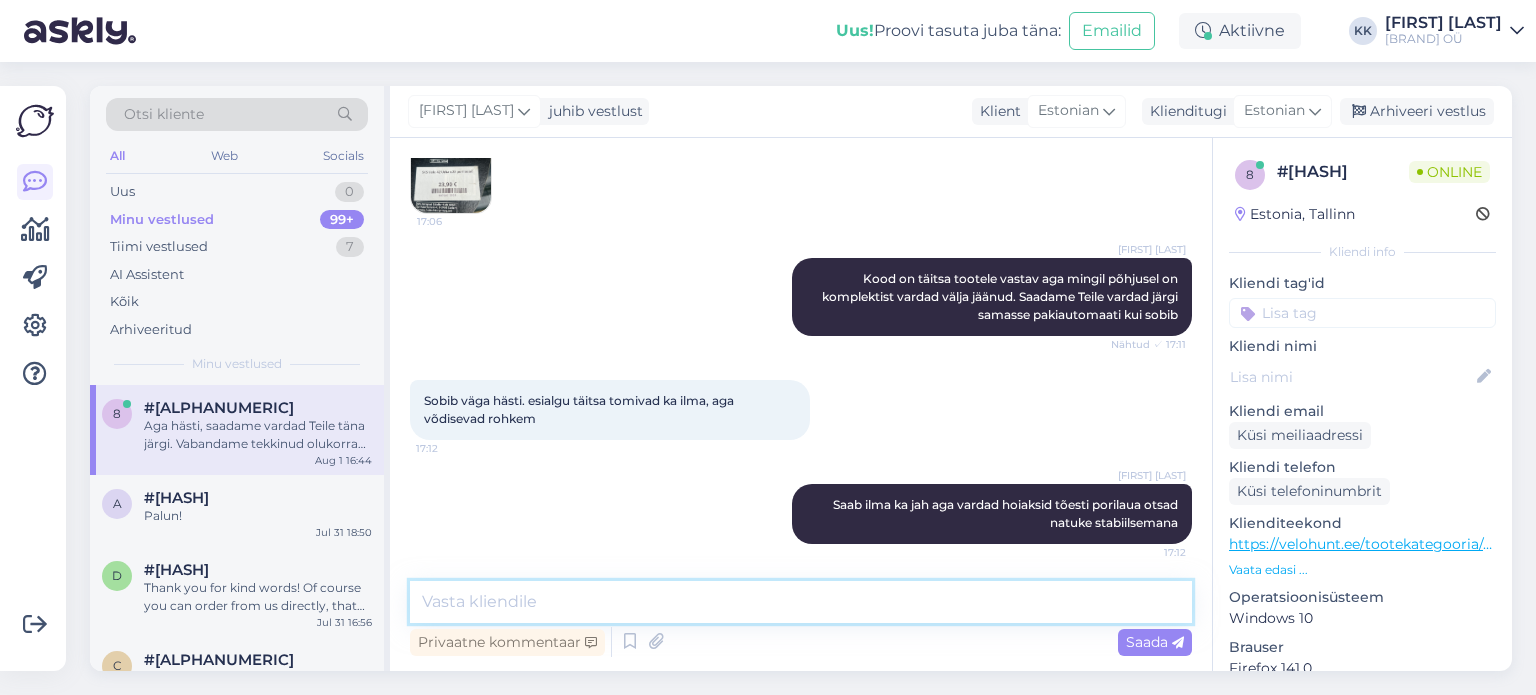 scroll, scrollTop: 3100, scrollLeft: 0, axis: vertical 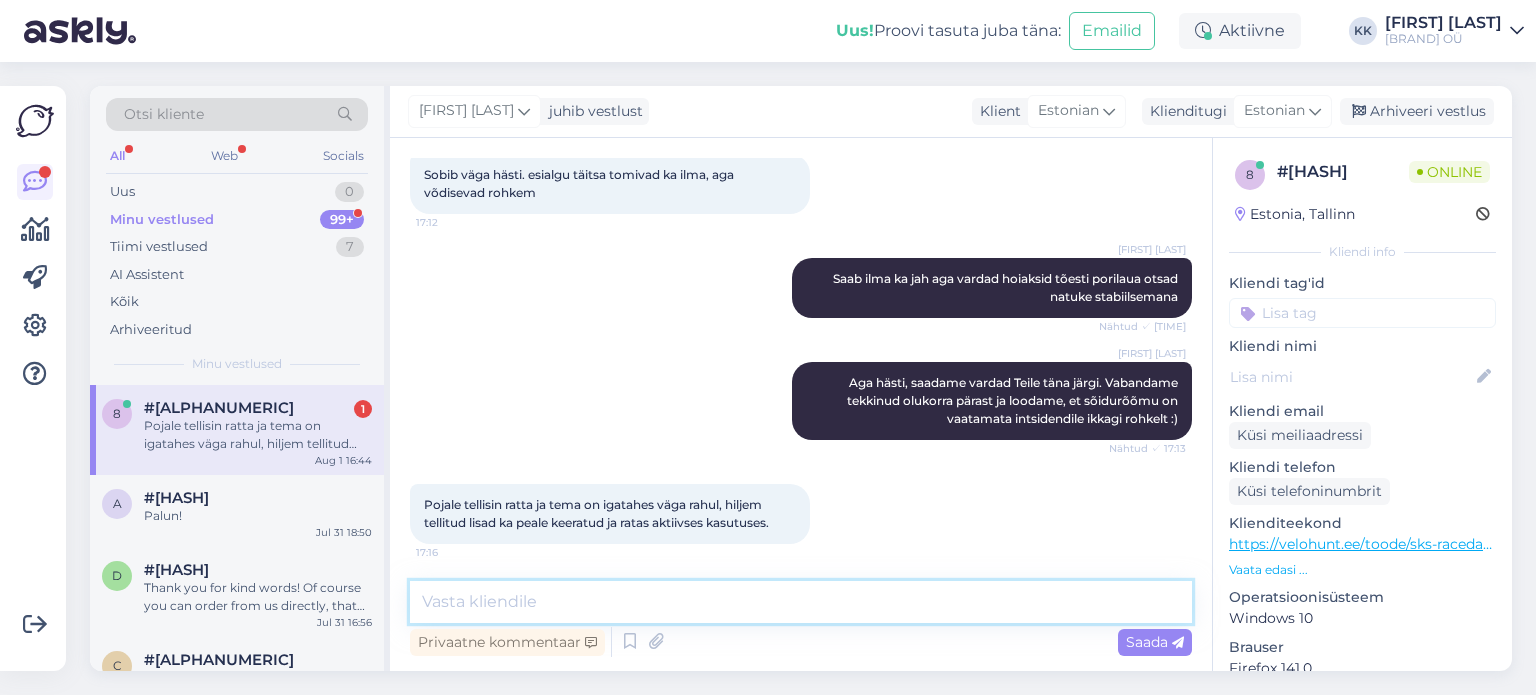 click at bounding box center [801, 602] 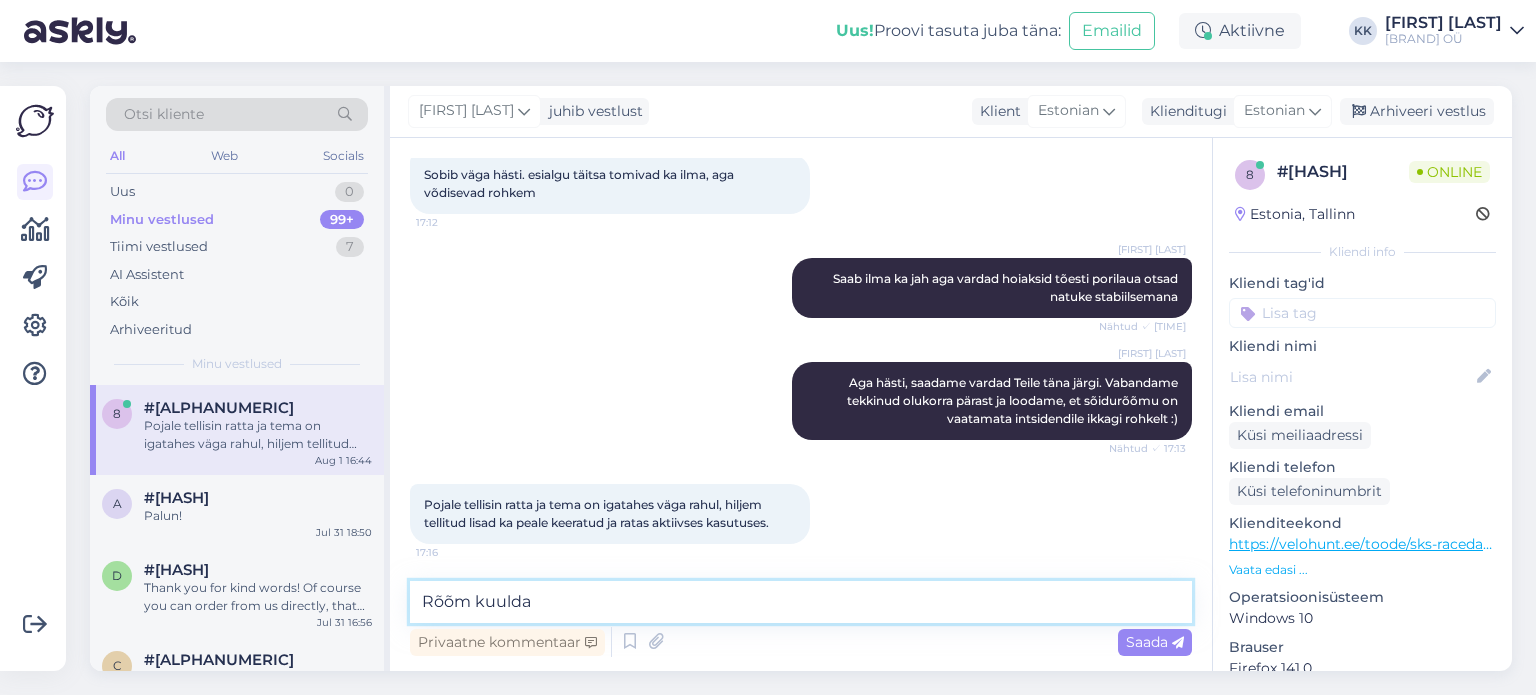 type on "Rõõm kuulda!" 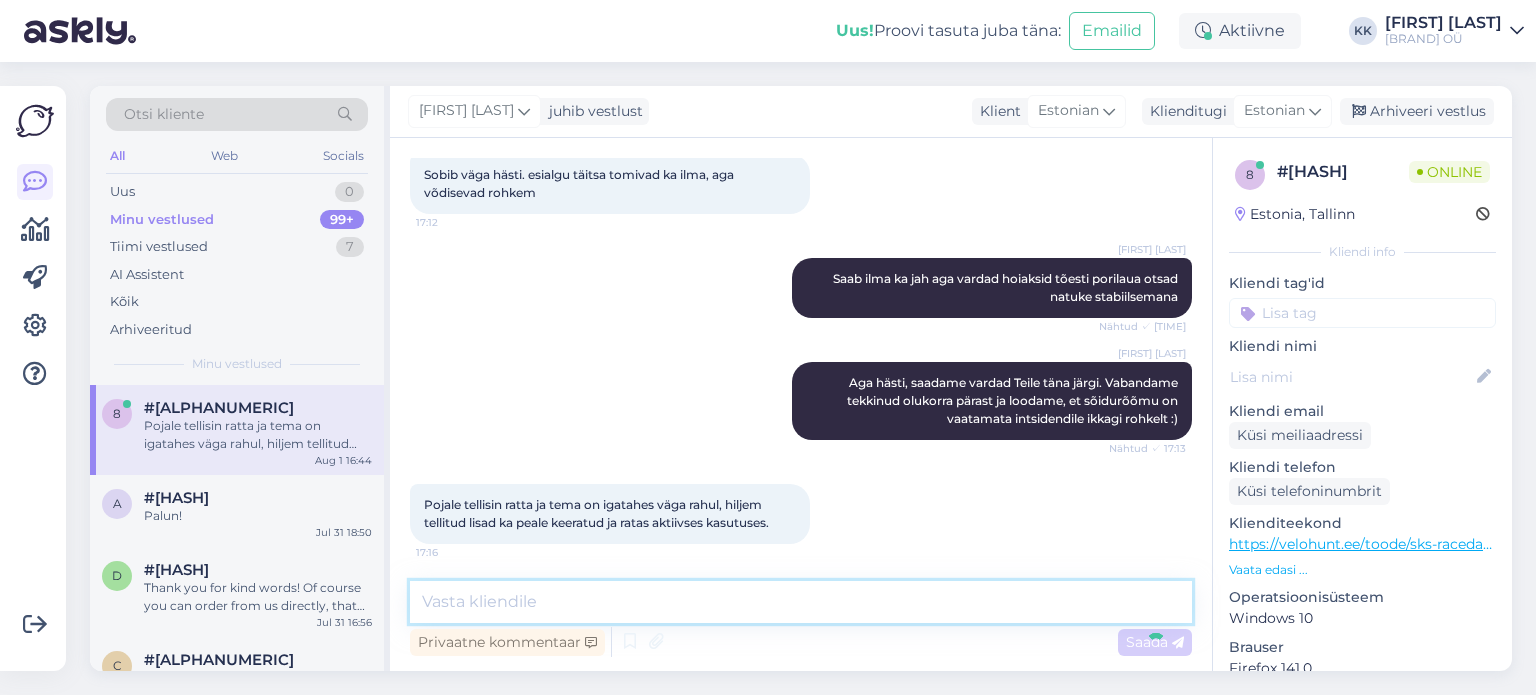 scroll, scrollTop: 3290, scrollLeft: 0, axis: vertical 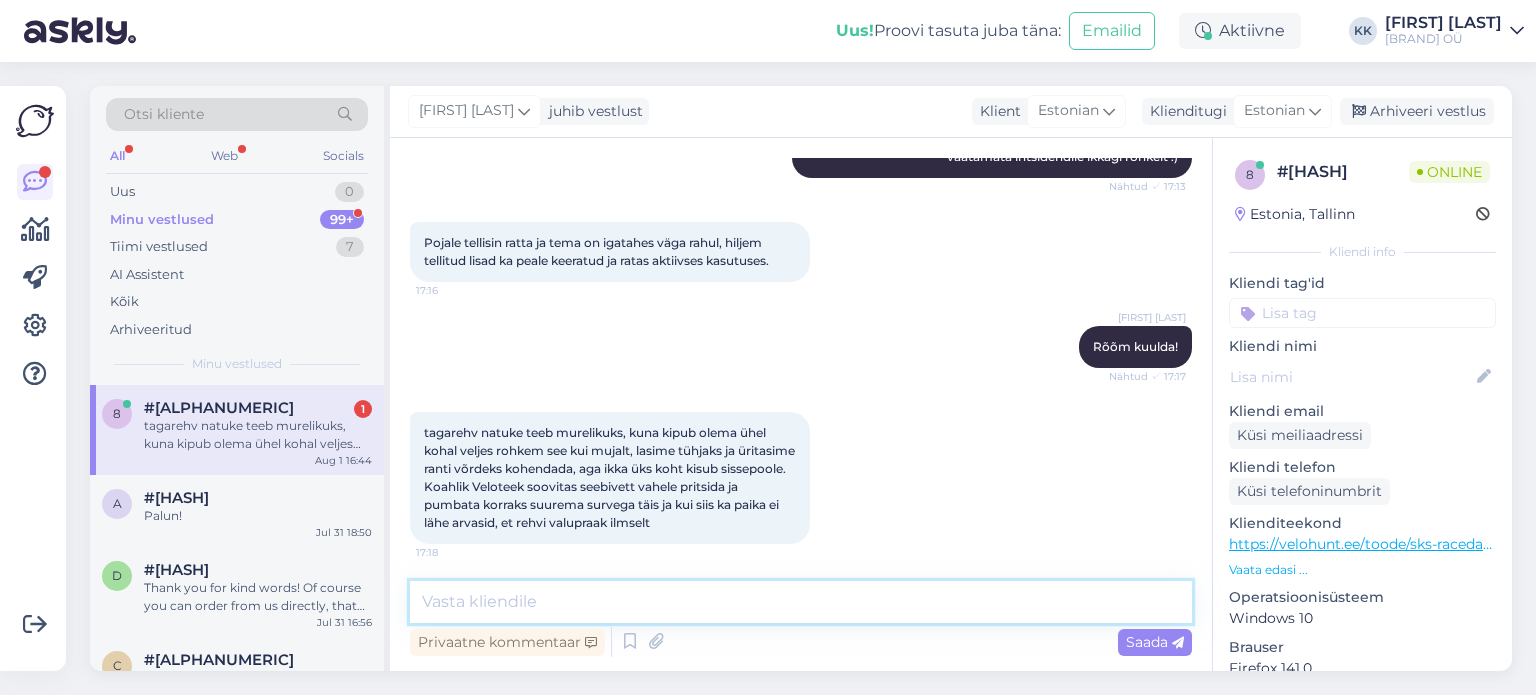 click at bounding box center [801, 602] 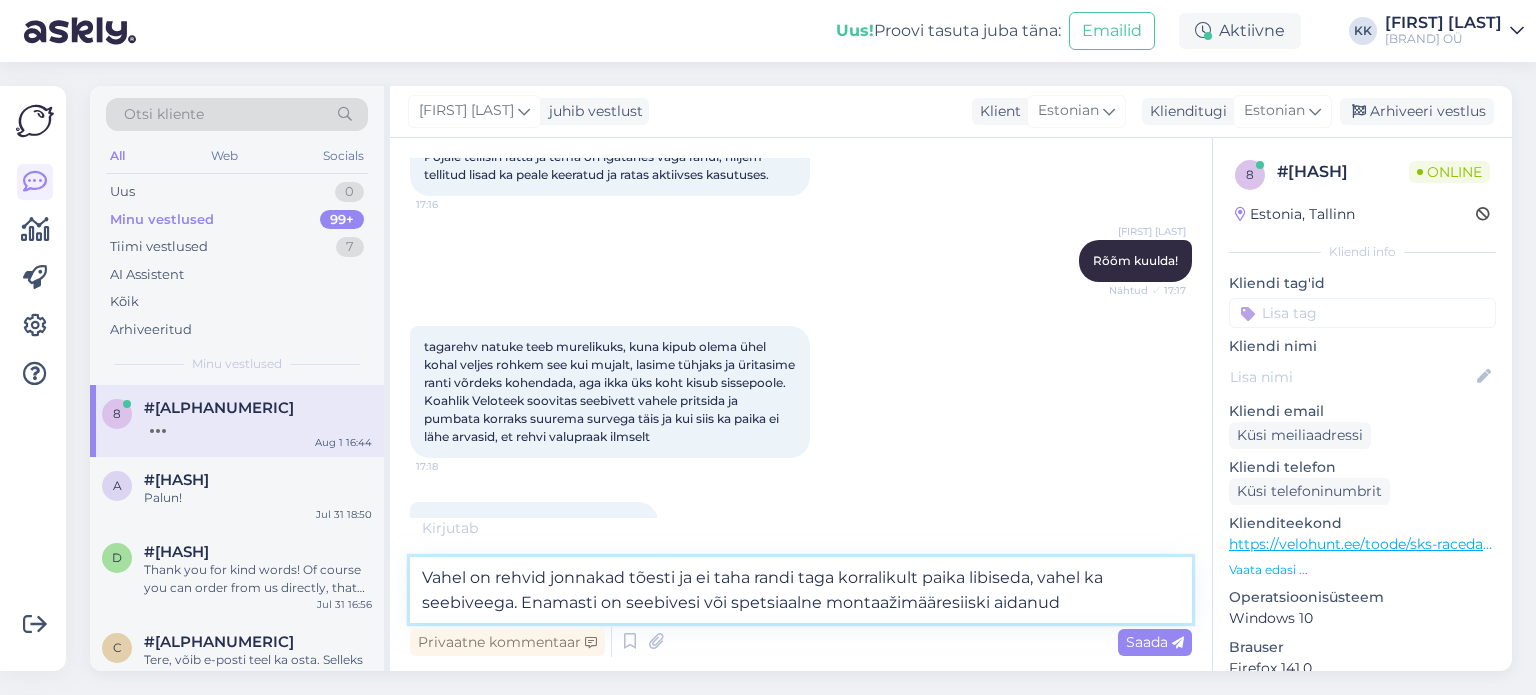 type on "Vahel on rehvid jonnakad tõesti ja ei taha randi taga korralikult paika libiseda, vahel ka seebiveega. Enamasti on seebivesi või spetsiaalne montaažimääre siiski aidanud" 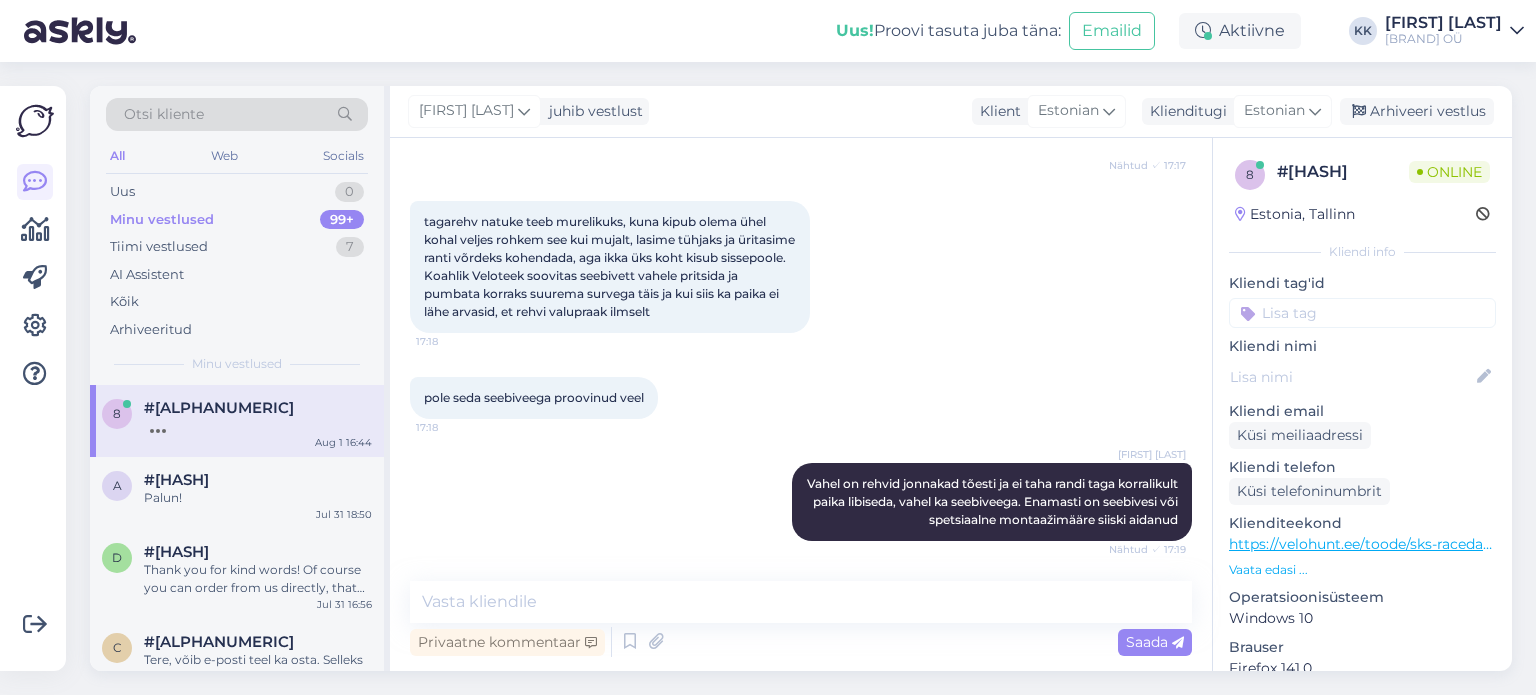 scroll, scrollTop: 3674, scrollLeft: 0, axis: vertical 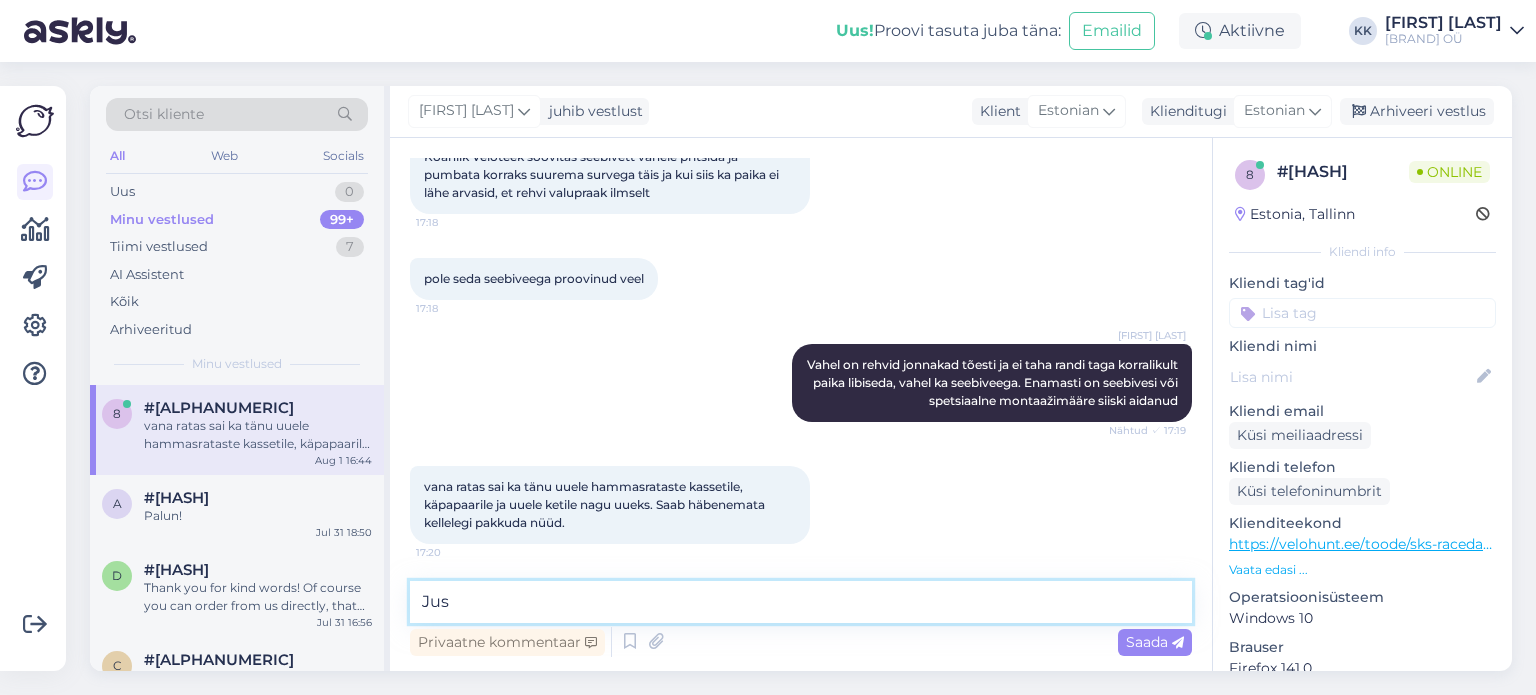 type on "Just" 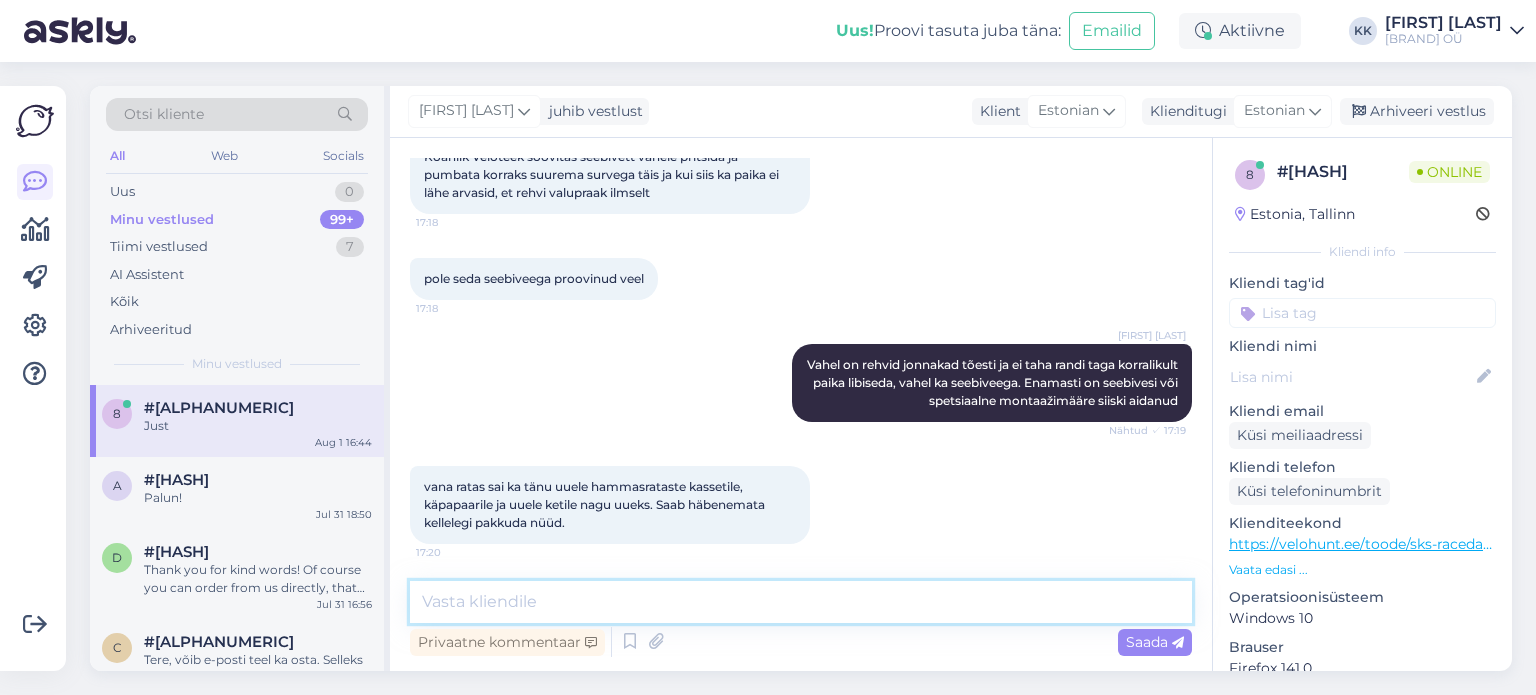scroll, scrollTop: 3882, scrollLeft: 0, axis: vertical 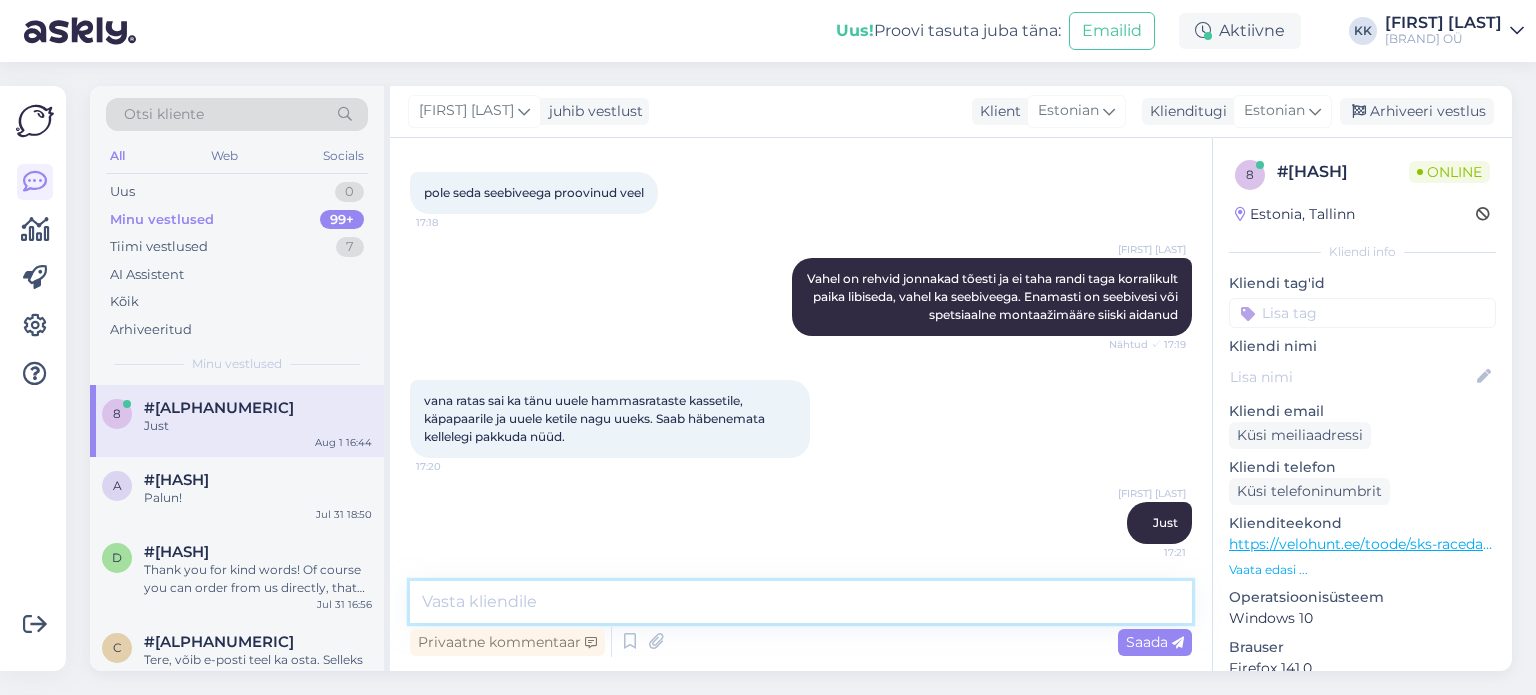 type on "V" 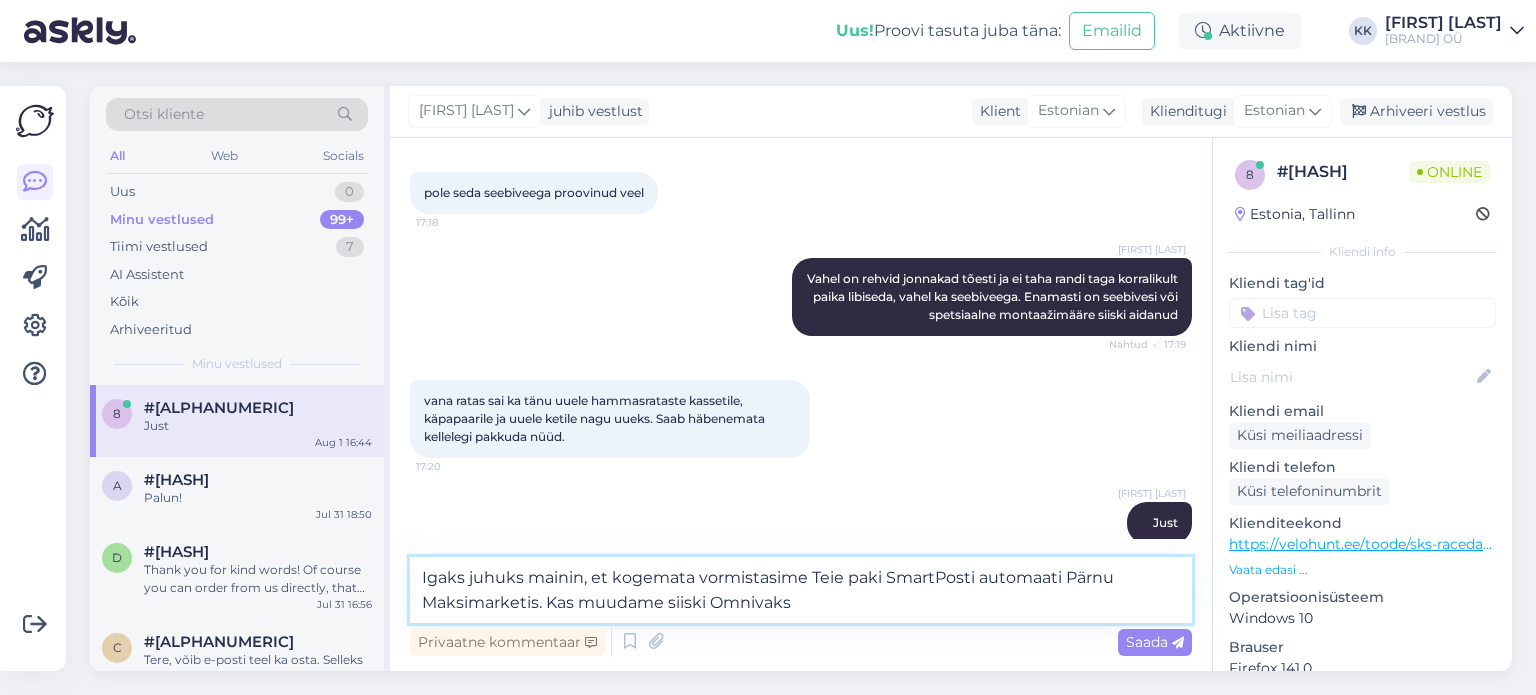 type on "Igaks juhuks mainin, et kogemata vormistasime Teie paki SmartPosti automaati [CITY] Maksimarketis. Kas muudame siiski Omnivaks?" 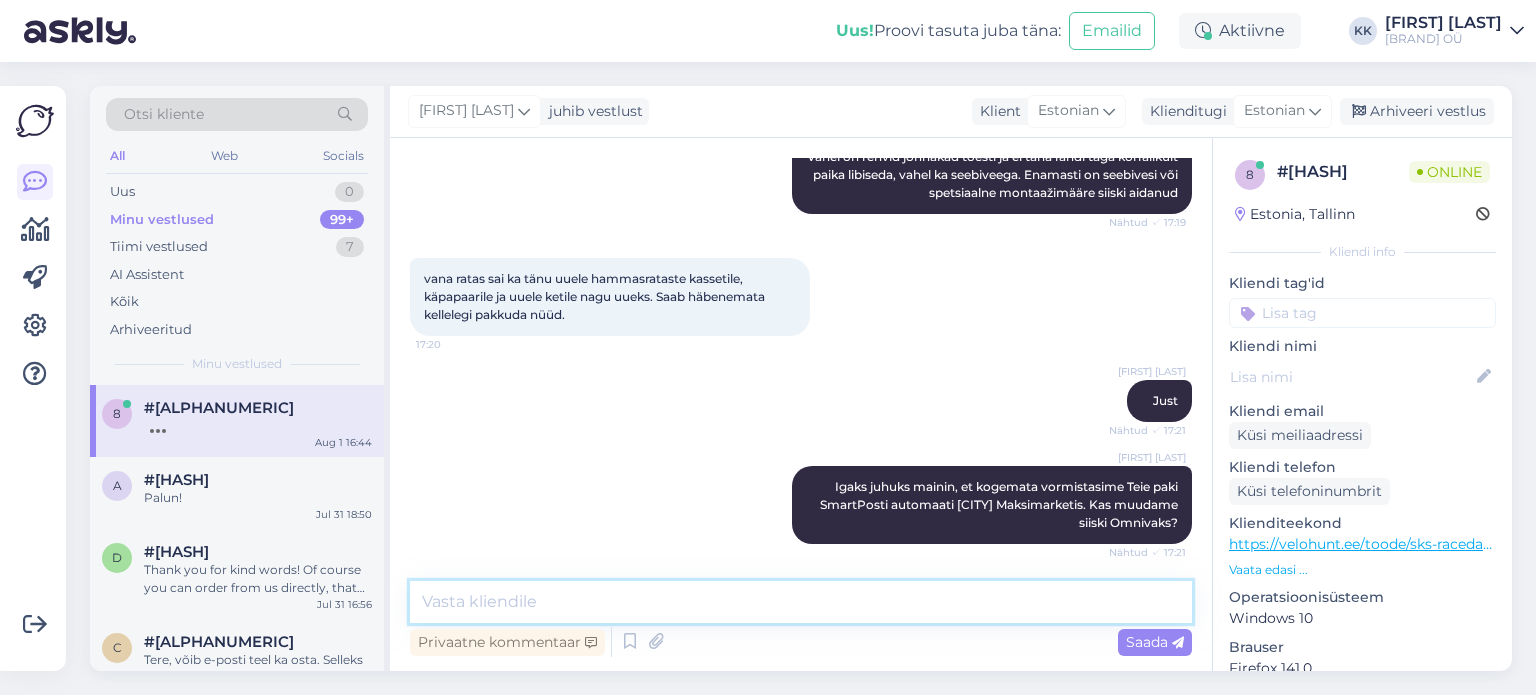 scroll, scrollTop: 4108, scrollLeft: 0, axis: vertical 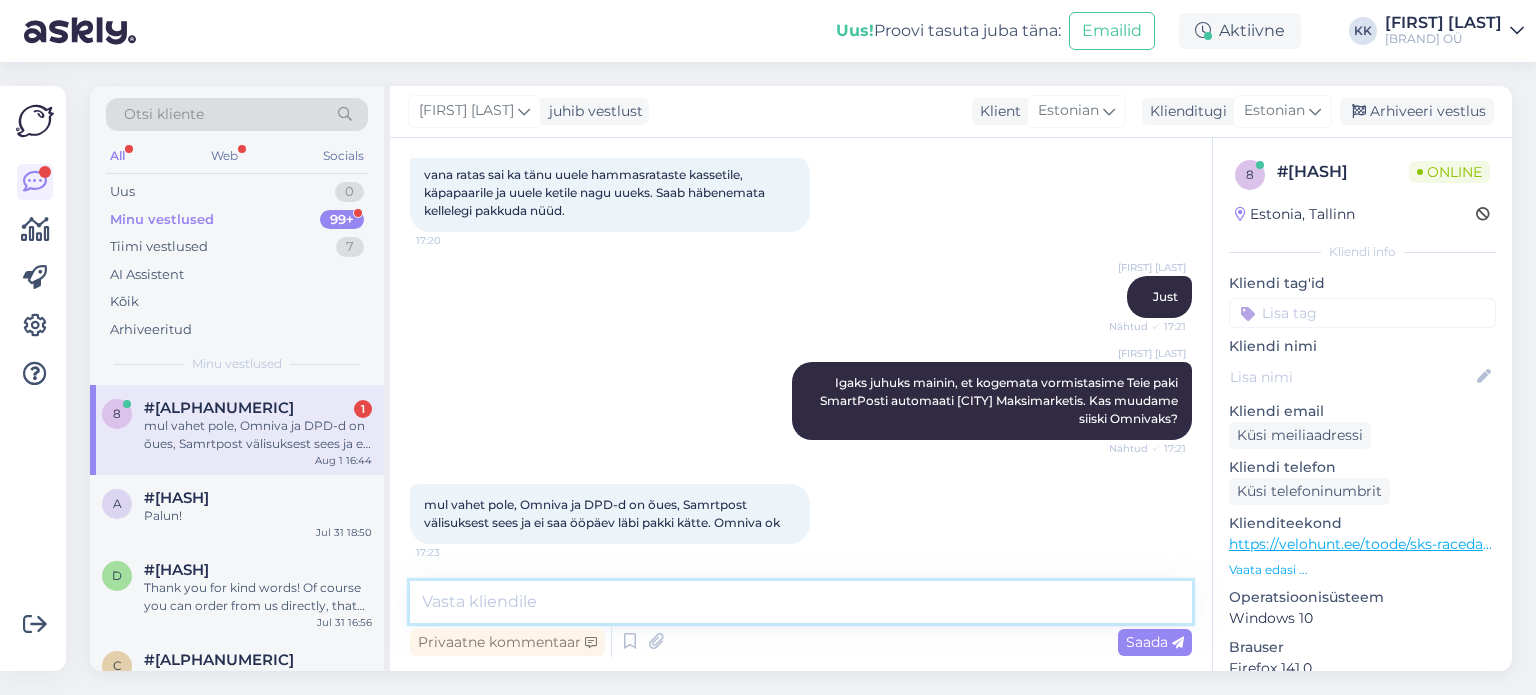 click at bounding box center (801, 602) 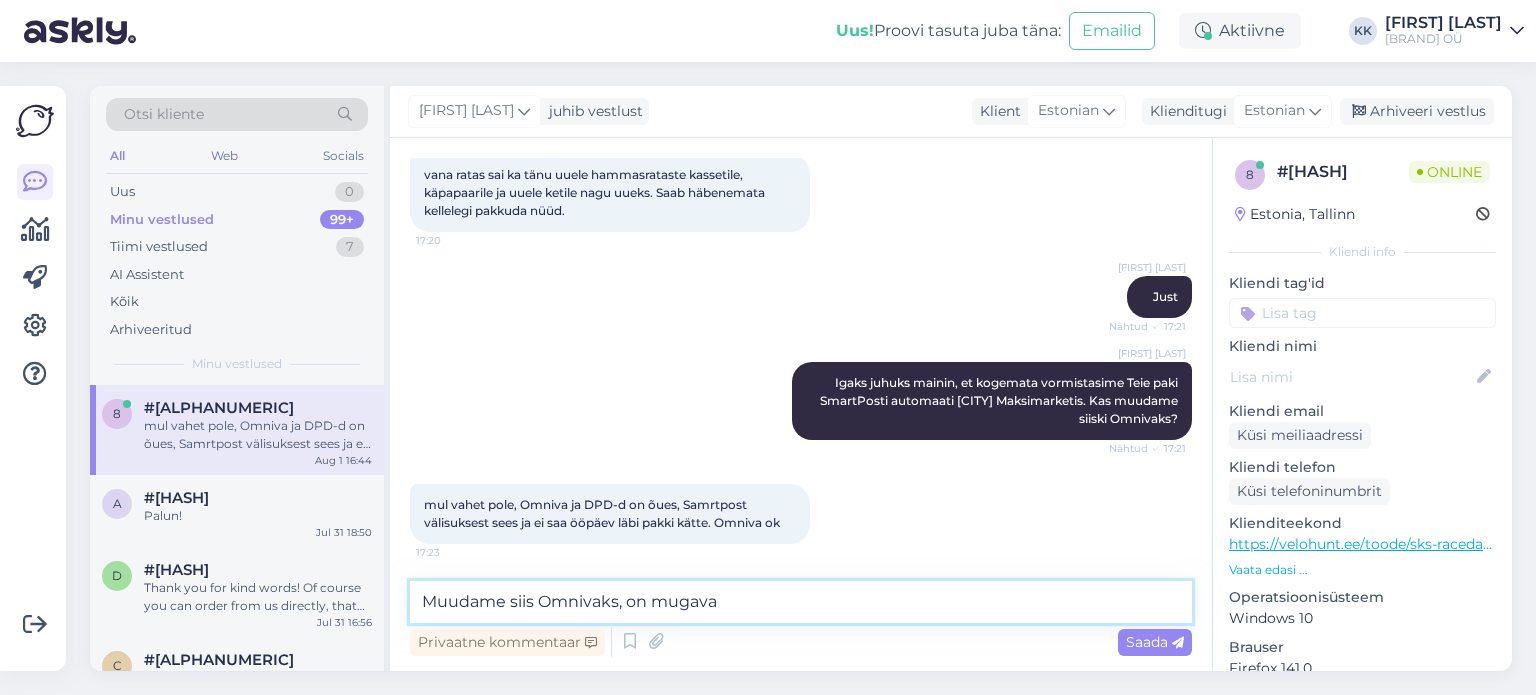 type on "Muudame siis Omnivaks, on mugavam" 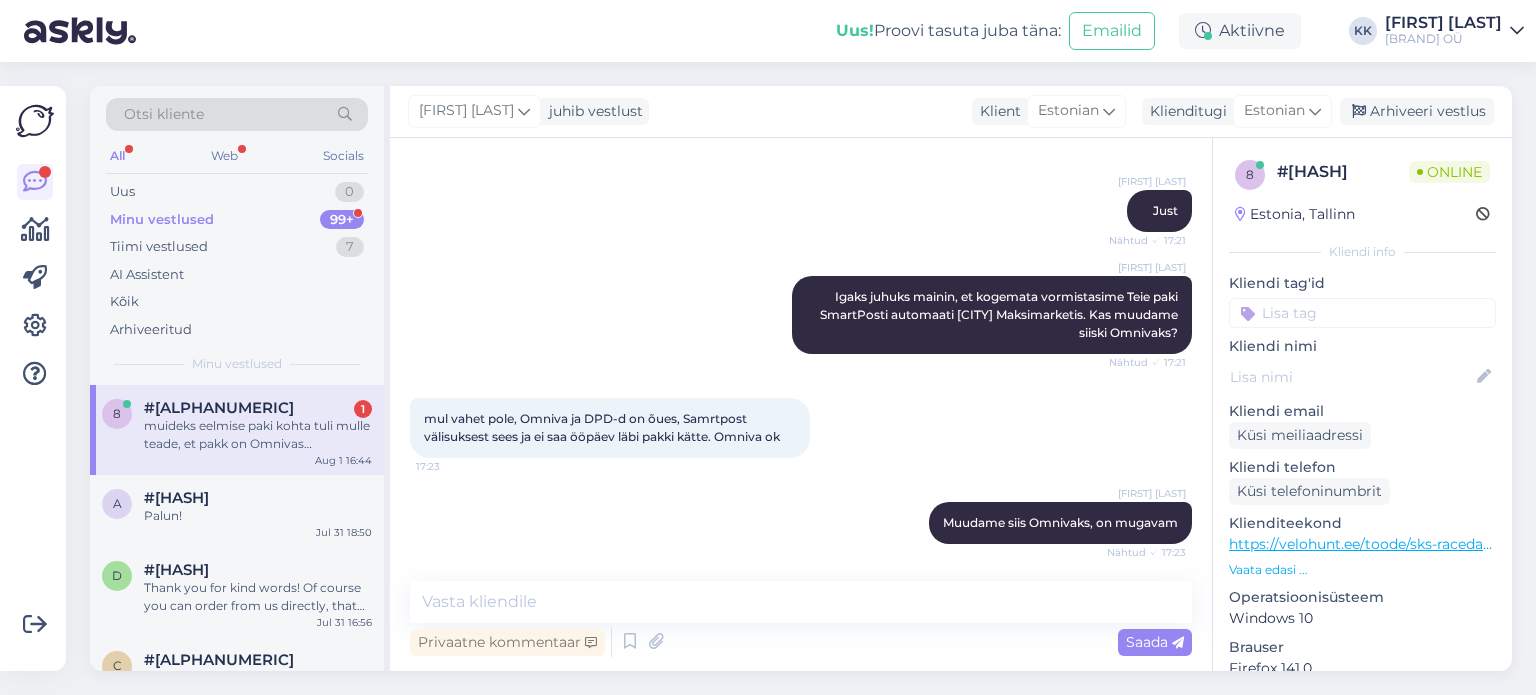 scroll, scrollTop: 4334, scrollLeft: 0, axis: vertical 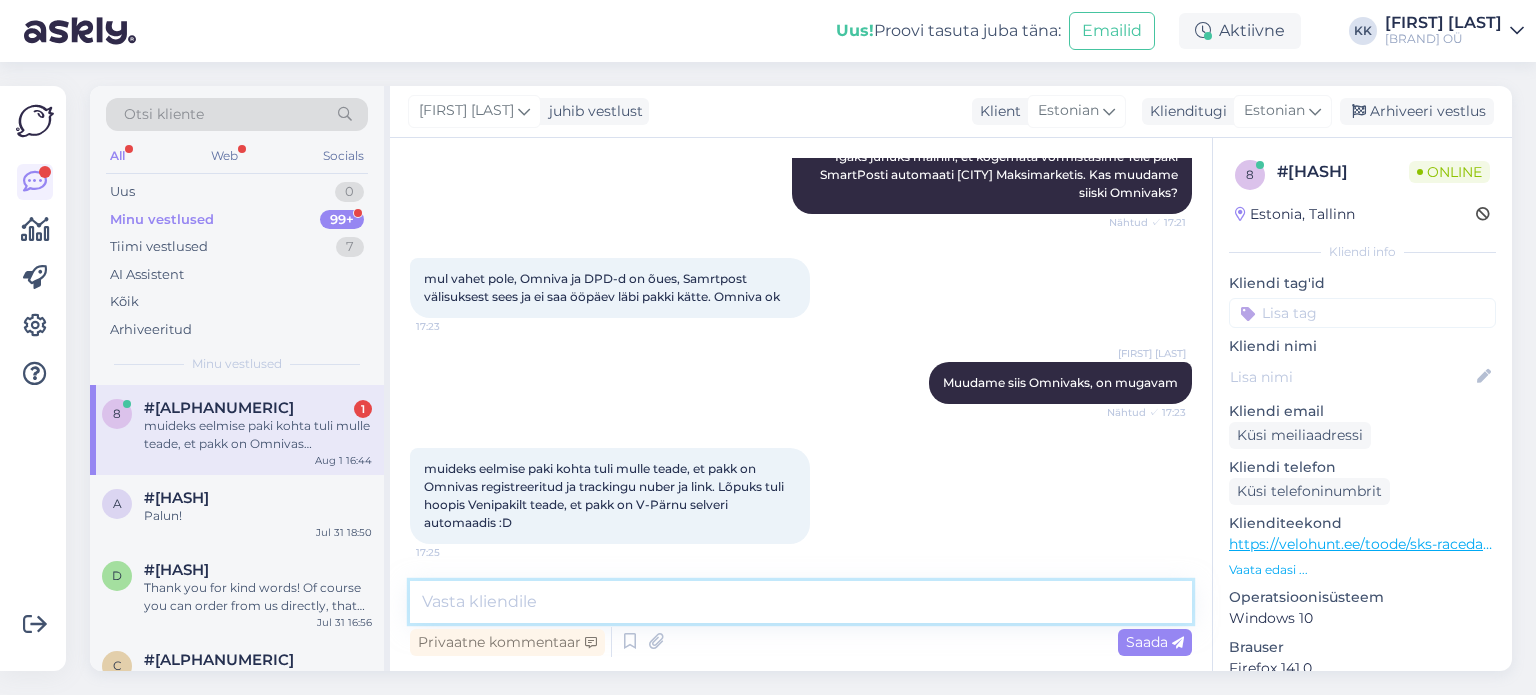 click at bounding box center [801, 602] 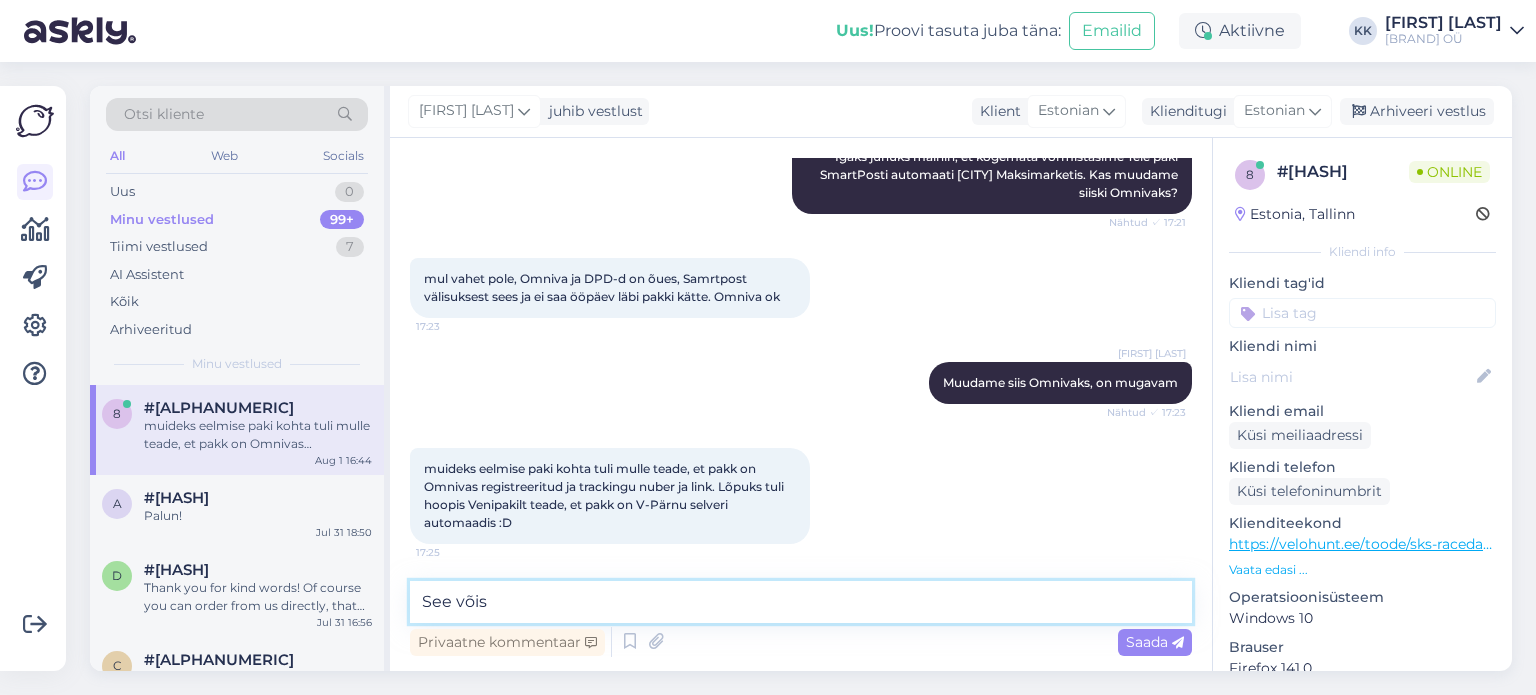 scroll, scrollTop: 4420, scrollLeft: 0, axis: vertical 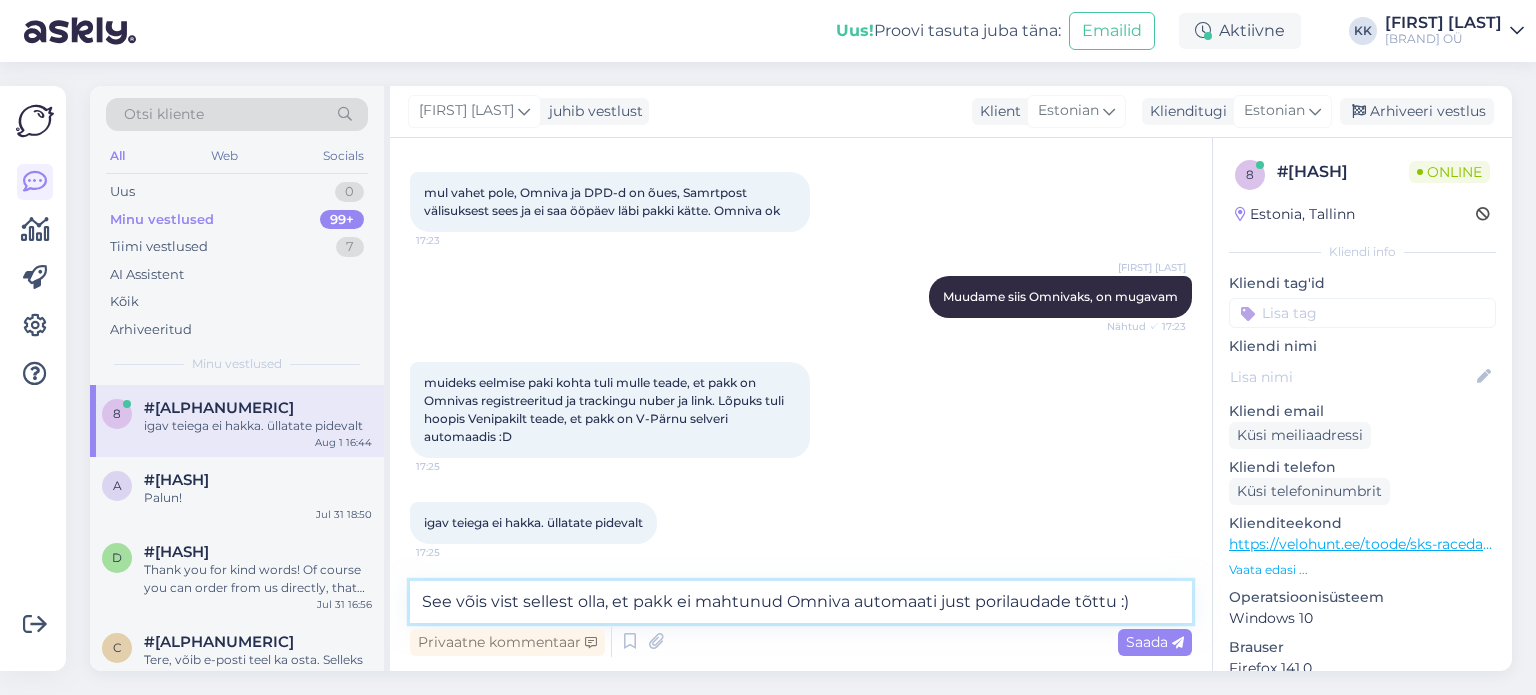 type on "See võis vist sellest olla, et pakk ei mahtunud Omniva automaati just porilaudade tõttu :)" 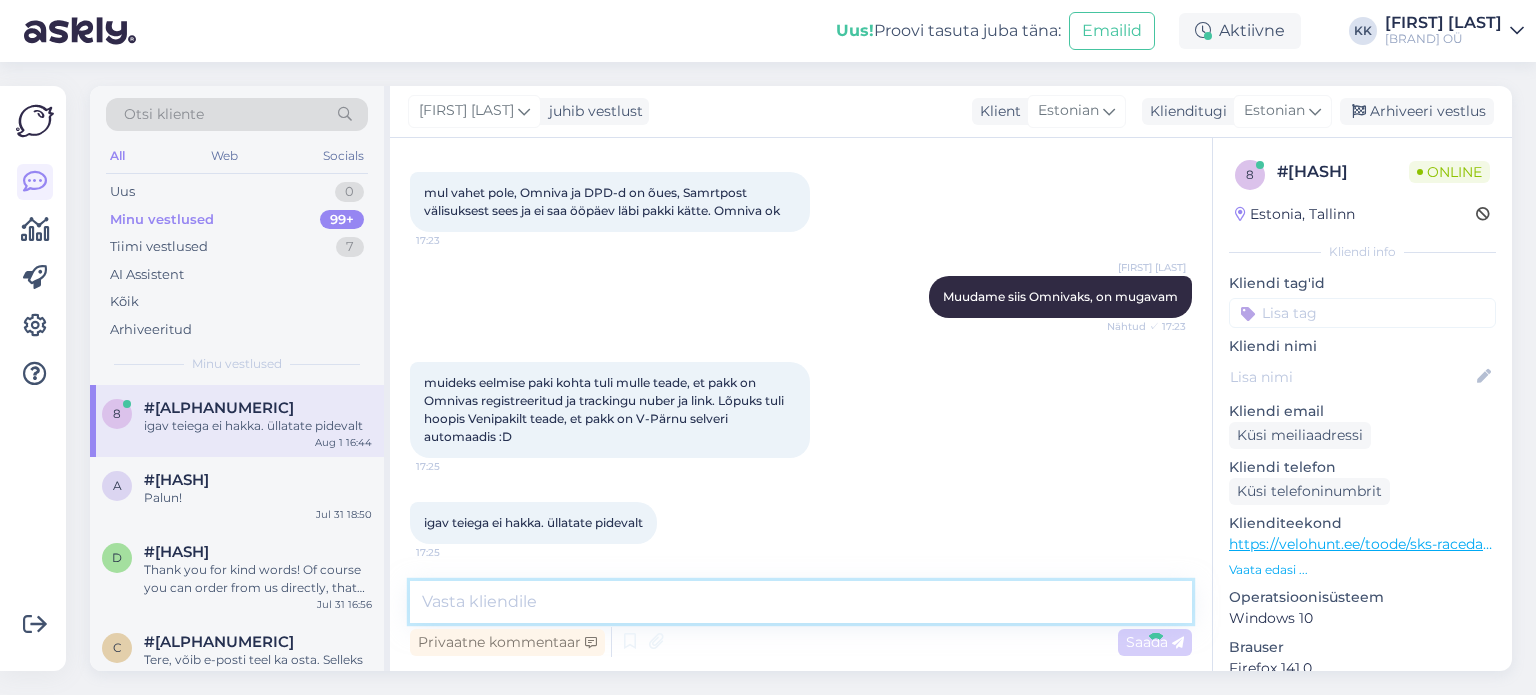 scroll, scrollTop: 4524, scrollLeft: 0, axis: vertical 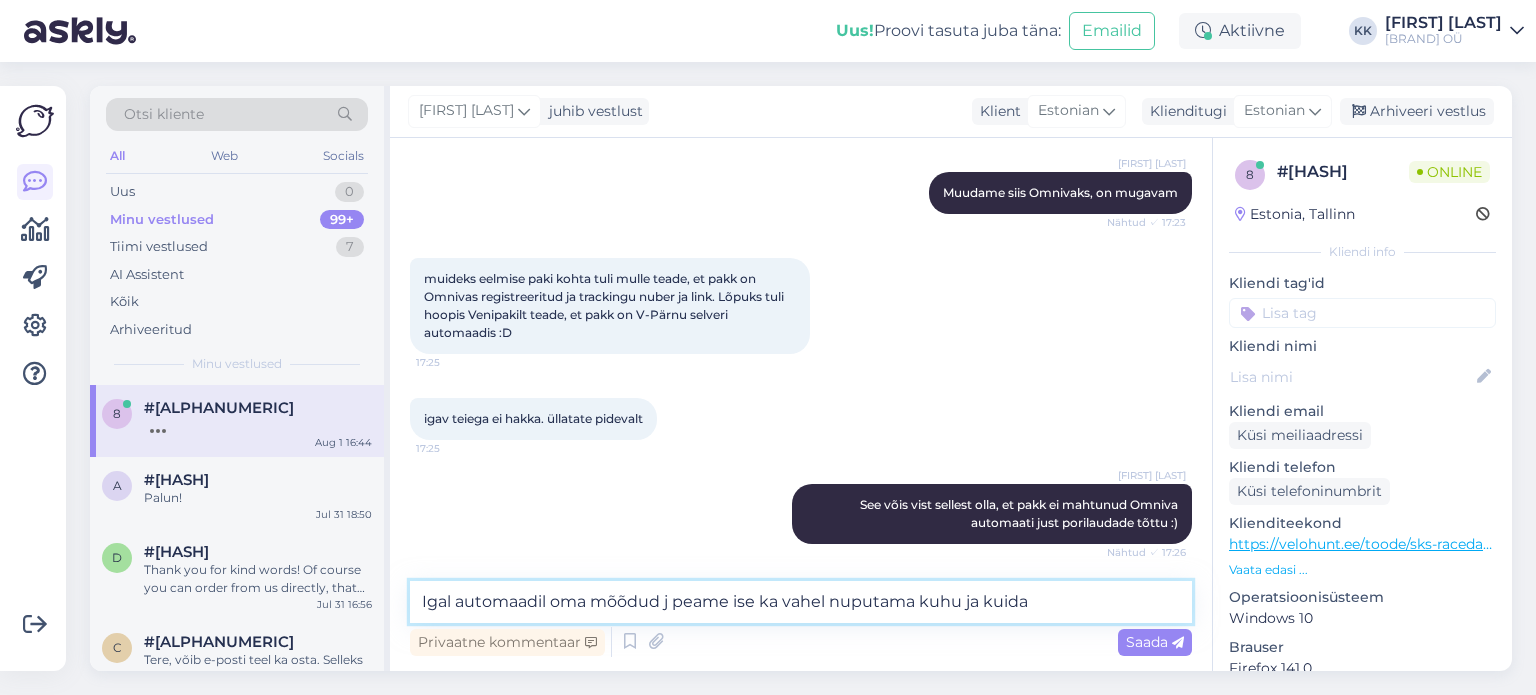 type on "Igal automaadil oma mõõdud j peame ise ka vahel nuputama kuhu ja kuidas" 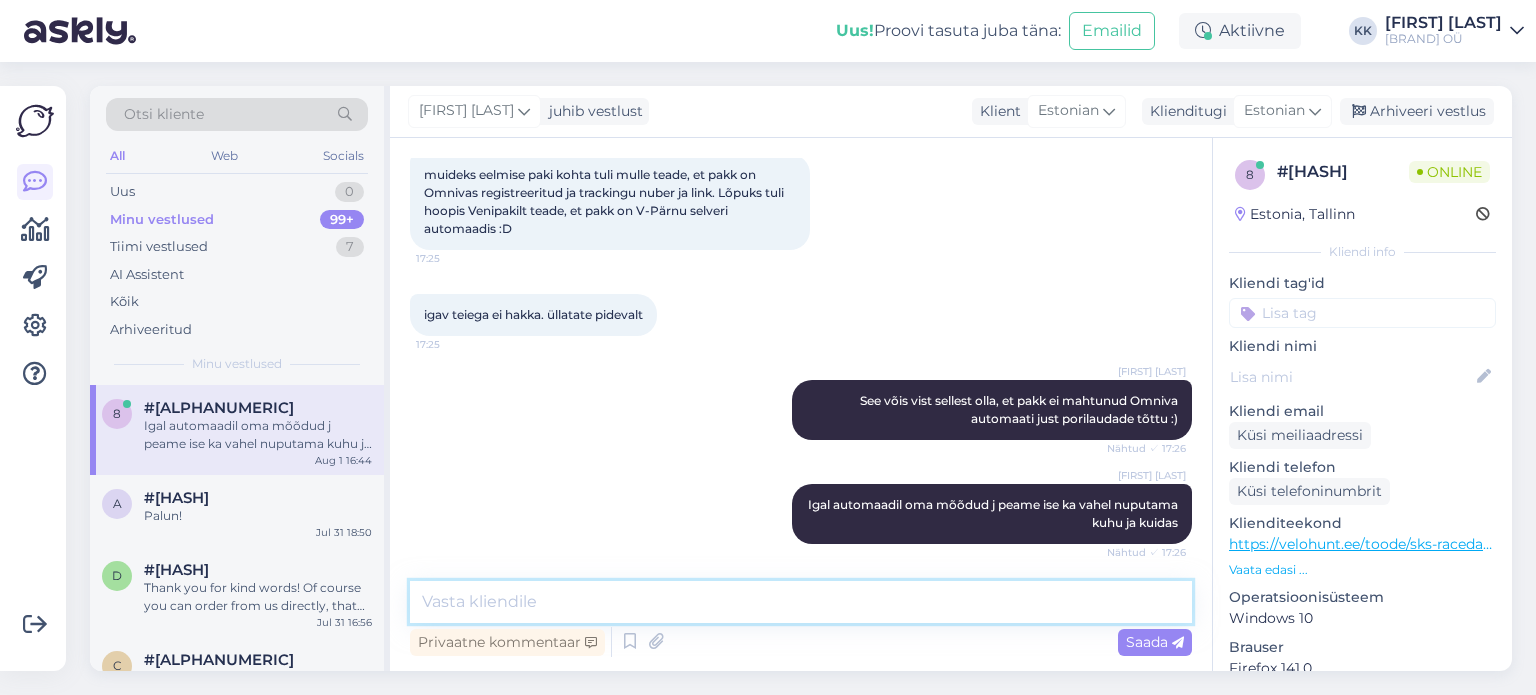 scroll, scrollTop: 4750, scrollLeft: 0, axis: vertical 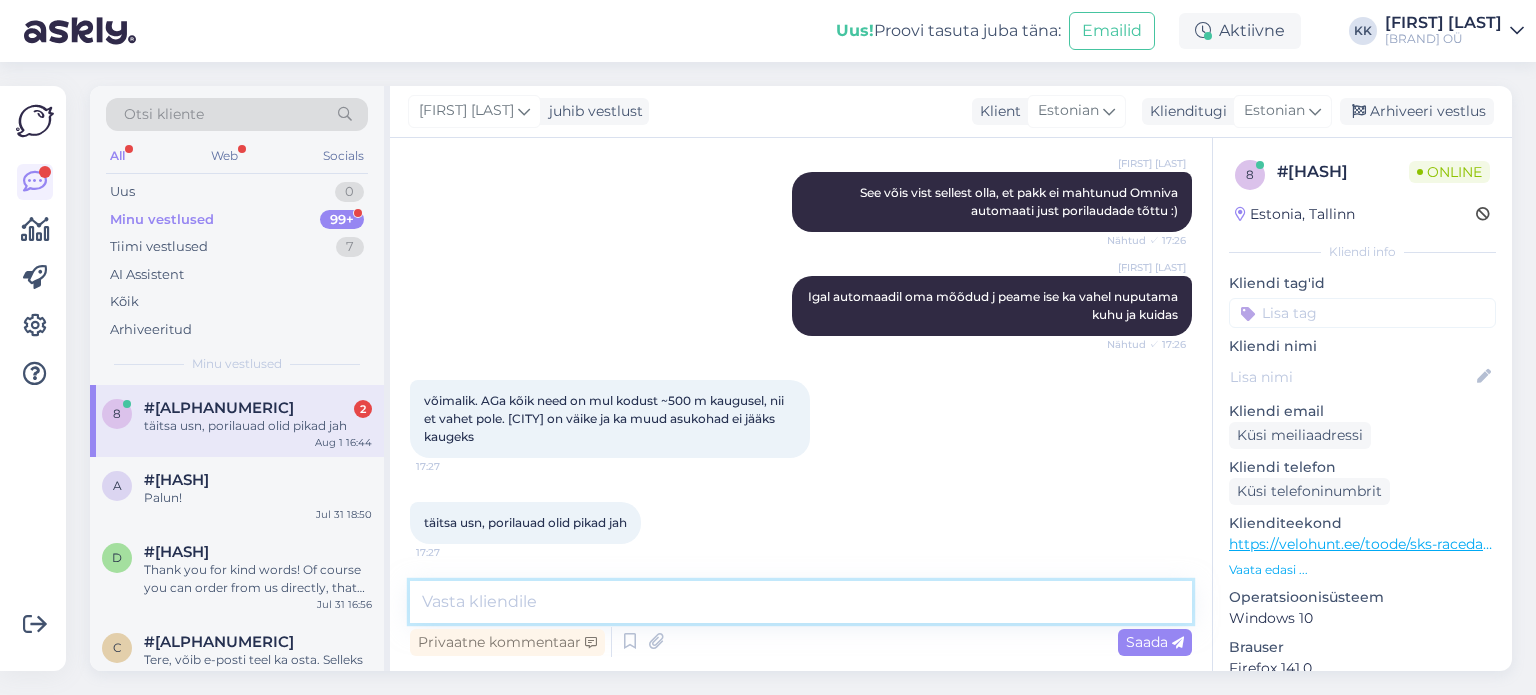 click at bounding box center (801, 602) 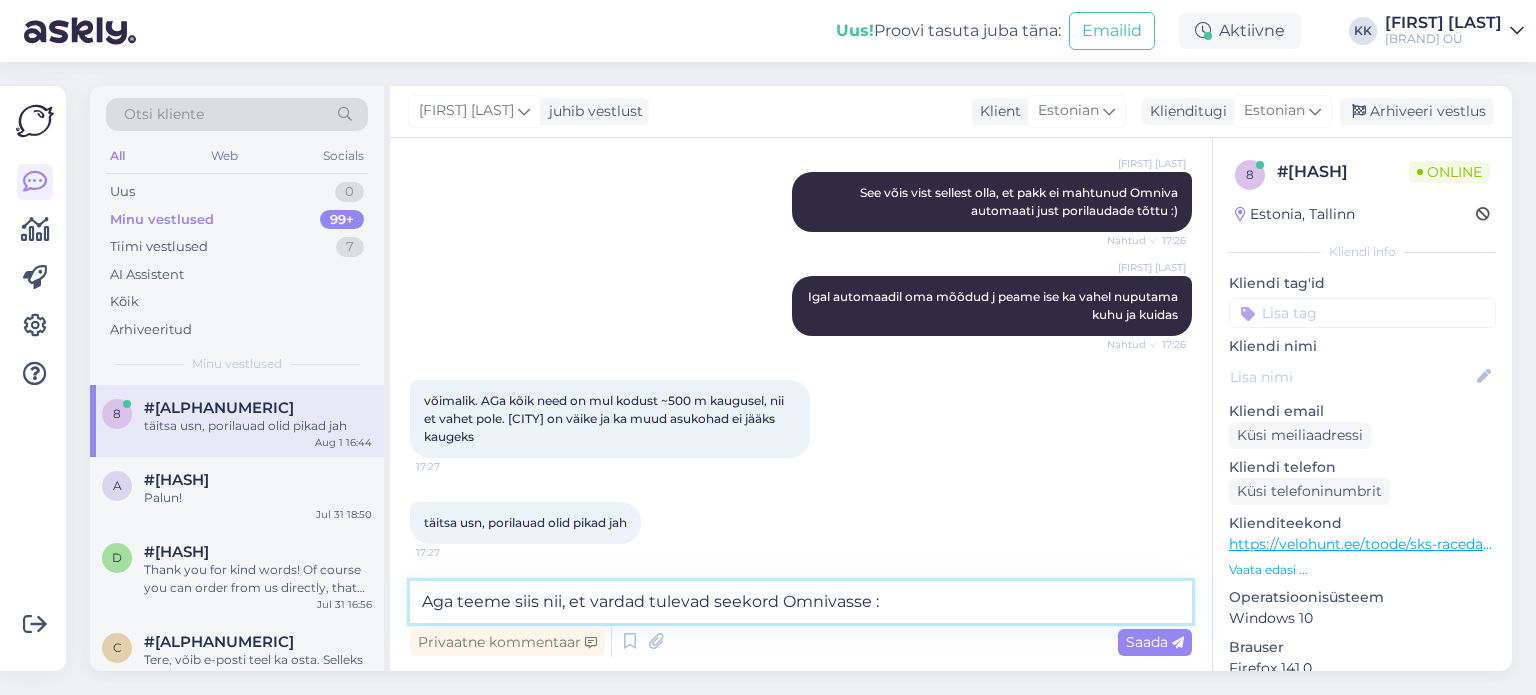 type on "Aga teeme siis nii, et vardad tulevad seekord Omnivasse :)" 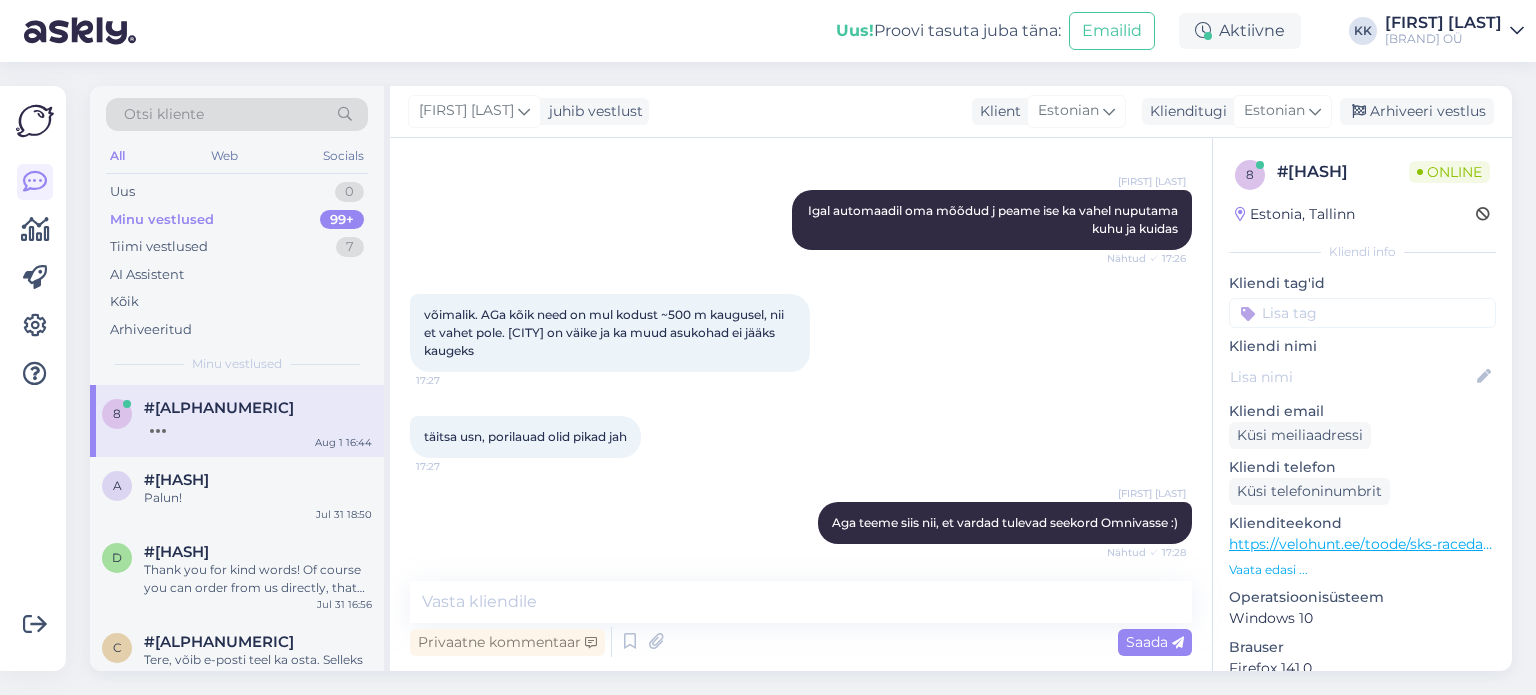 scroll, scrollTop: 5026, scrollLeft: 0, axis: vertical 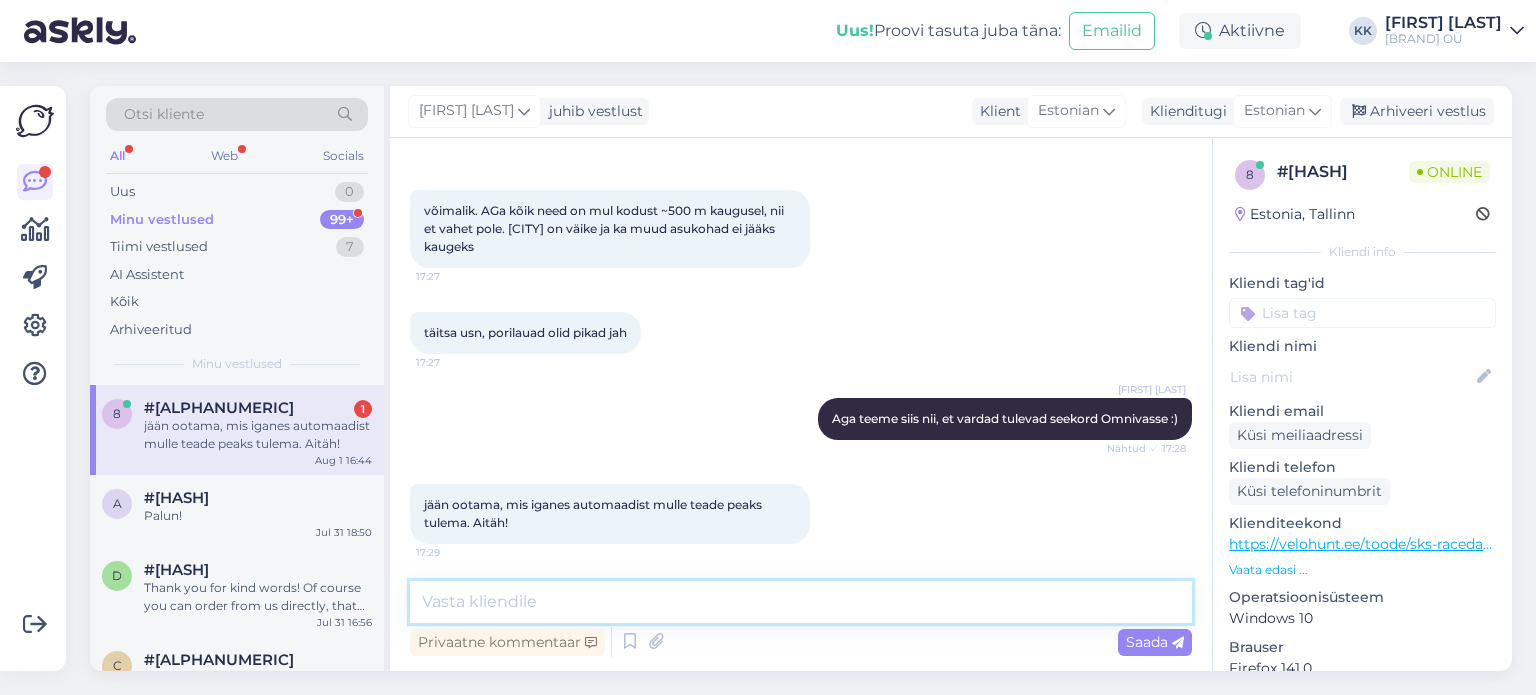 click at bounding box center [801, 602] 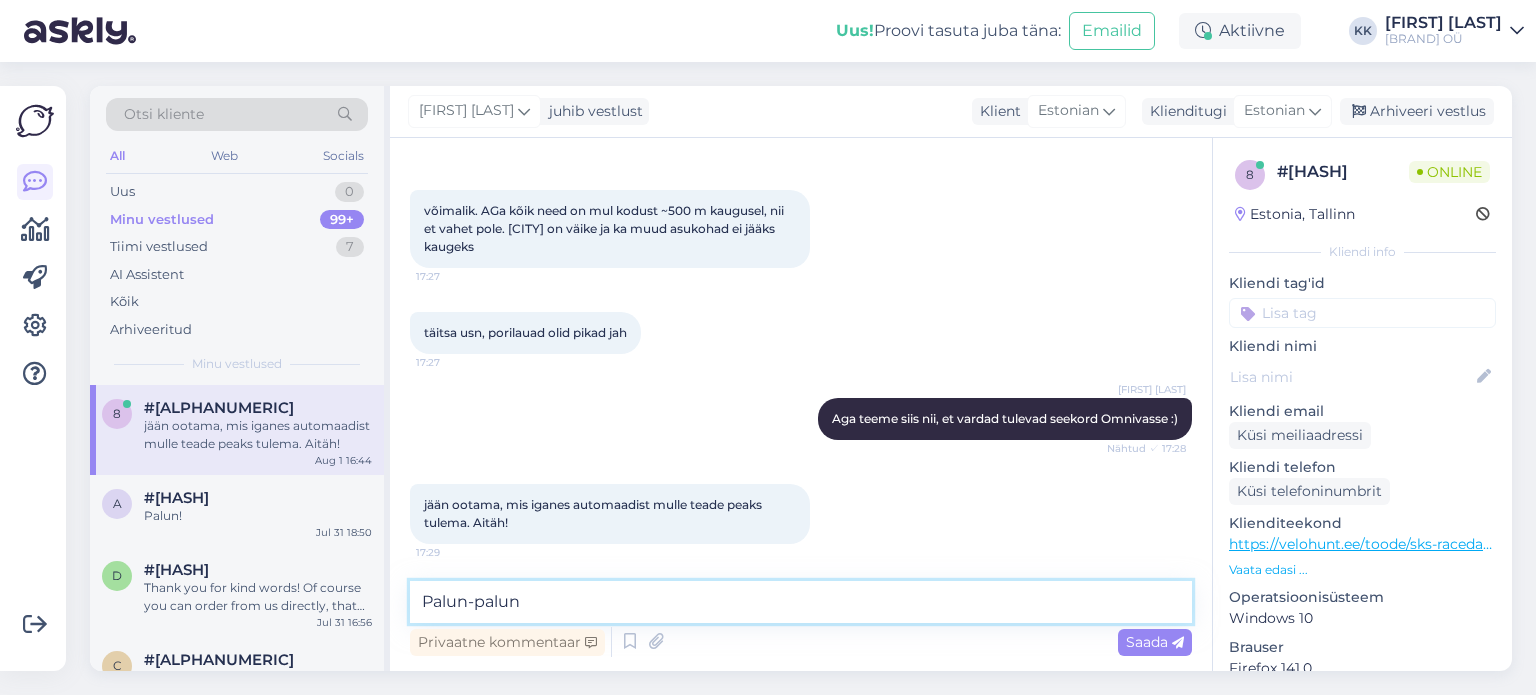 type on "Palun-palun!" 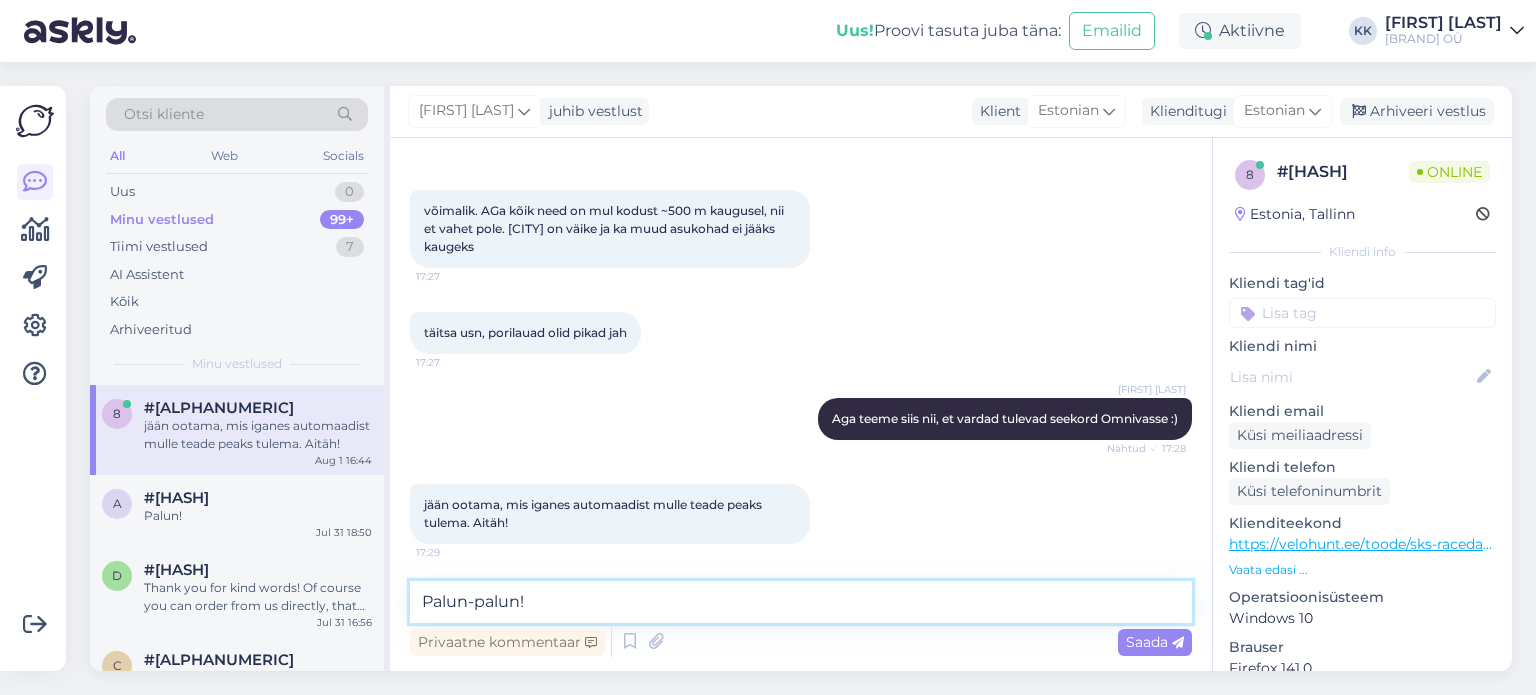 type 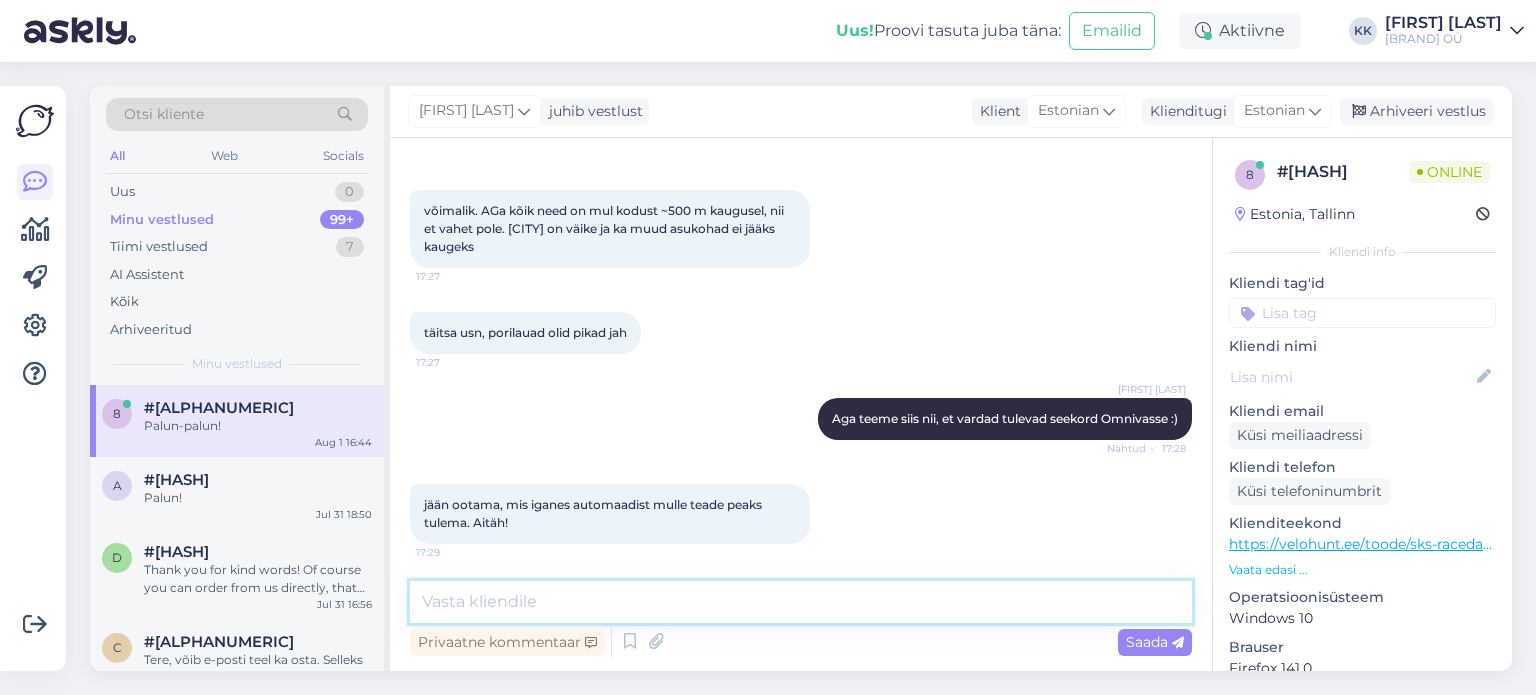scroll, scrollTop: 5112, scrollLeft: 0, axis: vertical 